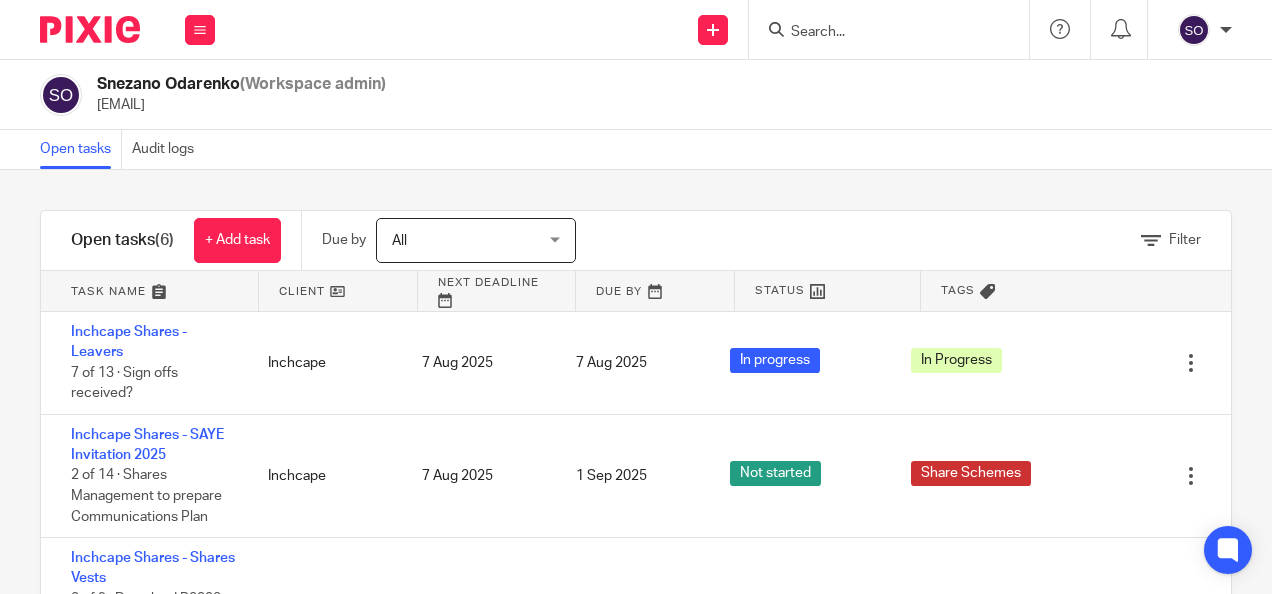 scroll, scrollTop: 0, scrollLeft: 0, axis: both 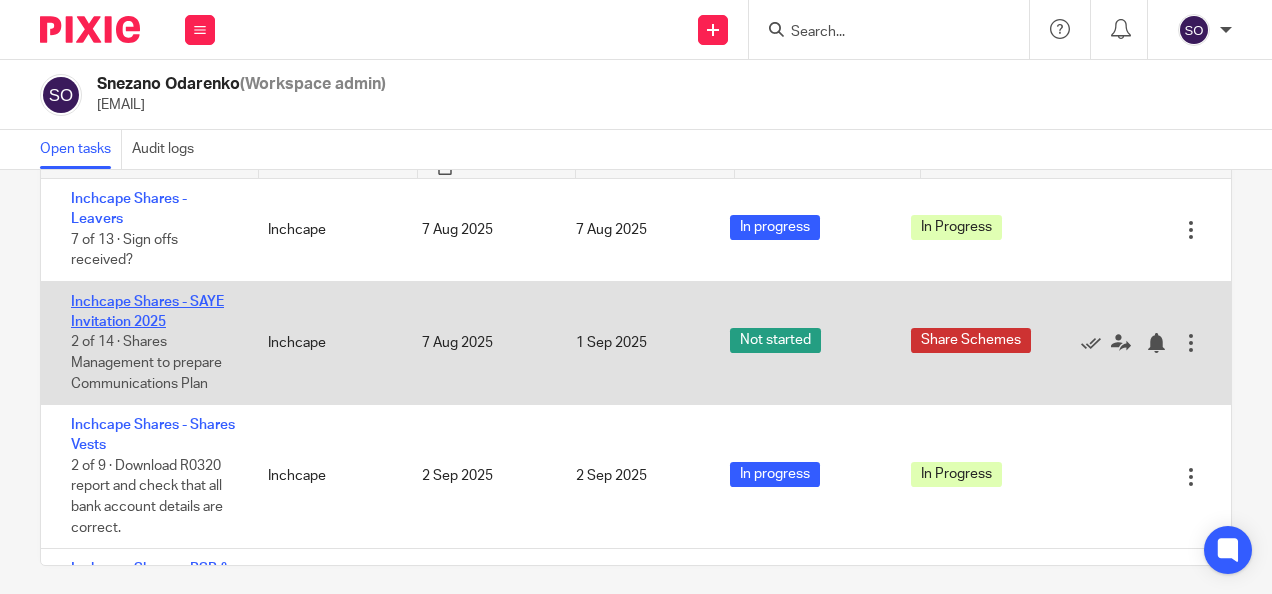 click on "Inchcape Shares - SAYE Invitation 2025" at bounding box center [147, 312] 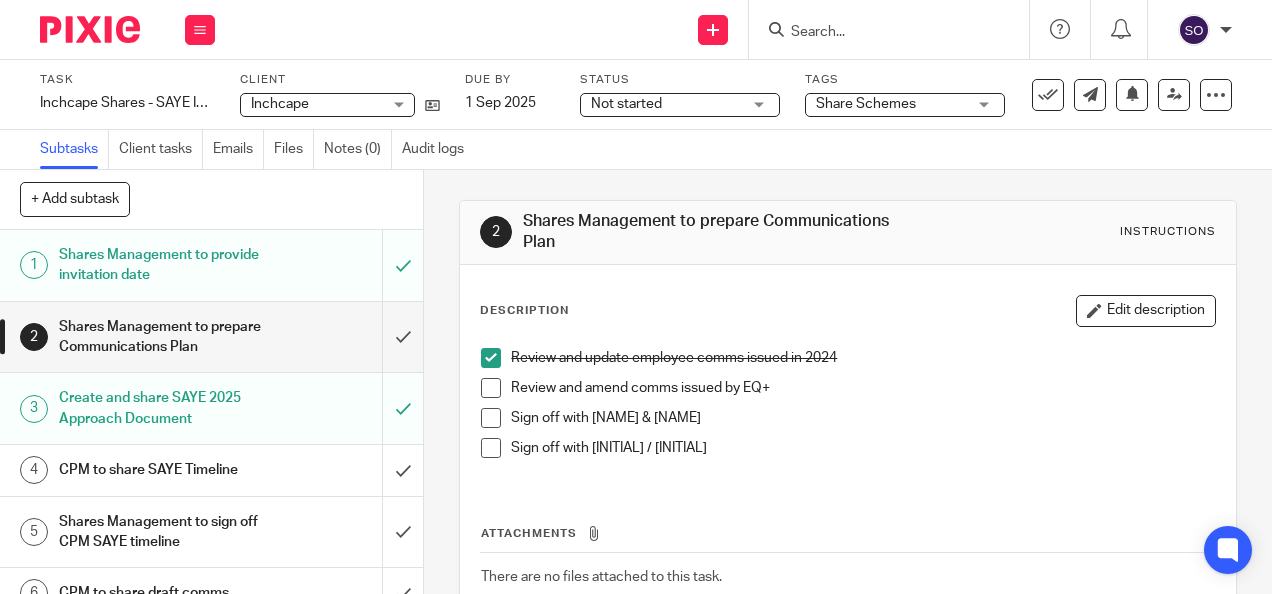 scroll, scrollTop: 0, scrollLeft: 0, axis: both 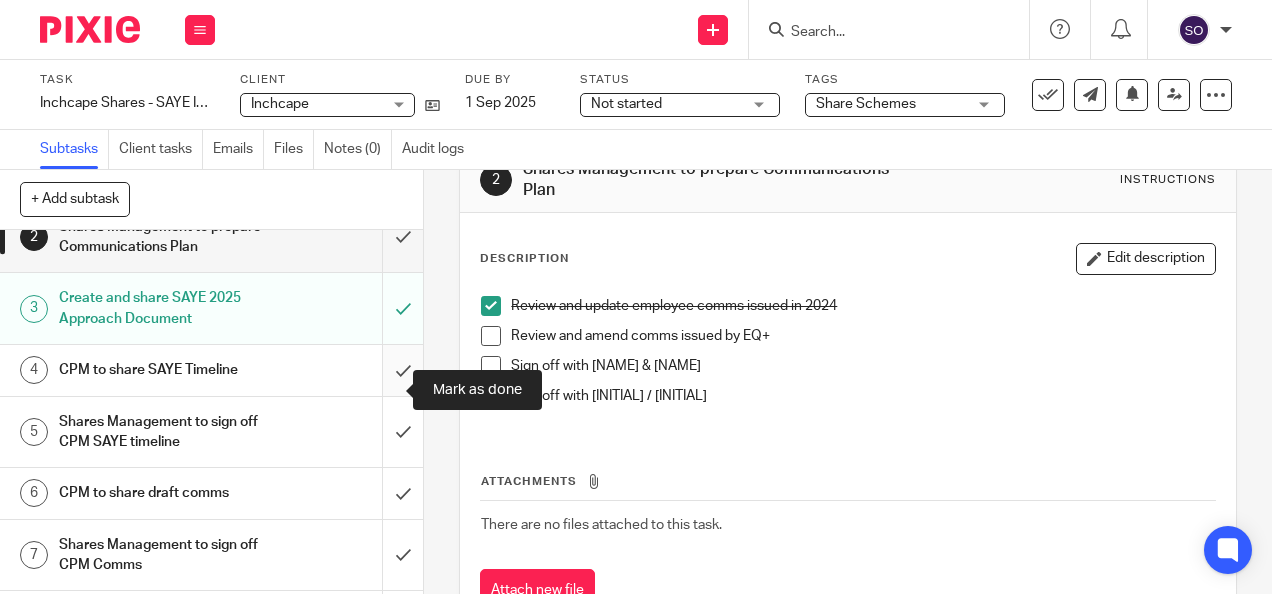 click at bounding box center (211, 370) 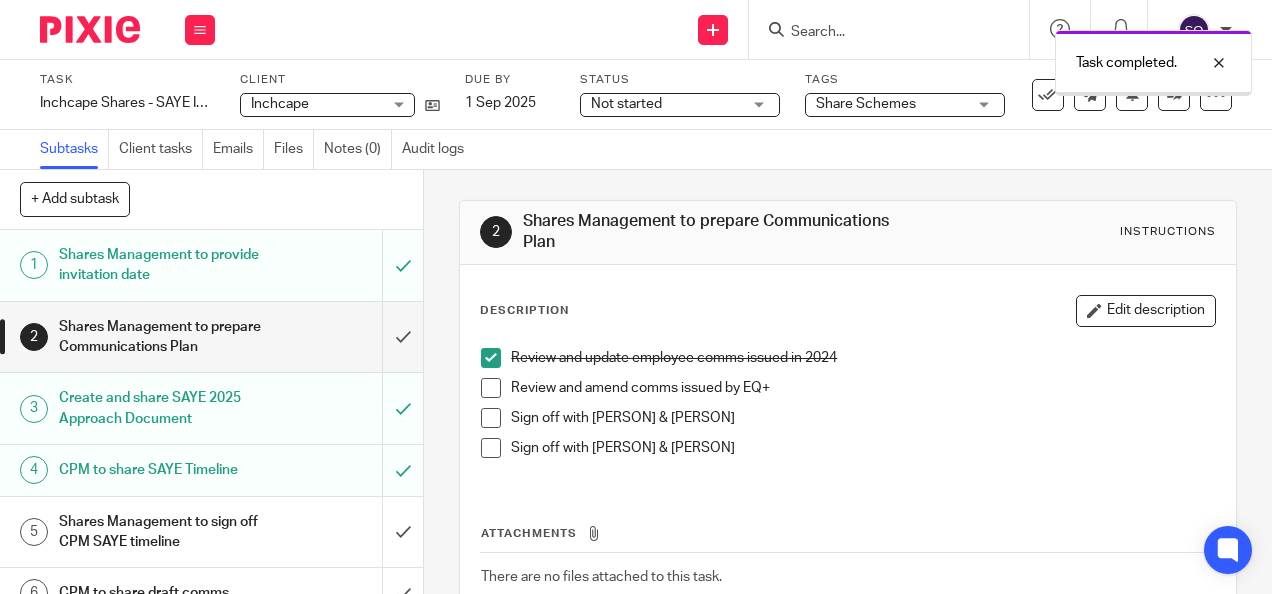 scroll, scrollTop: 0, scrollLeft: 0, axis: both 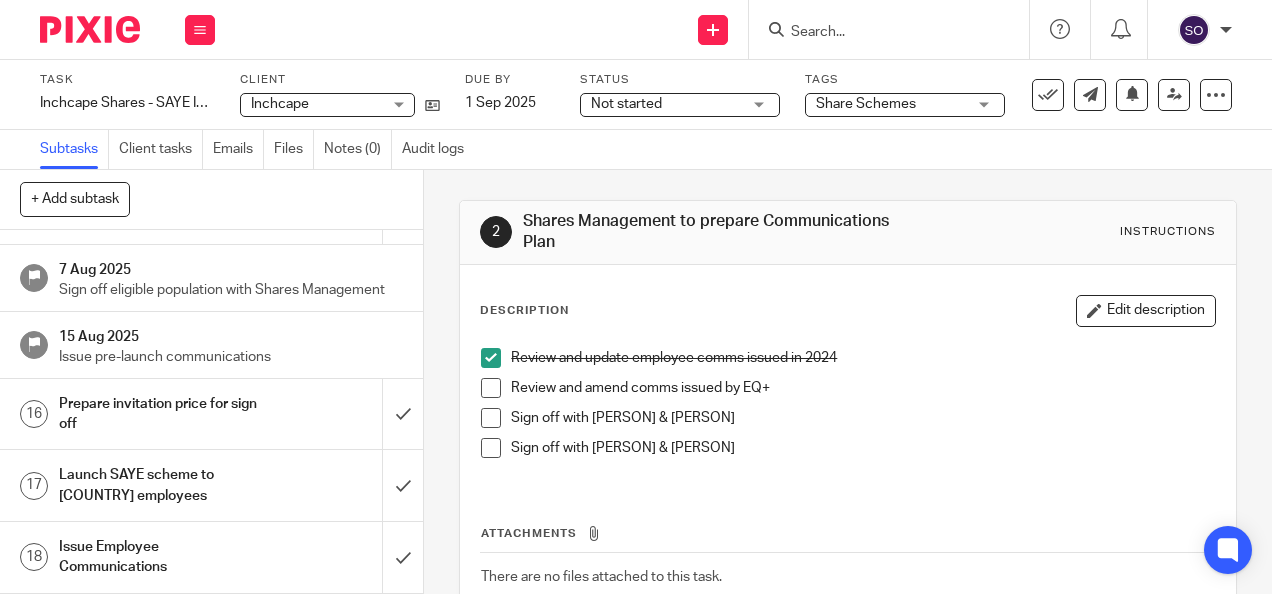 click on "Task" at bounding box center [127, 80] 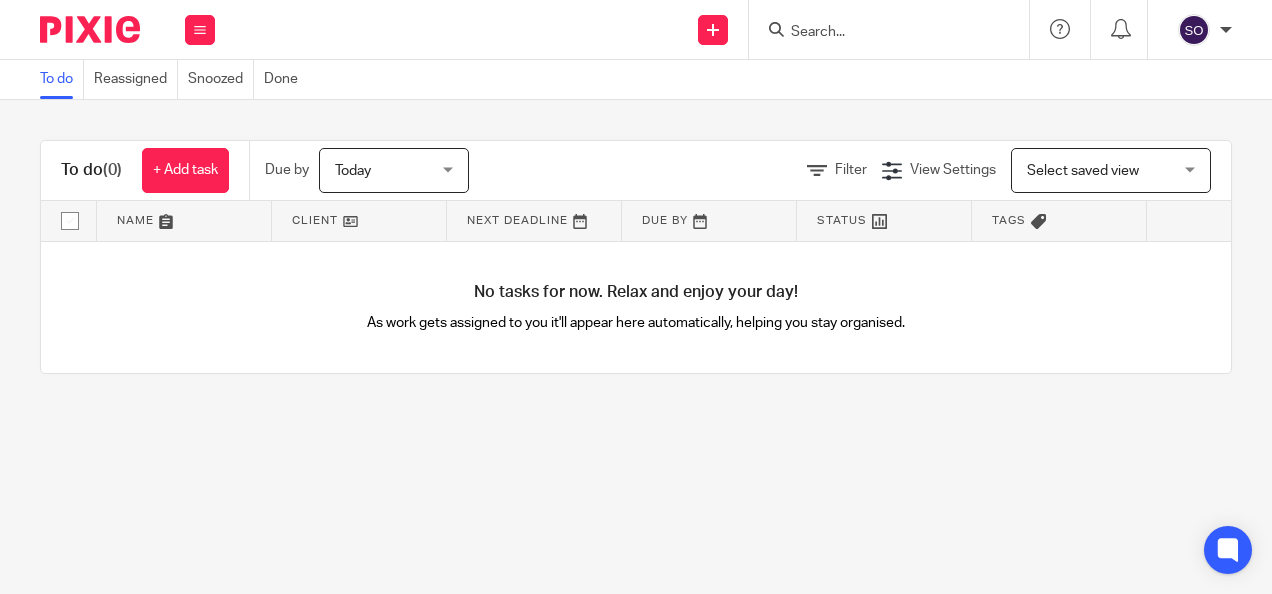 scroll, scrollTop: 0, scrollLeft: 0, axis: both 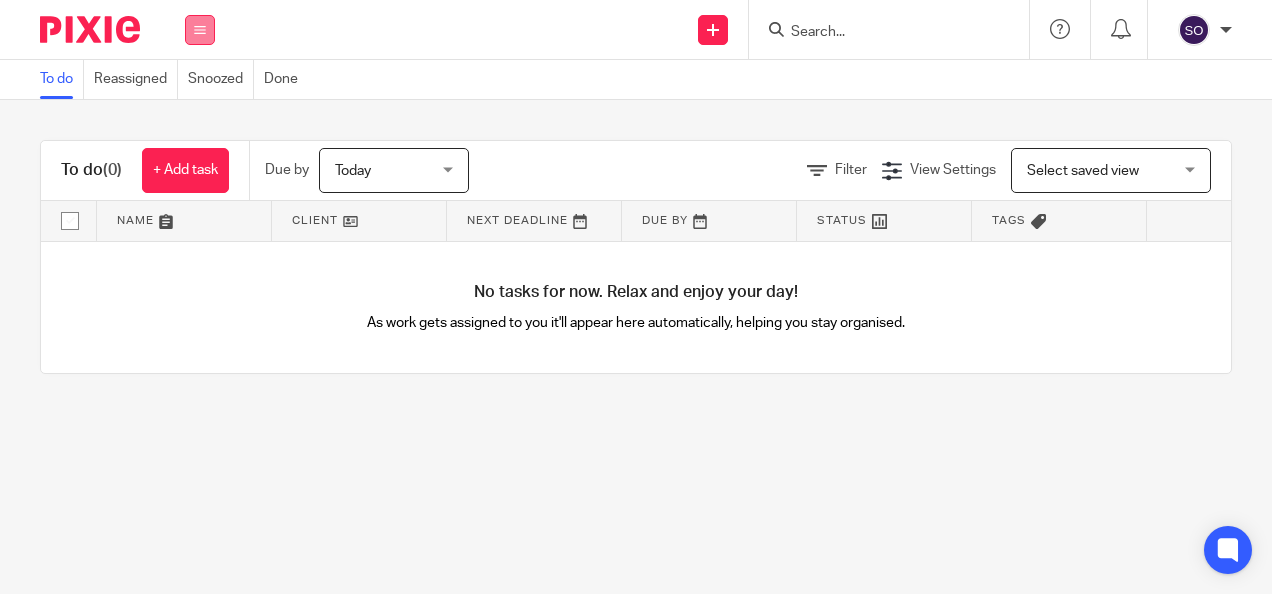 click at bounding box center (200, 30) 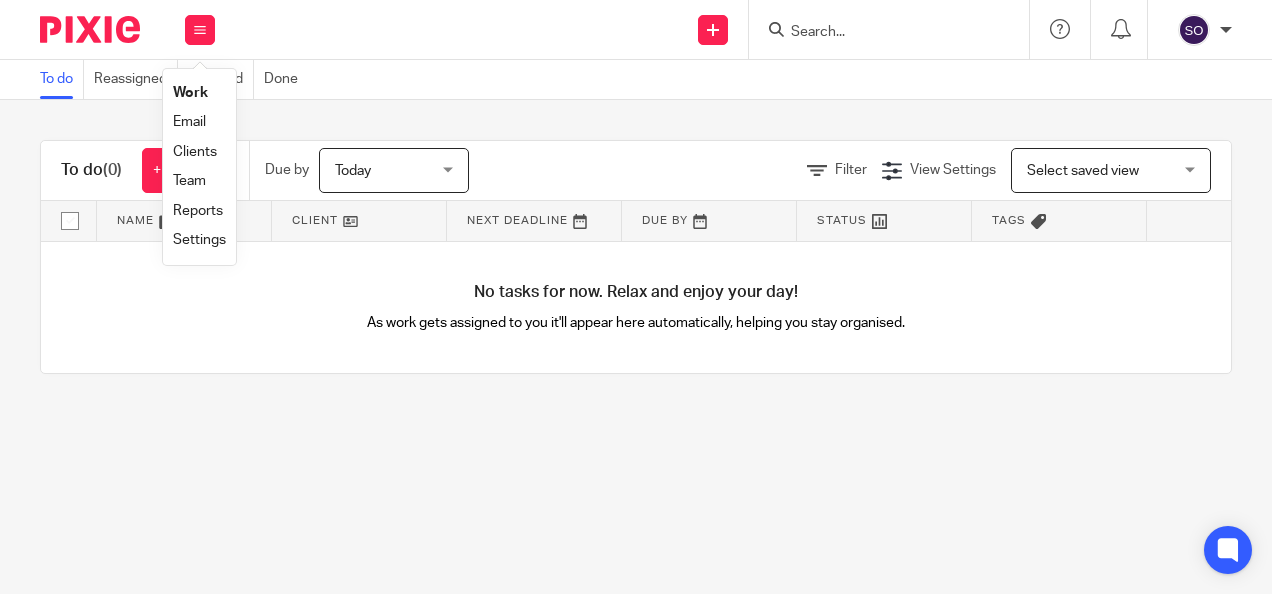 click on "Settings" at bounding box center (199, 240) 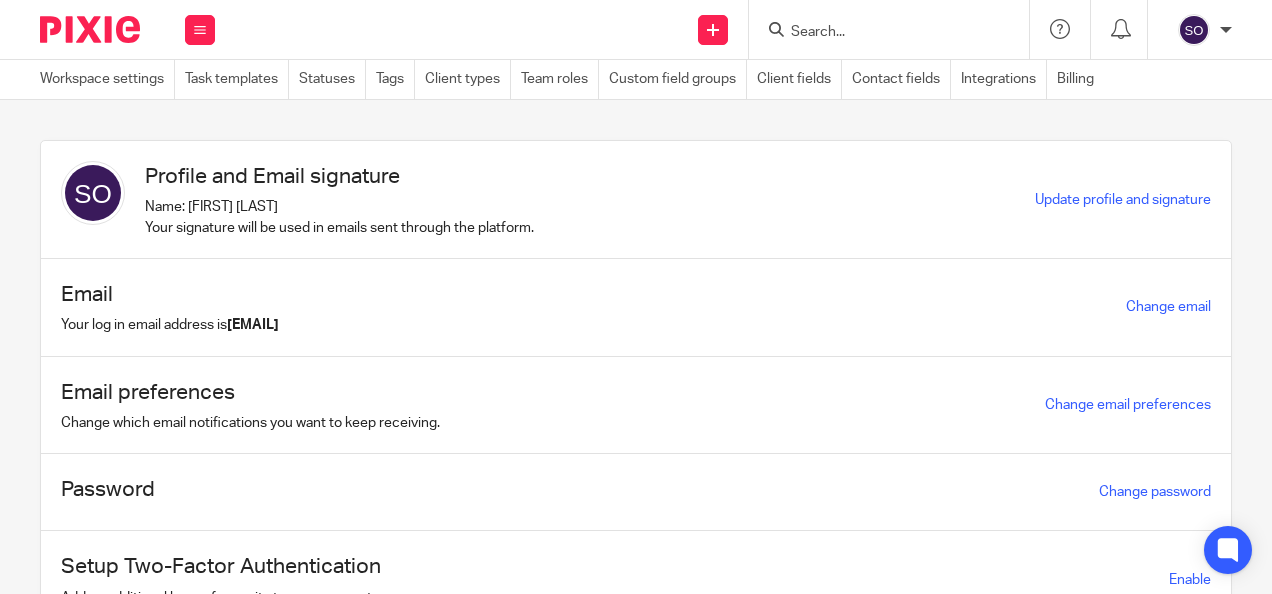 scroll, scrollTop: 0, scrollLeft: 0, axis: both 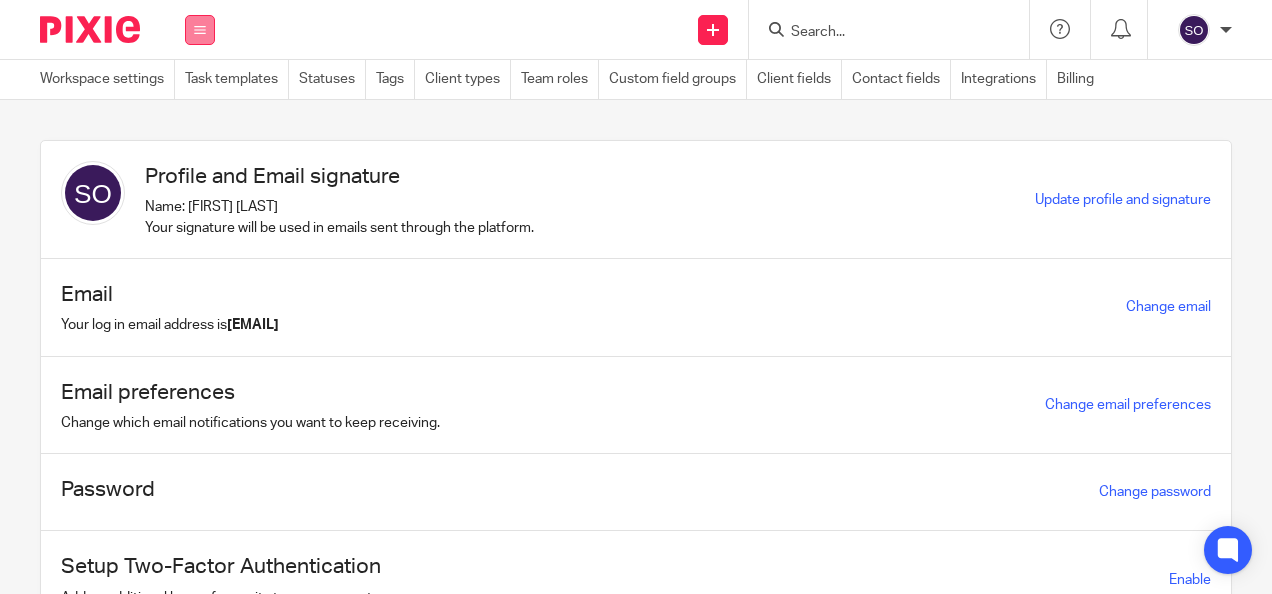click at bounding box center (200, 30) 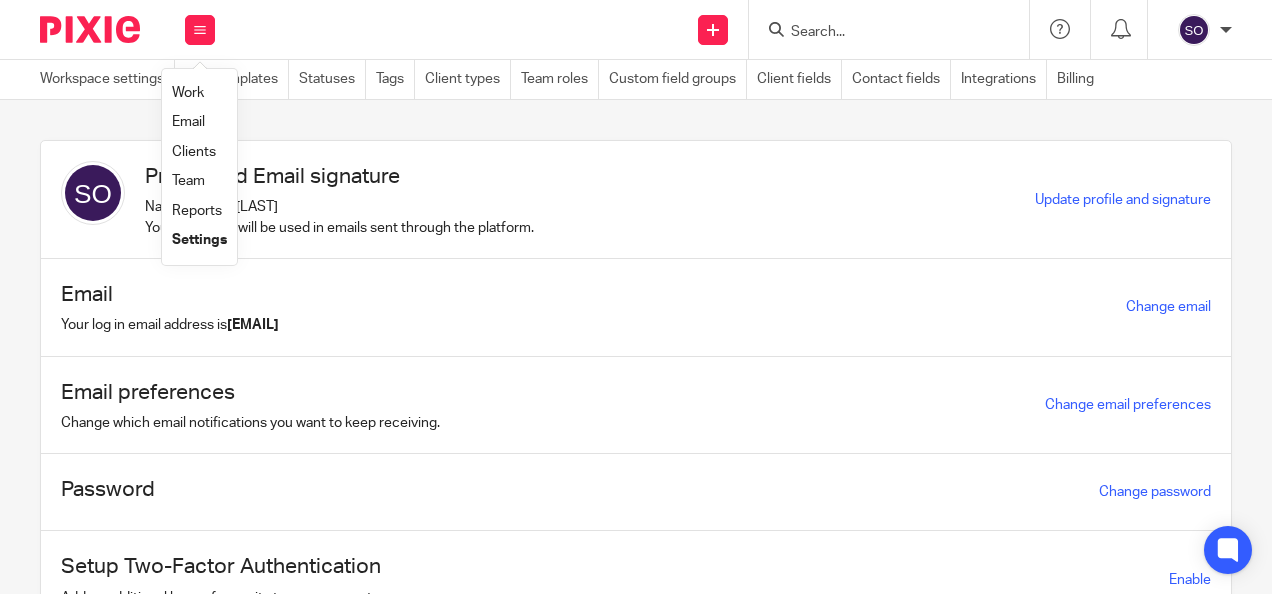 click on "Team" at bounding box center (188, 181) 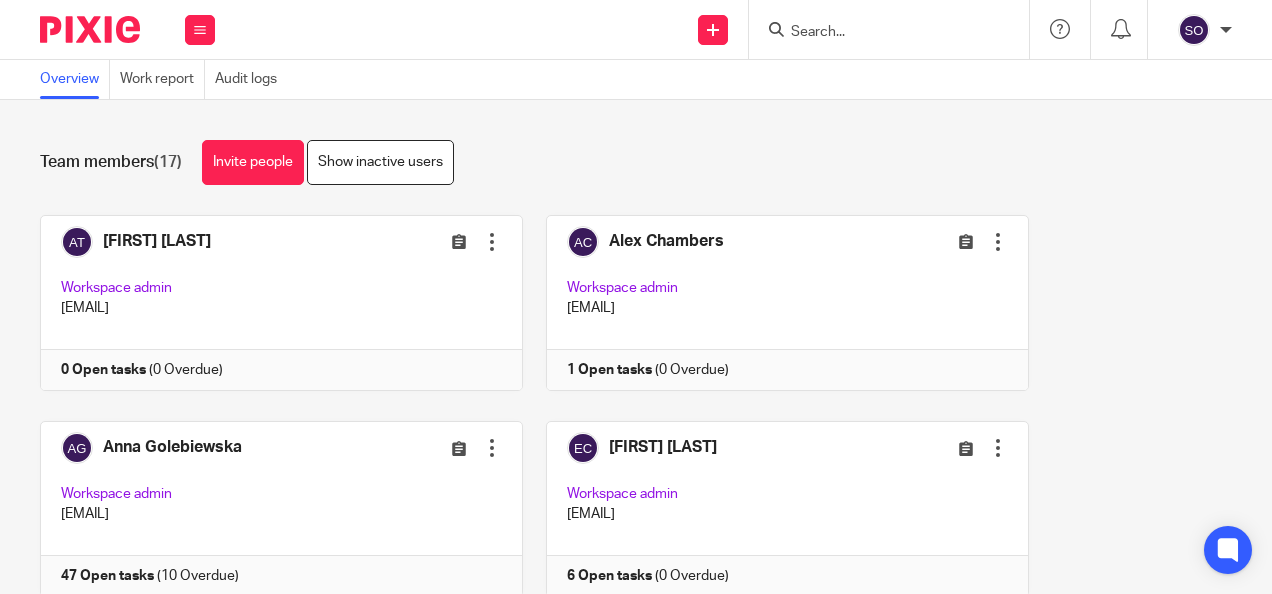 scroll, scrollTop: 0, scrollLeft: 0, axis: both 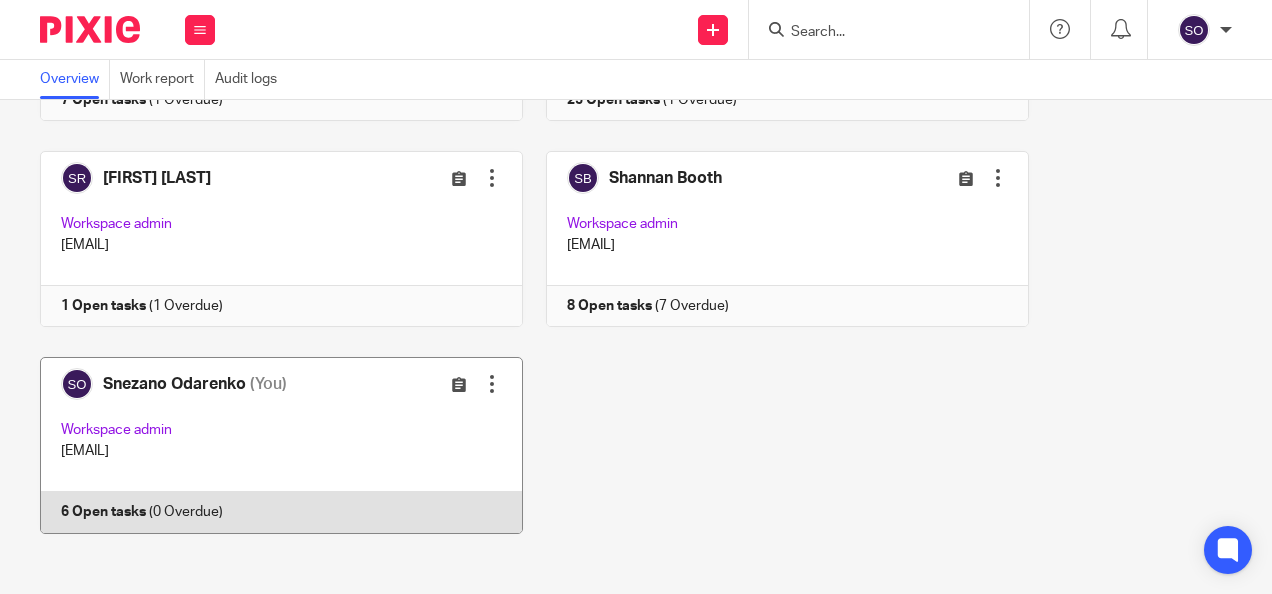 click at bounding box center [270, 445] 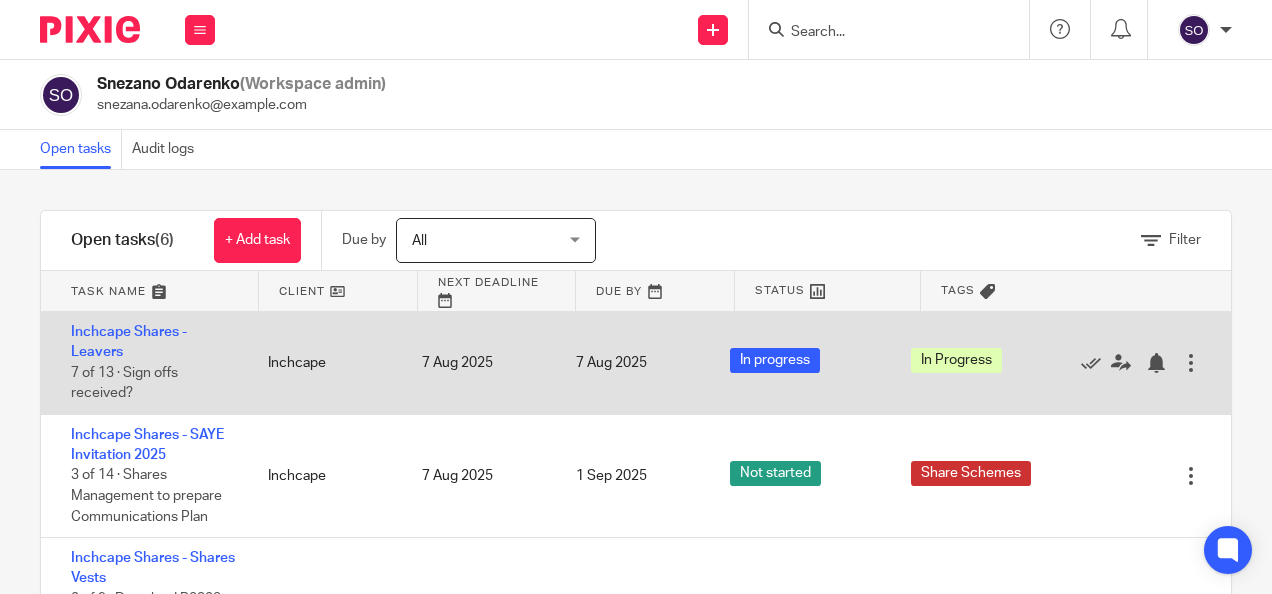 scroll, scrollTop: 0, scrollLeft: 0, axis: both 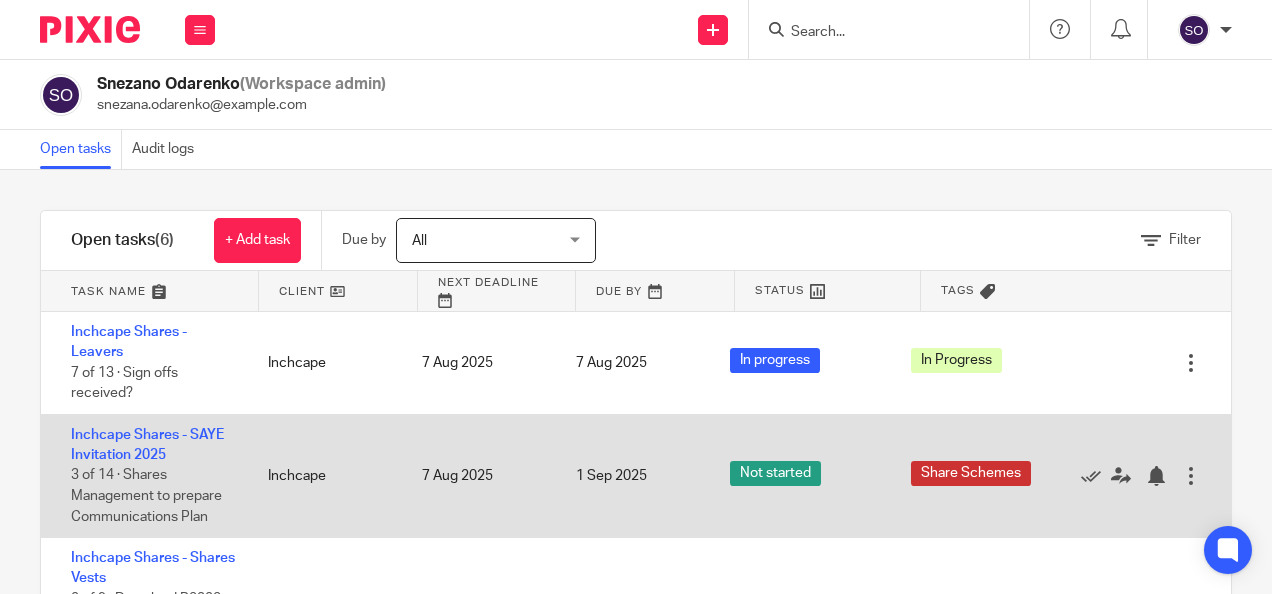 click on "Edit task
Delete" at bounding box center (1151, 476) 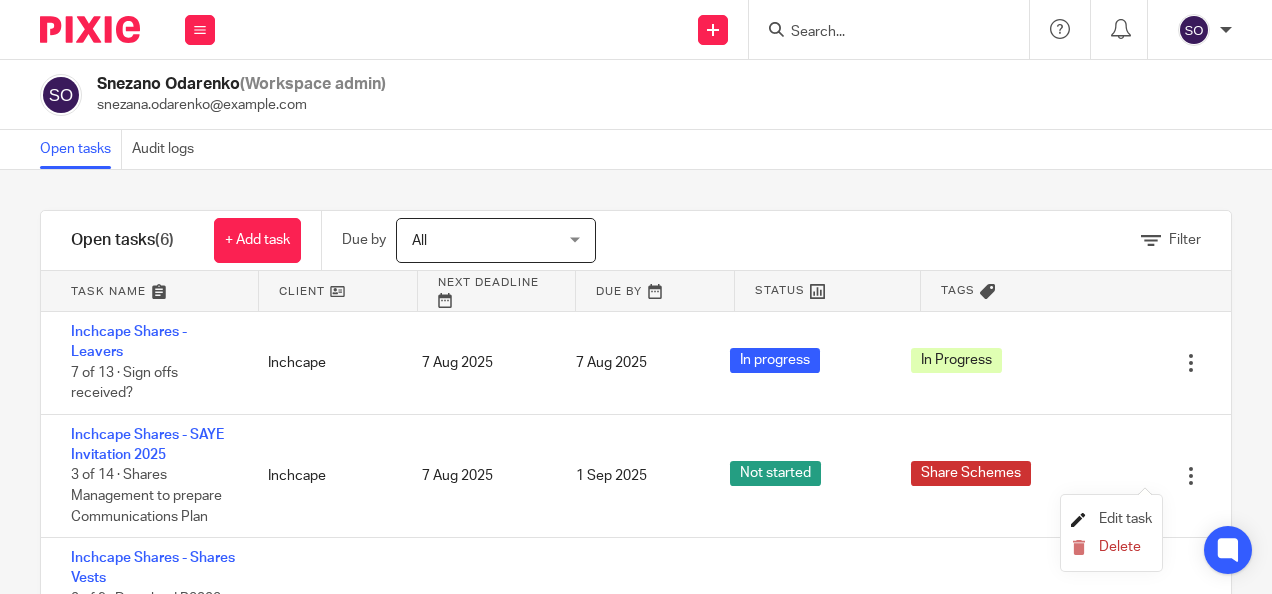 click on "Edit task" at bounding box center [1125, 519] 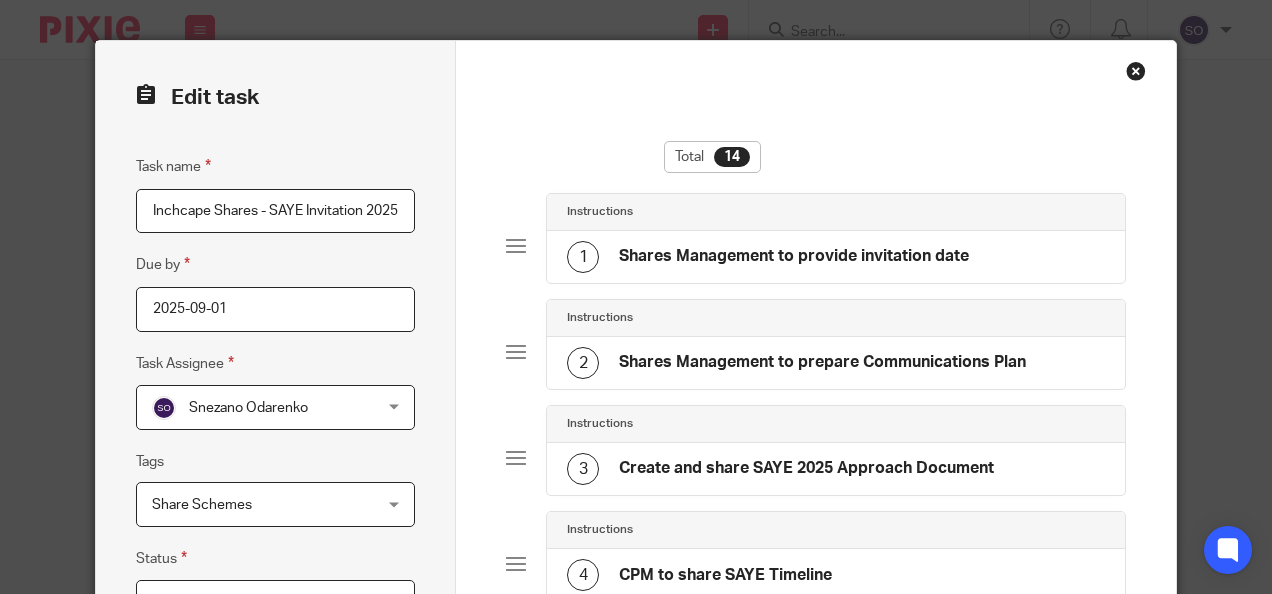 scroll, scrollTop: 0, scrollLeft: 0, axis: both 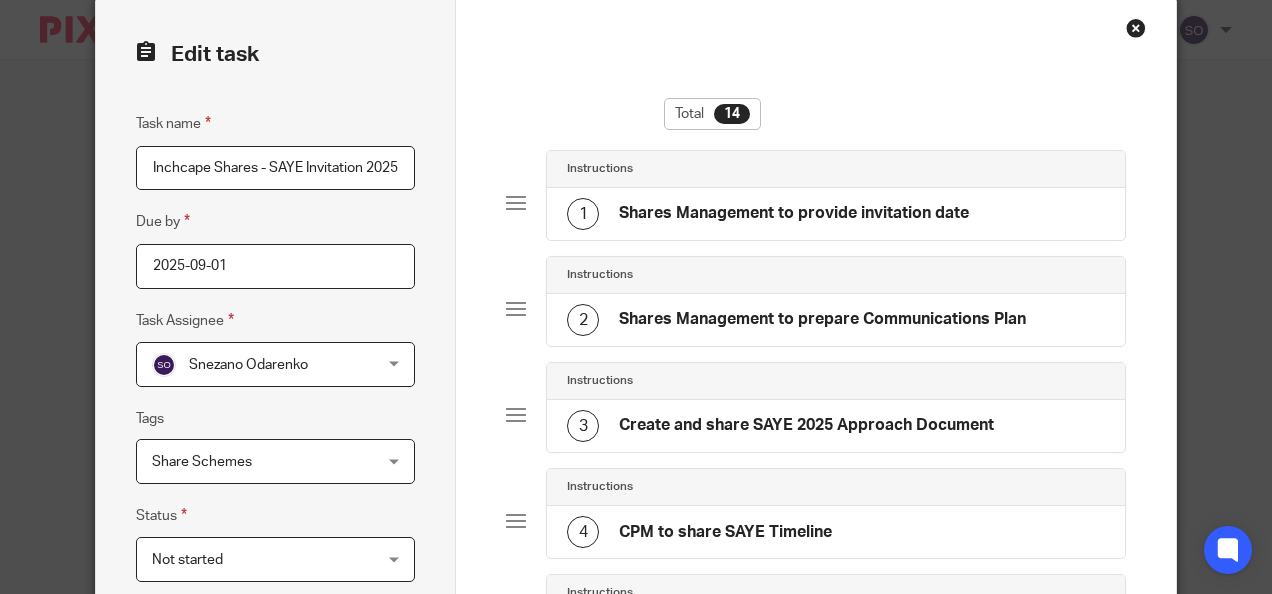 drag, startPoint x: 922, startPoint y: 268, endPoint x: 1141, endPoint y: 350, distance: 233.84824 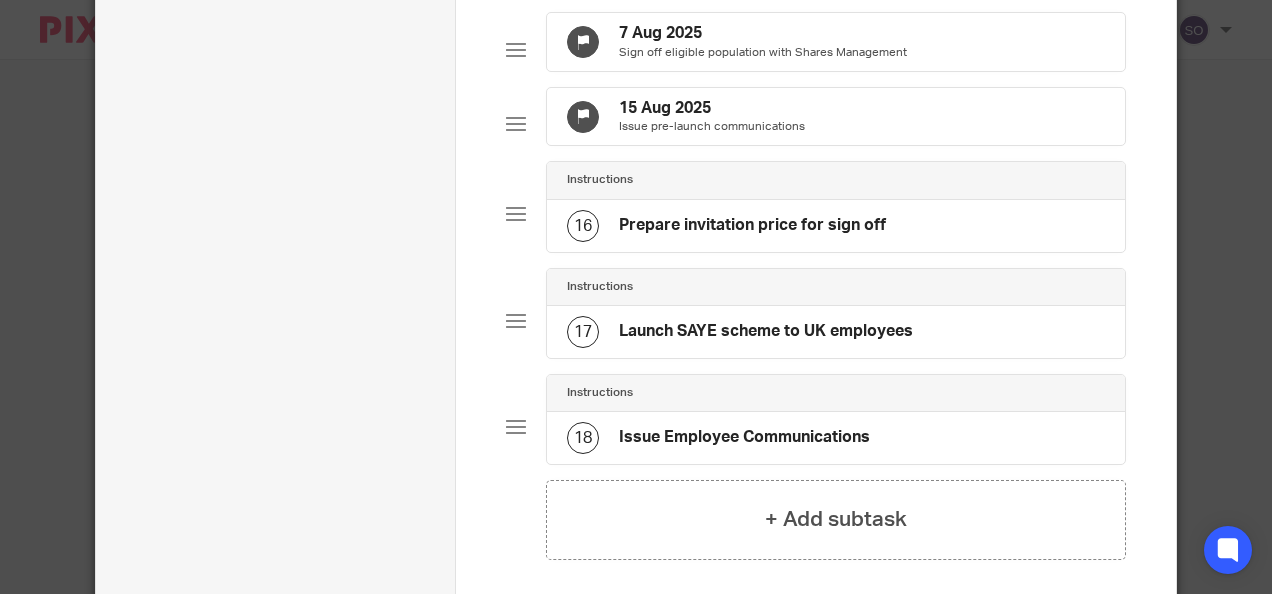 scroll, scrollTop: 1313, scrollLeft: 0, axis: vertical 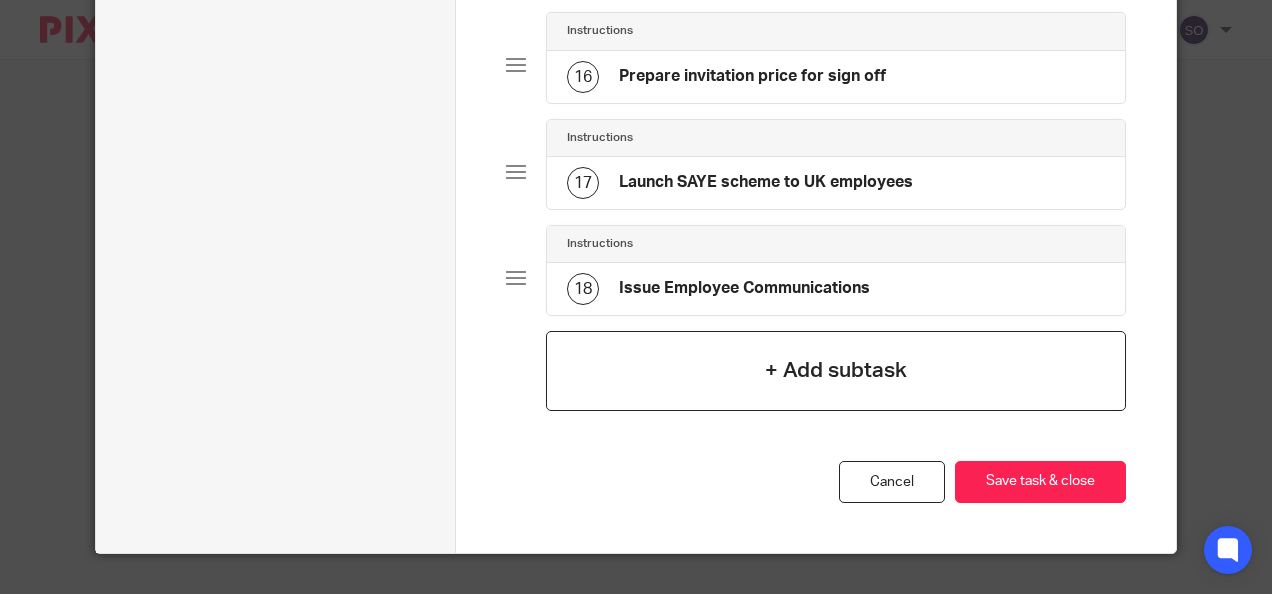 click on "+ Add subtask" 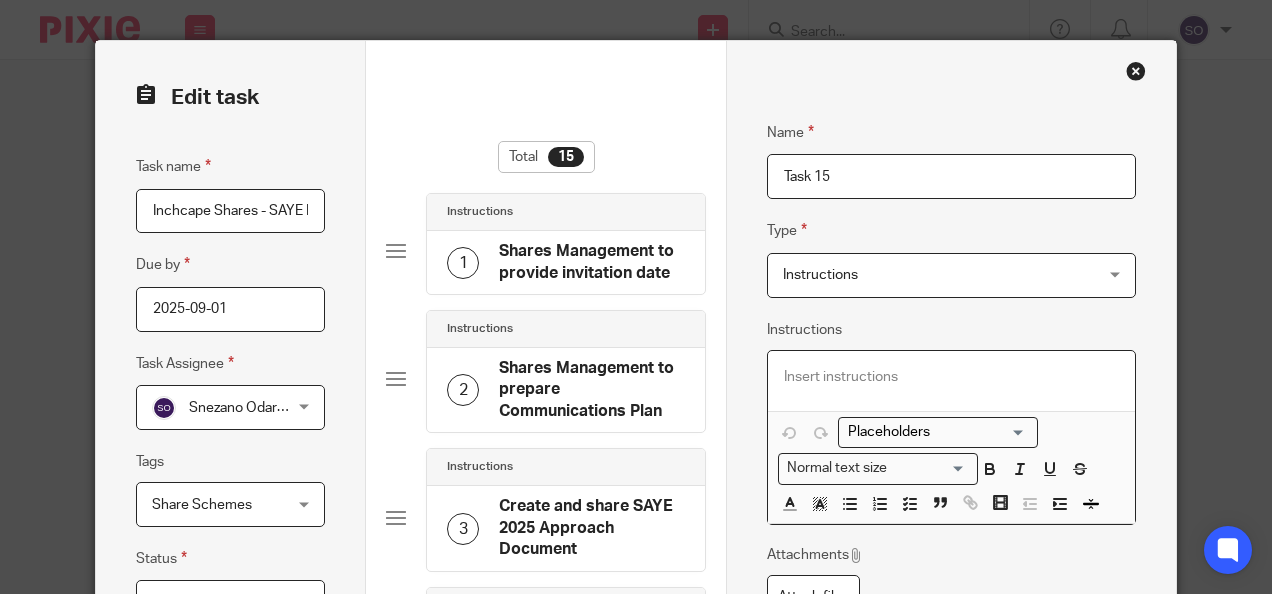 click at bounding box center (951, 381) 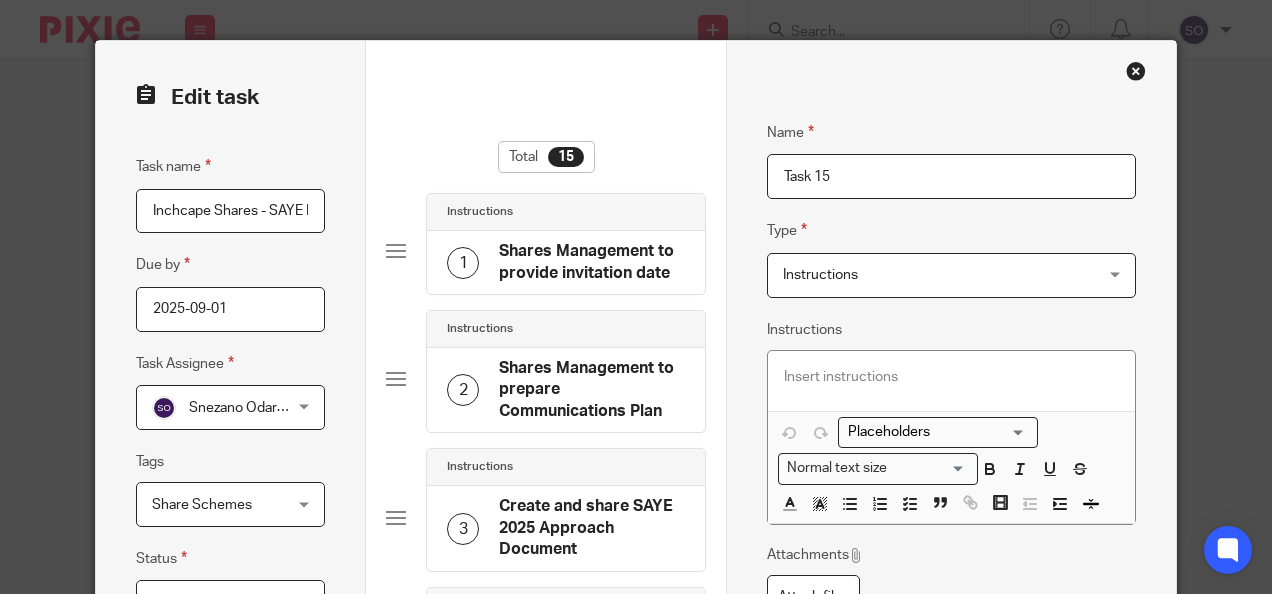 click on "Task 15" at bounding box center (951, 176) 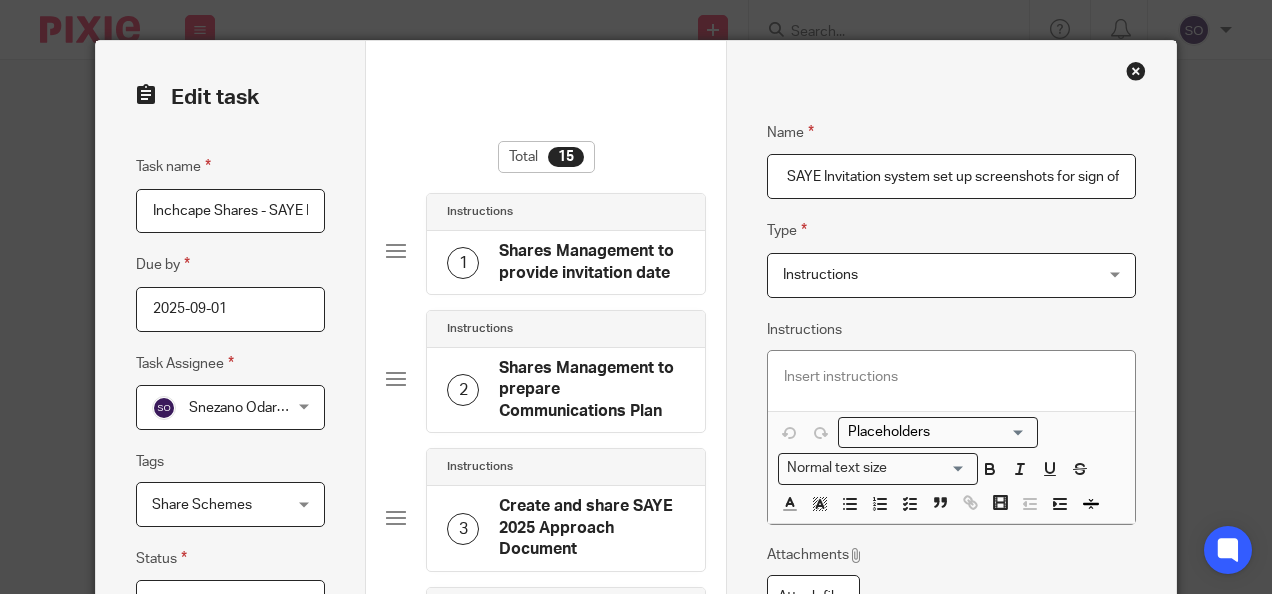 scroll, scrollTop: 0, scrollLeft: 90, axis: horizontal 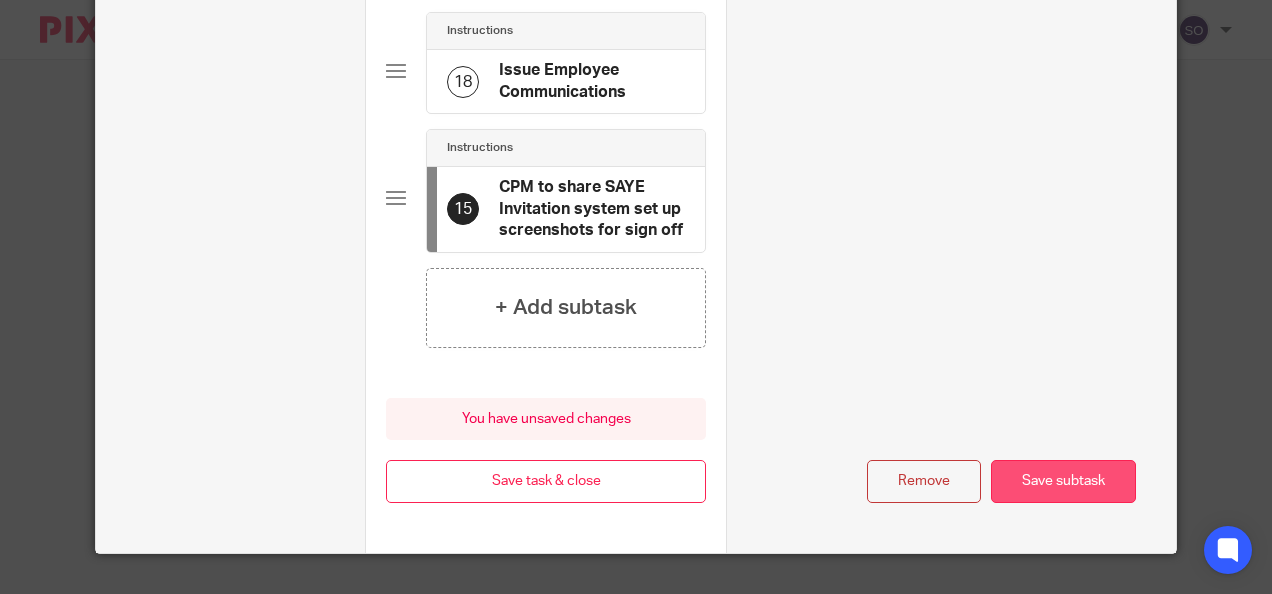 type on "CPM to share SAYE Invitation system set up screenshots for sign off" 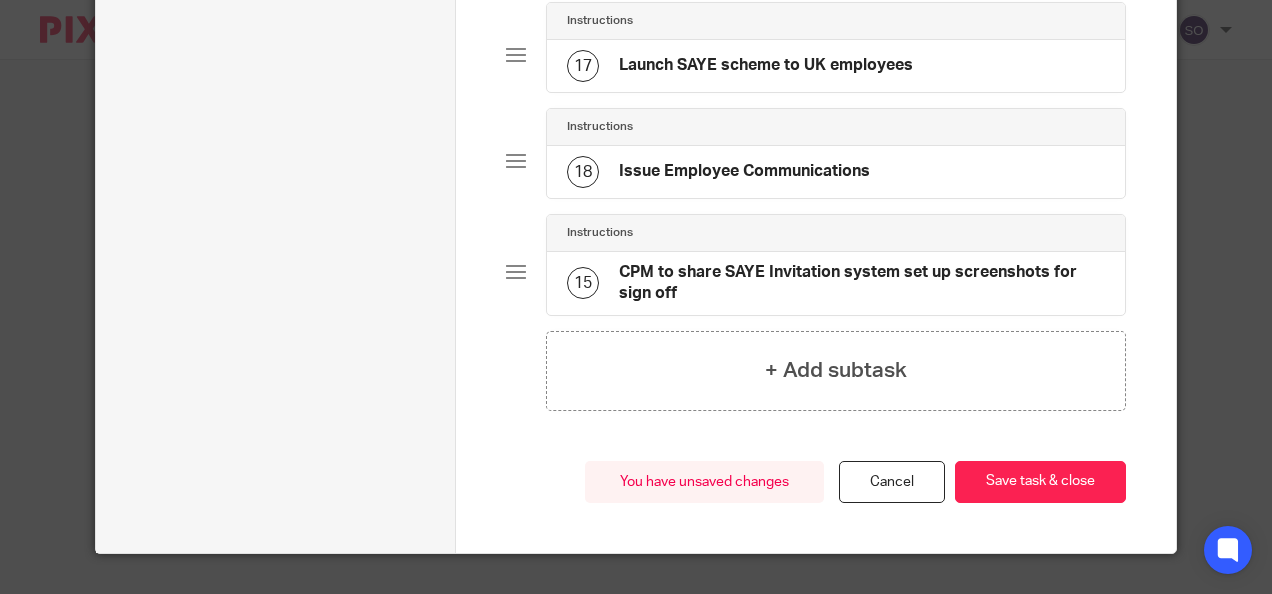scroll, scrollTop: 0, scrollLeft: 0, axis: both 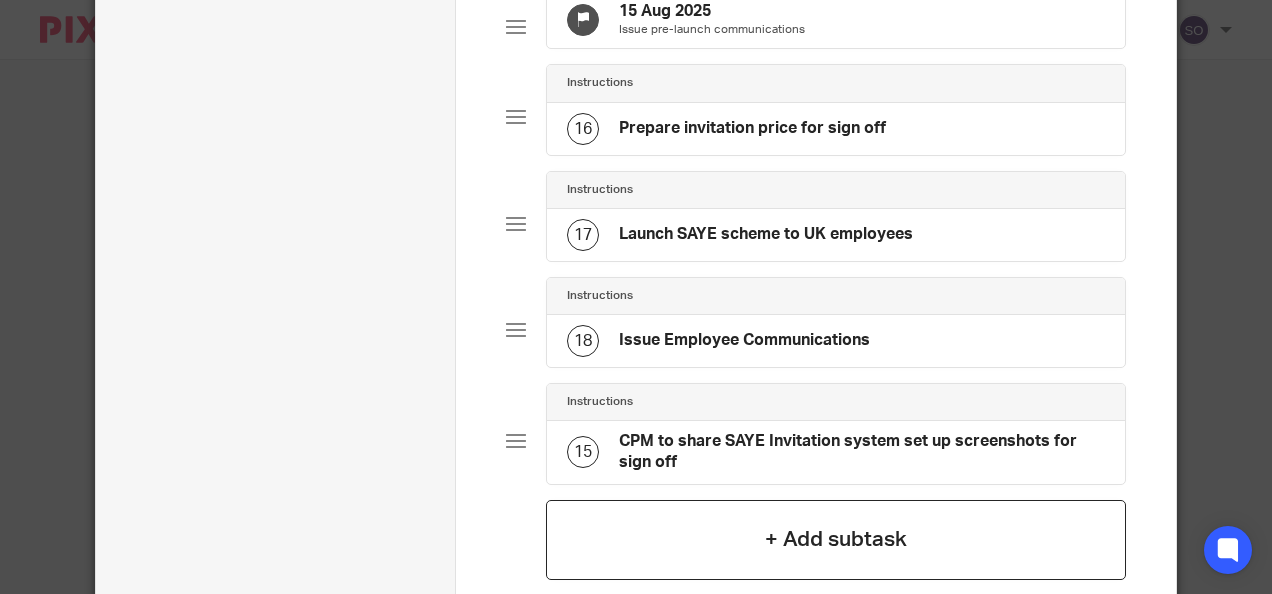click on "+ Add subtask" 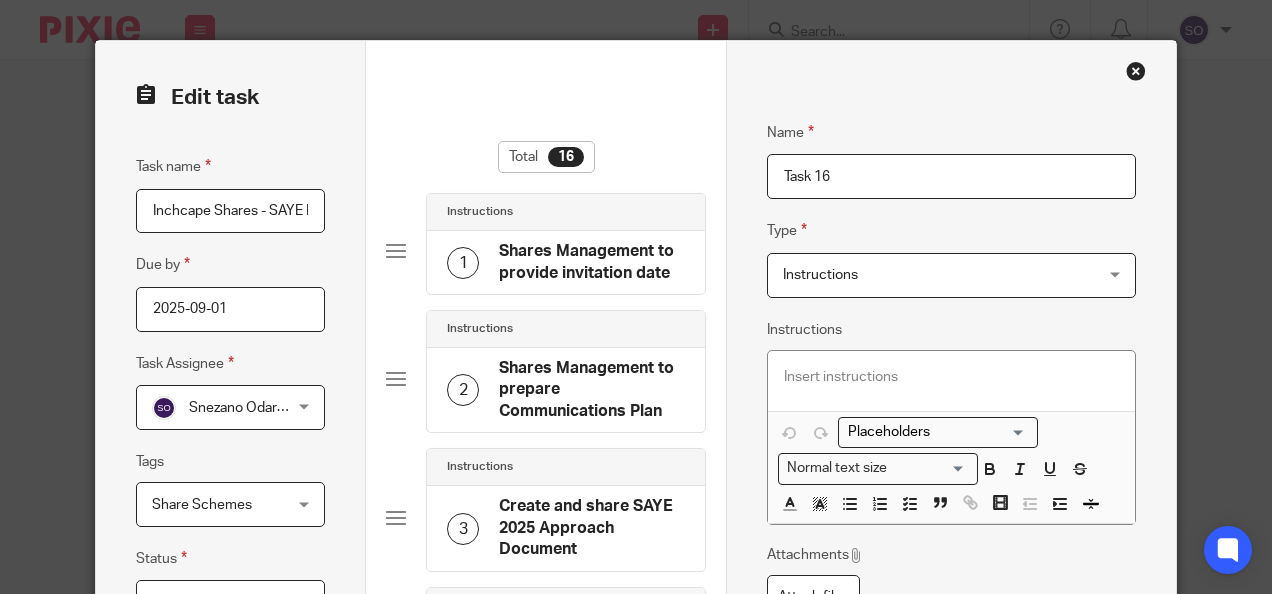 click on "Task 16" at bounding box center (951, 176) 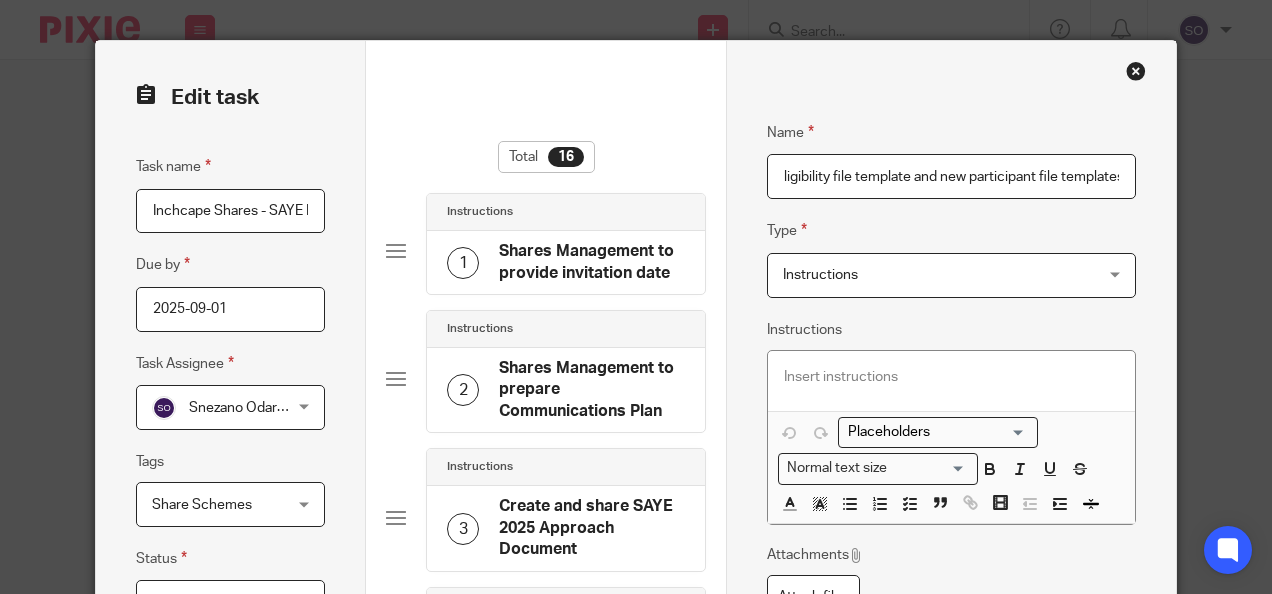 scroll, scrollTop: 0, scrollLeft: 115, axis: horizontal 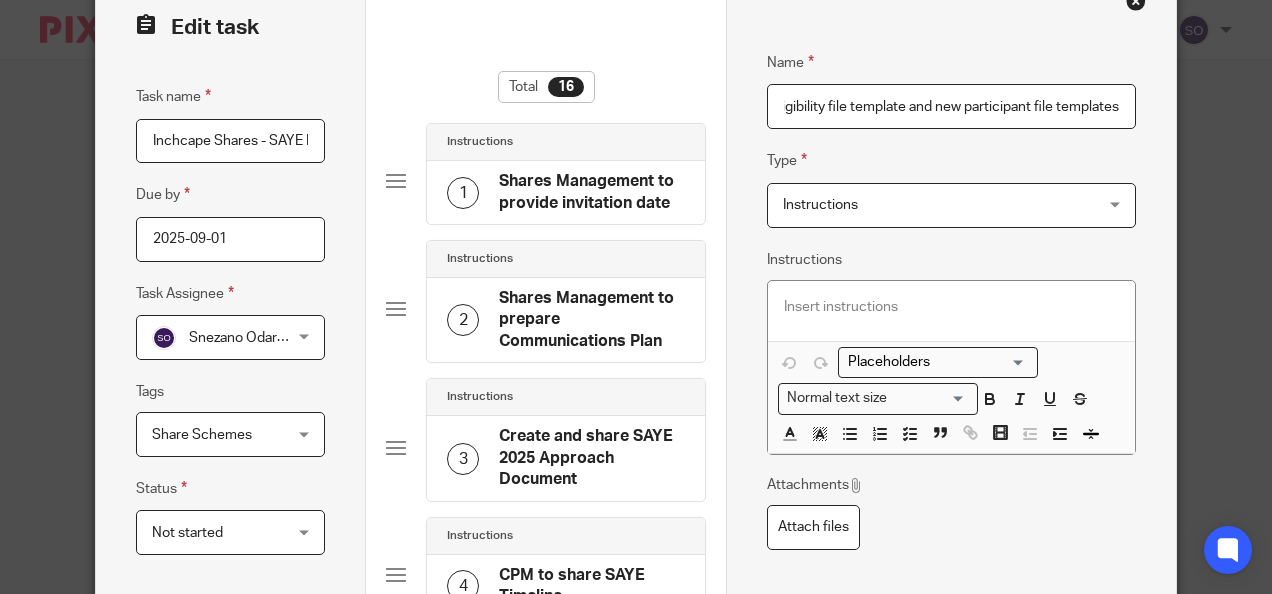 type on "CPM to provide eligibility file template and new participant file templates" 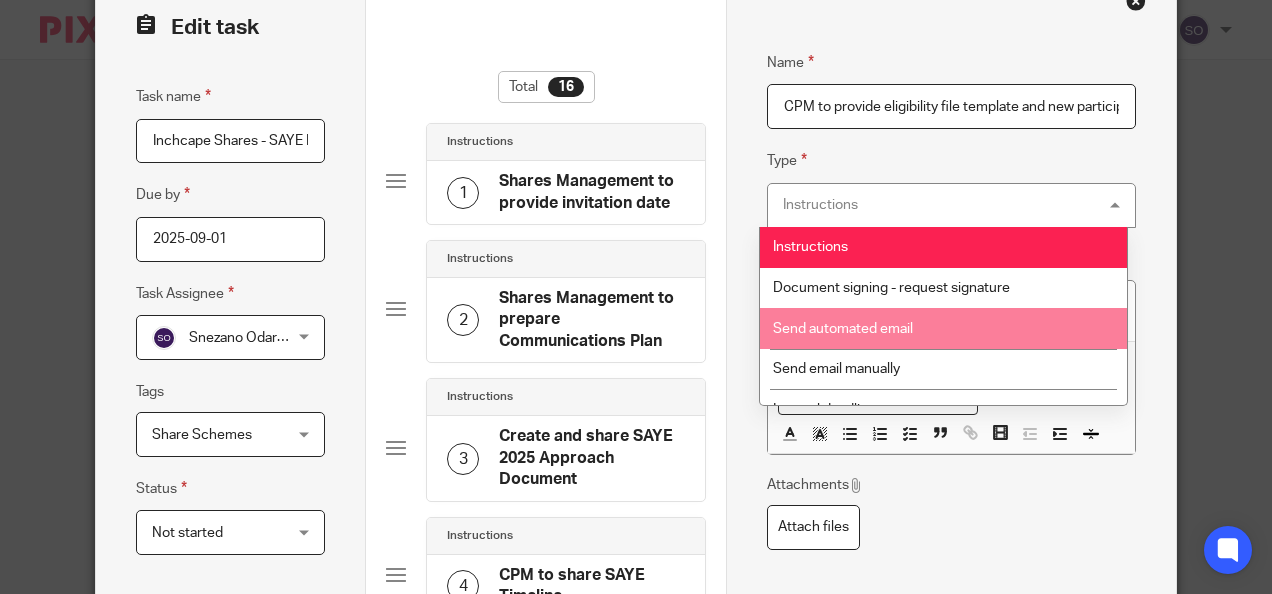 scroll, scrollTop: 24, scrollLeft: 0, axis: vertical 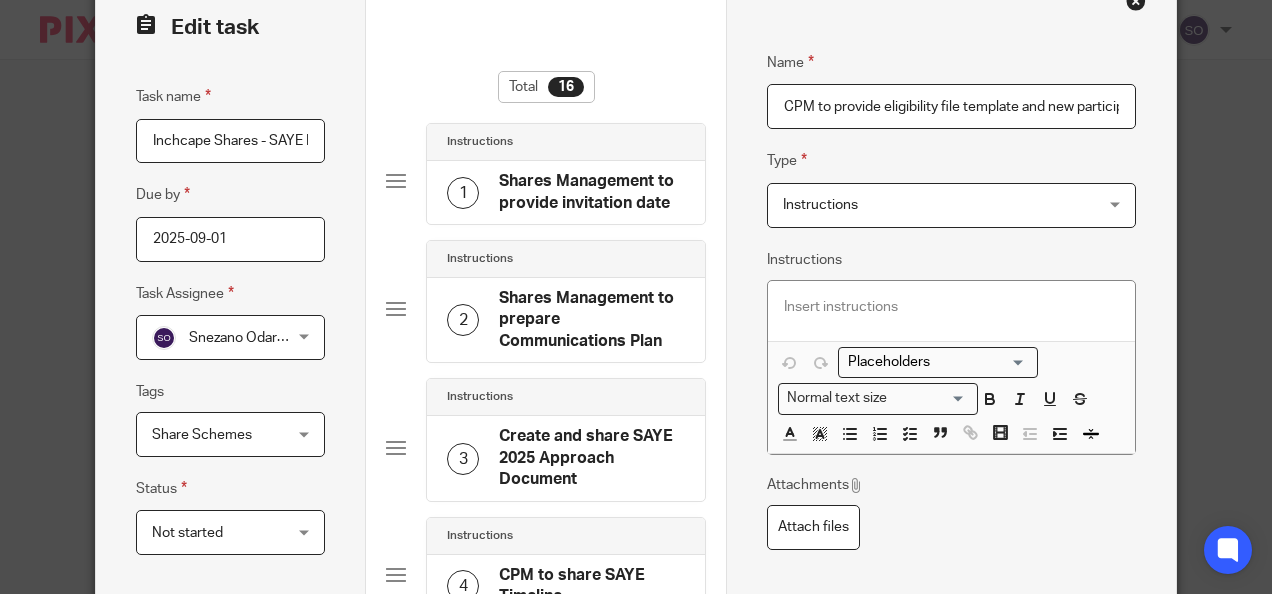 click on "Type
Instructions
Instructions
Instructions
Document signing - request signature
Send automated email
Send email manually
Internal deadline
Job::TaskInstruction" at bounding box center (951, 188) 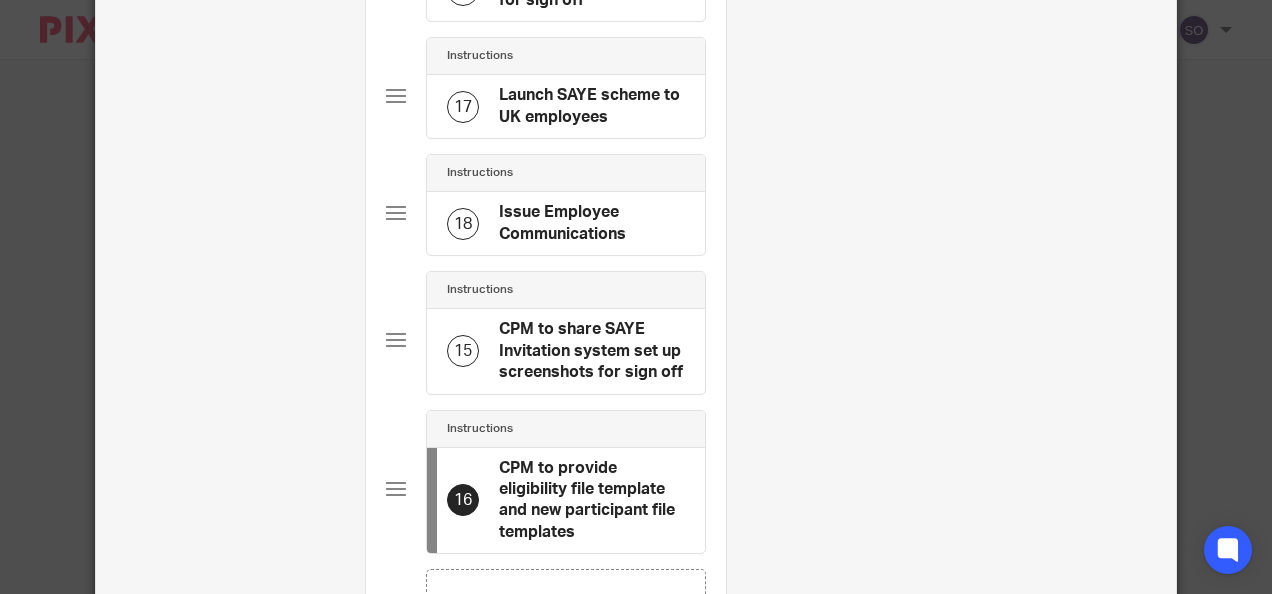 scroll, scrollTop: 1894, scrollLeft: 0, axis: vertical 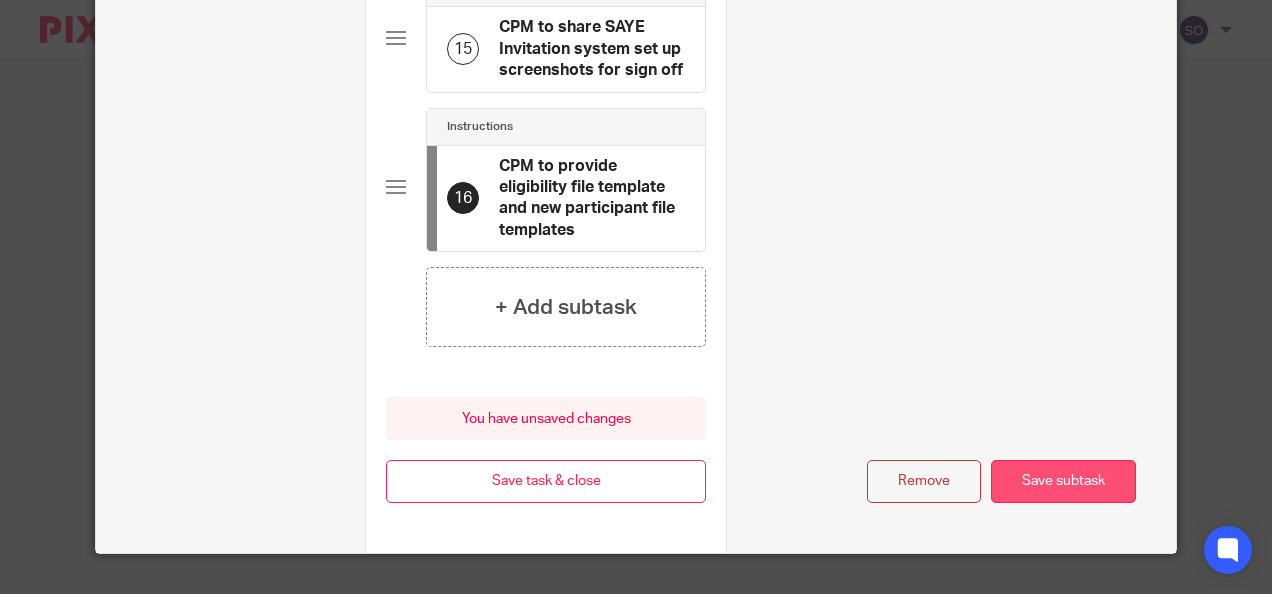 click on "Save subtask" at bounding box center [1063, 481] 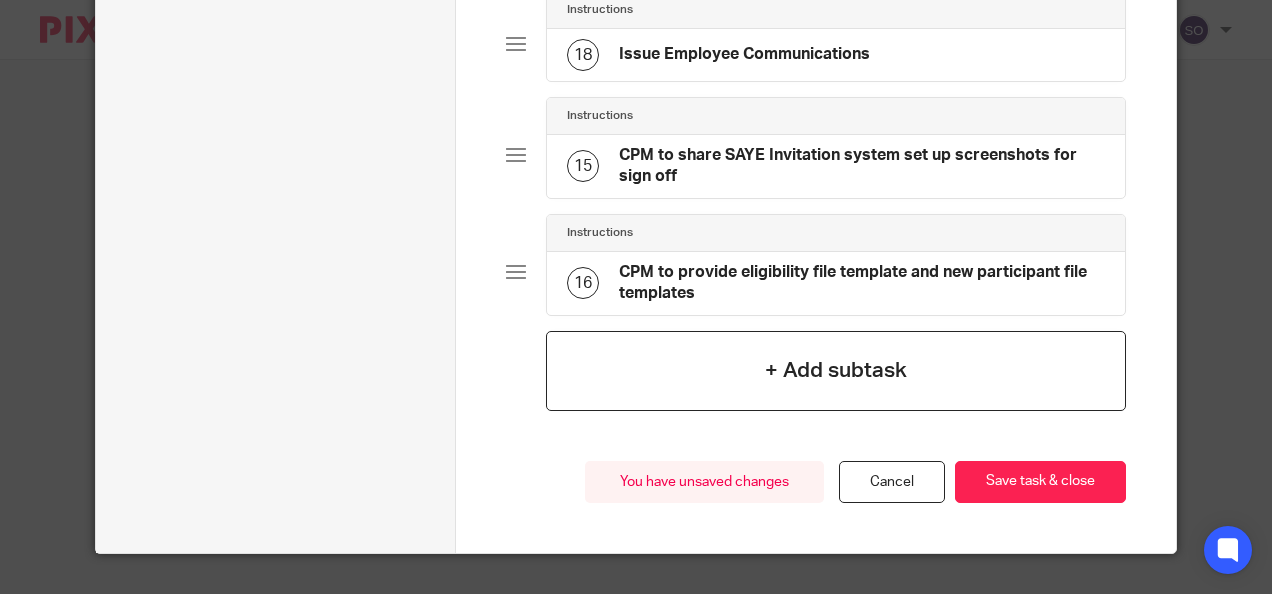 click on "+ Add subtask" 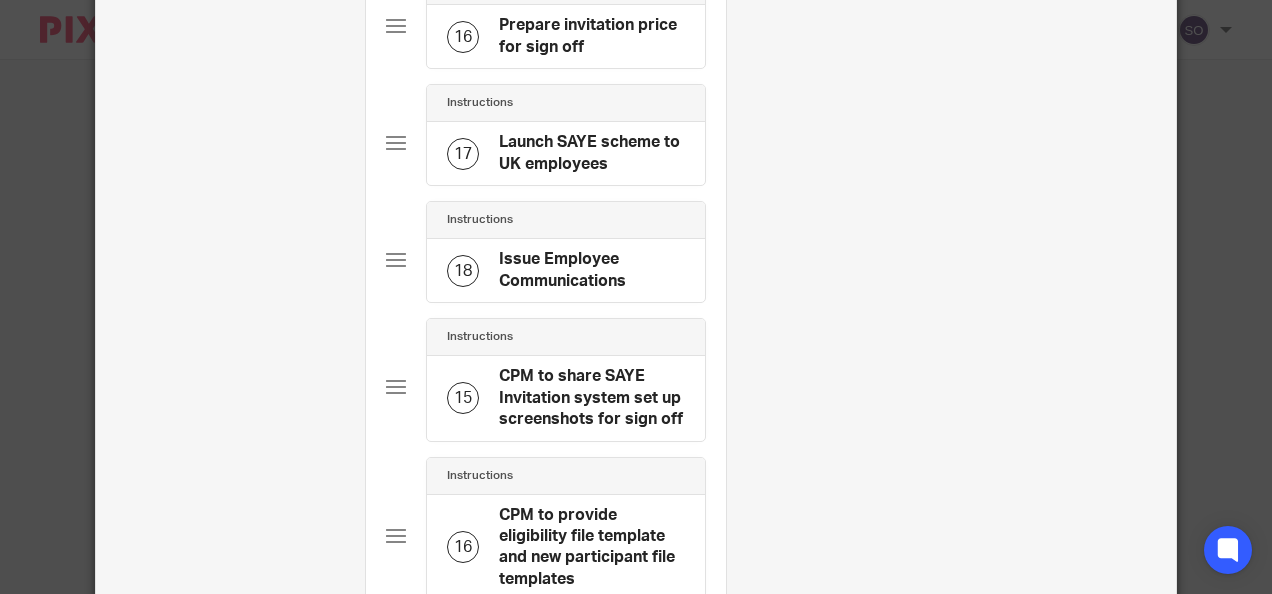 scroll, scrollTop: 0, scrollLeft: 0, axis: both 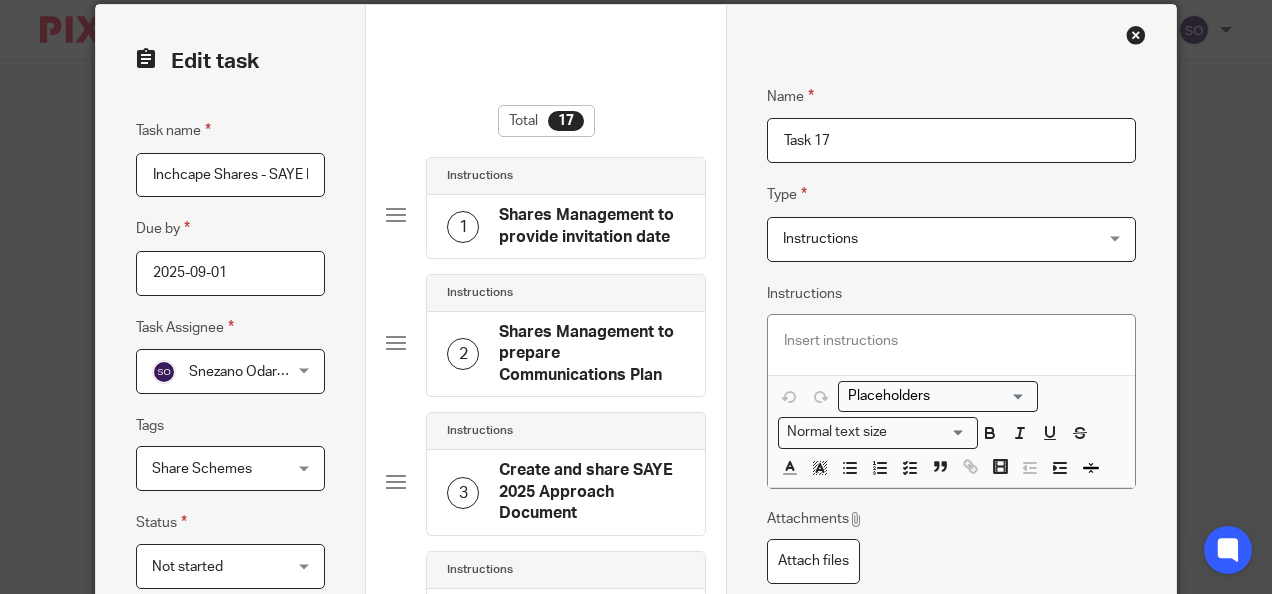 click on "Task 17" at bounding box center (951, 140) 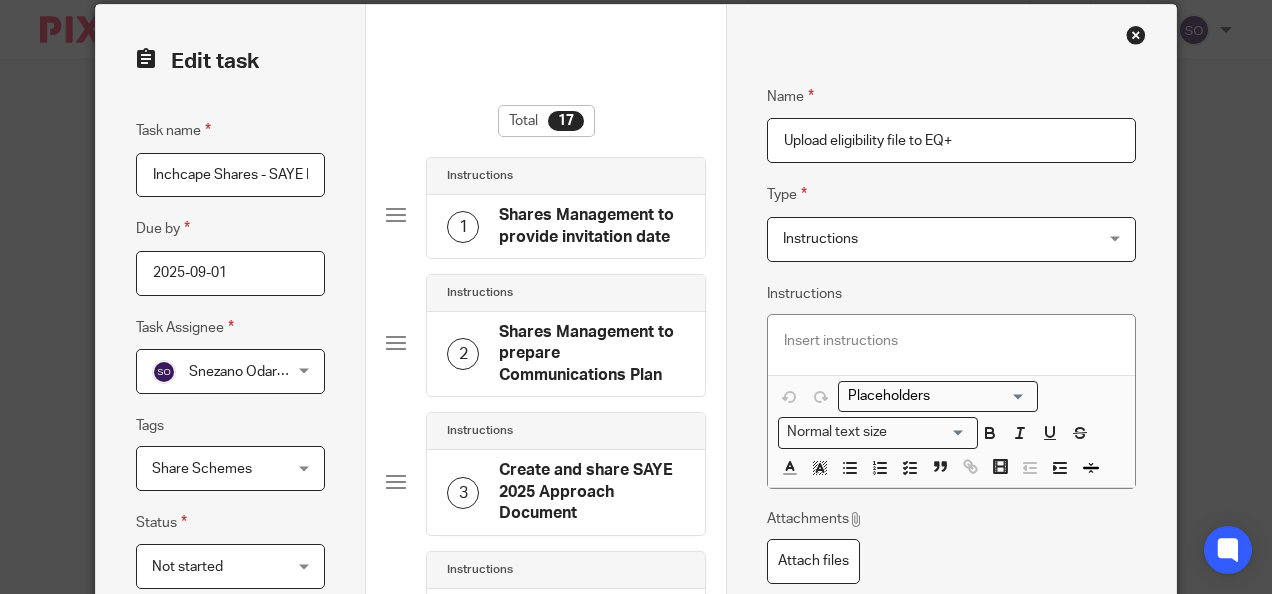 type on "Upload eligibility file to EQ+" 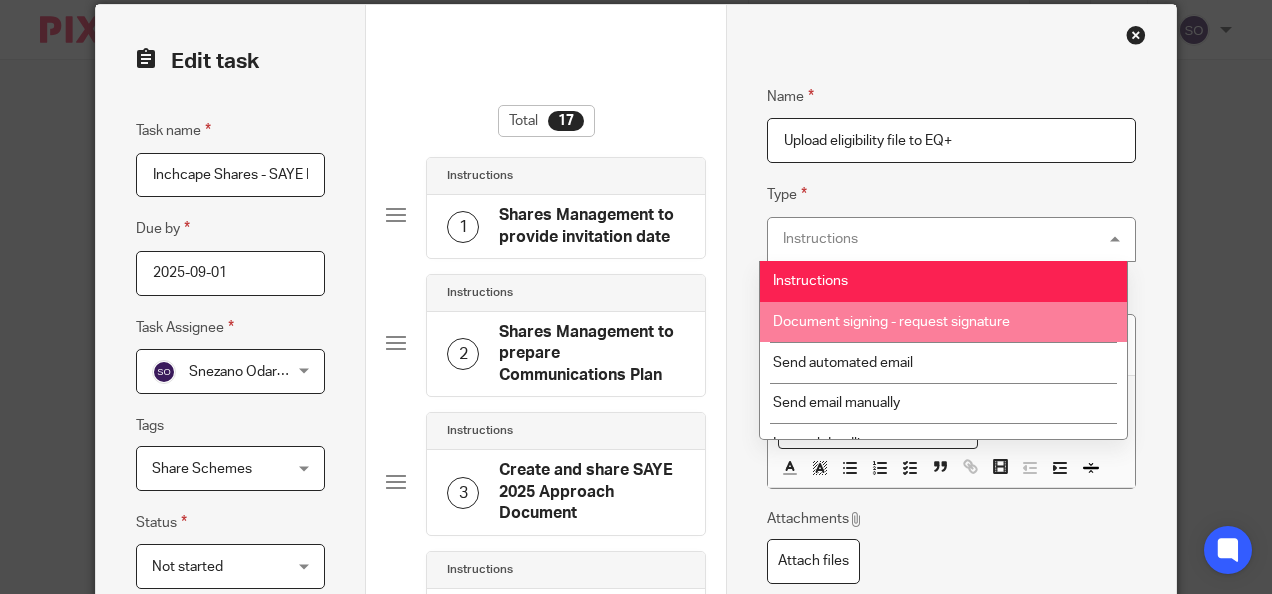 scroll, scrollTop: 24, scrollLeft: 0, axis: vertical 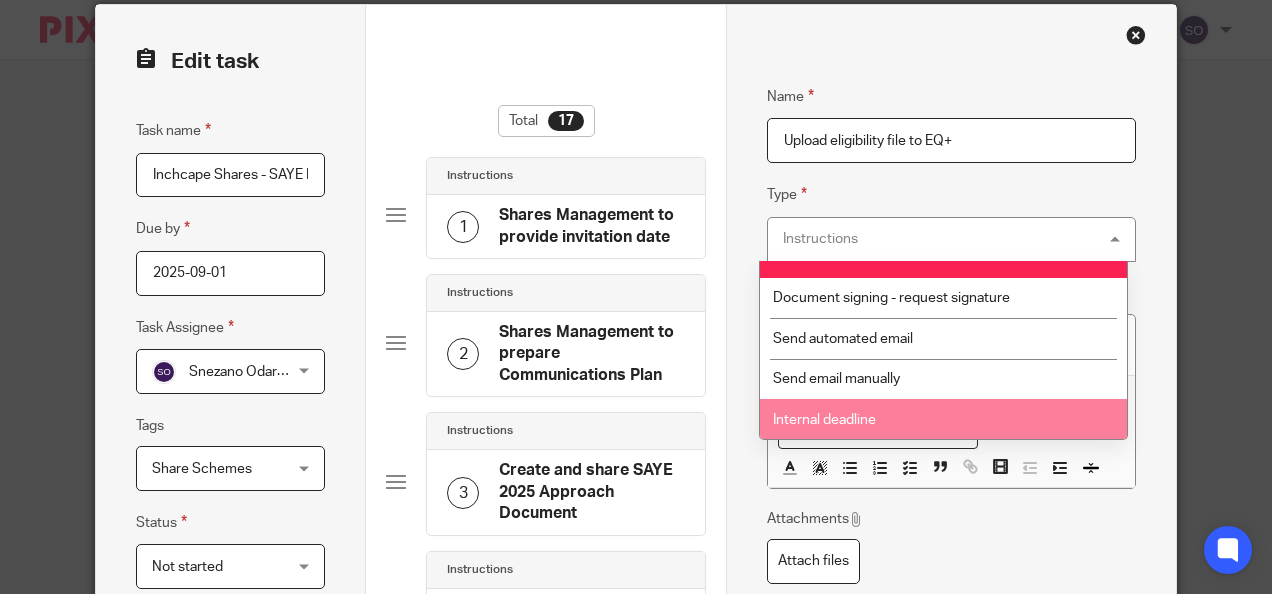 click on "Internal deadline" at bounding box center (943, 419) 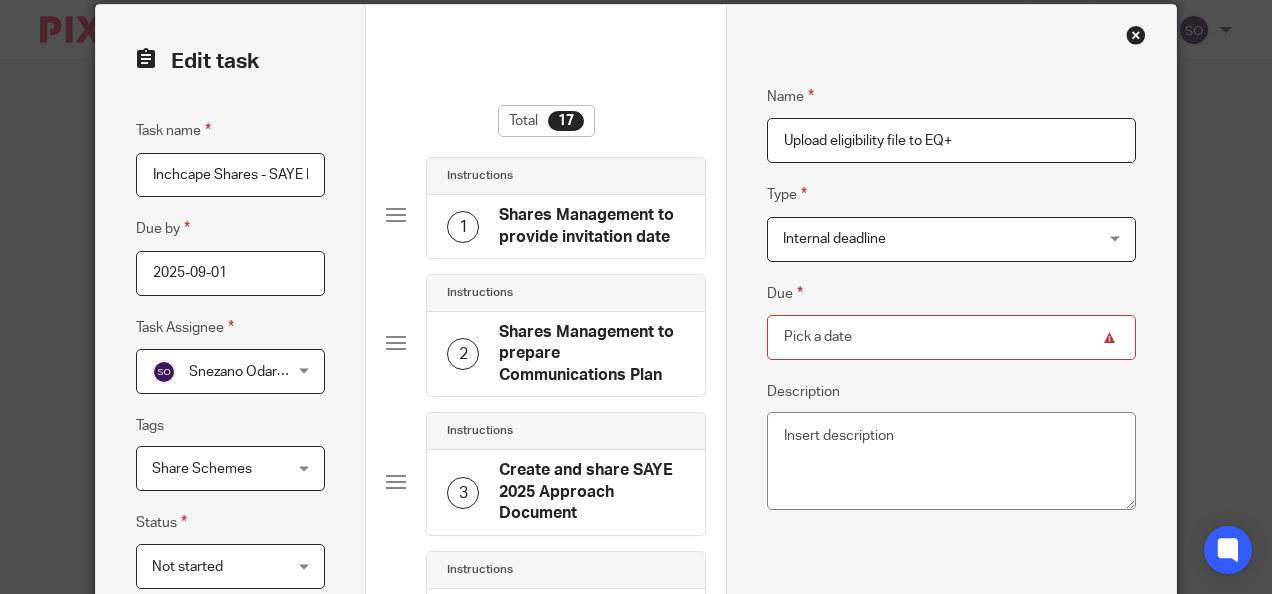 click on "Due" at bounding box center [951, 337] 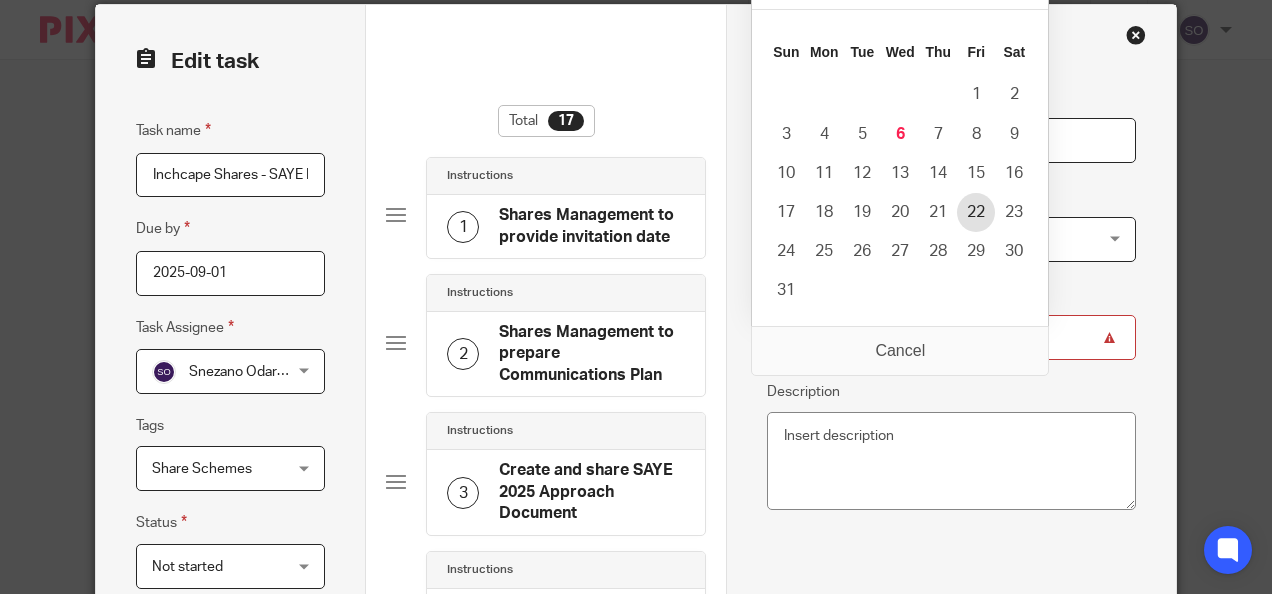 type on "2025-08-22" 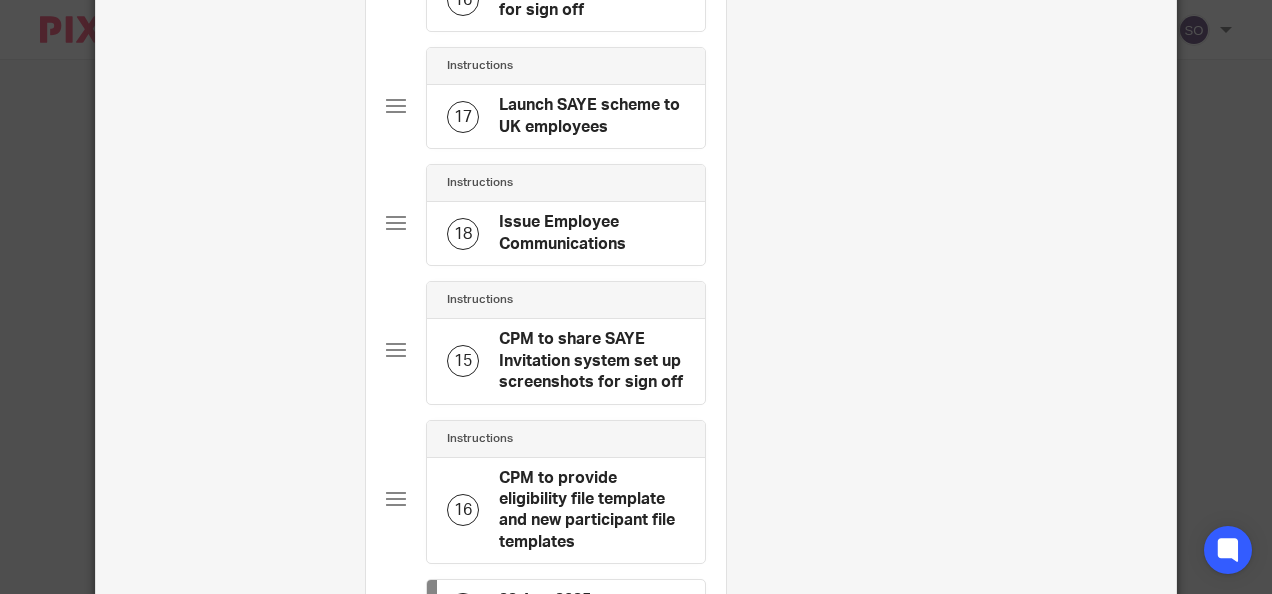 scroll, scrollTop: 1893, scrollLeft: 0, axis: vertical 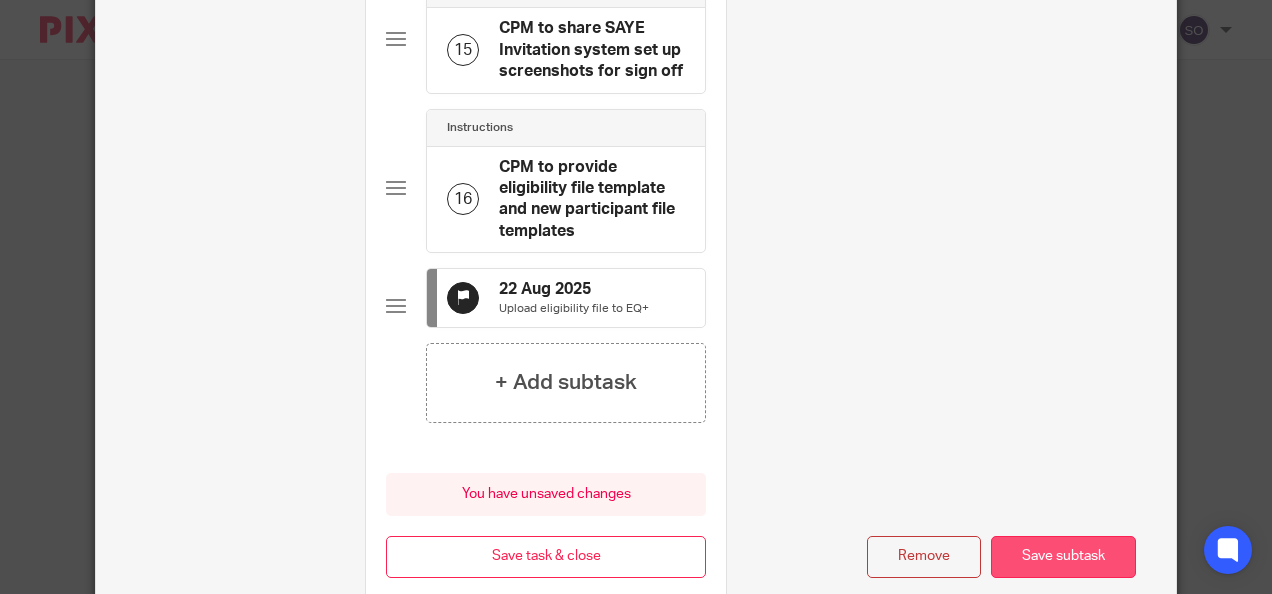 click on "Save subtask" at bounding box center (1063, 557) 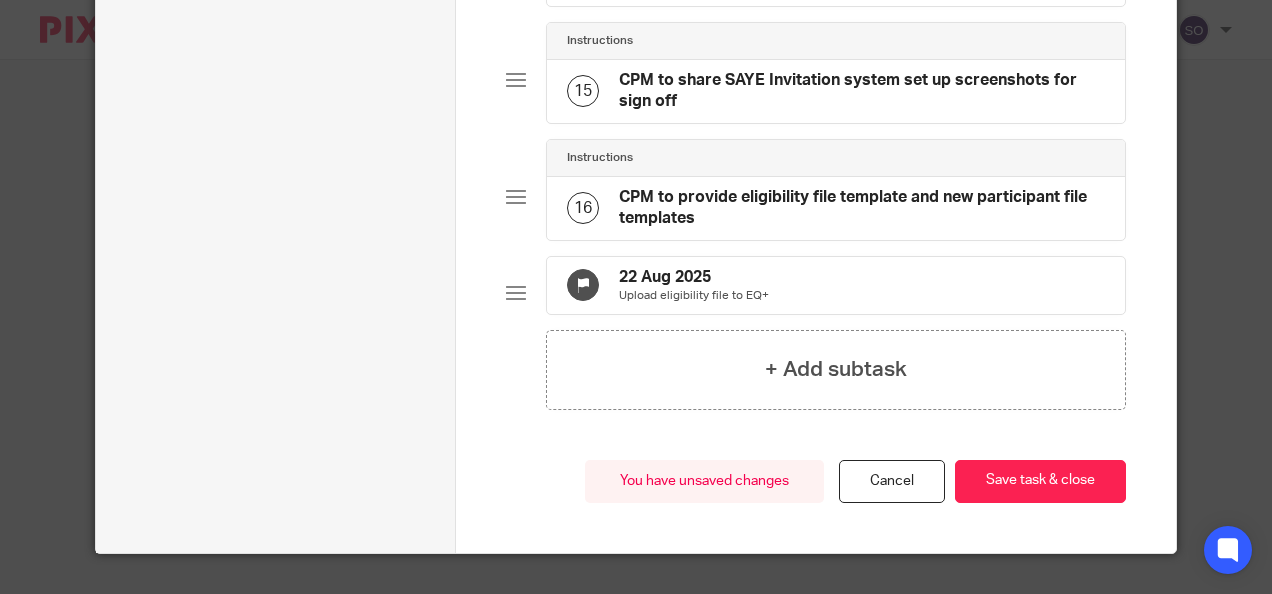 scroll, scrollTop: 1635, scrollLeft: 0, axis: vertical 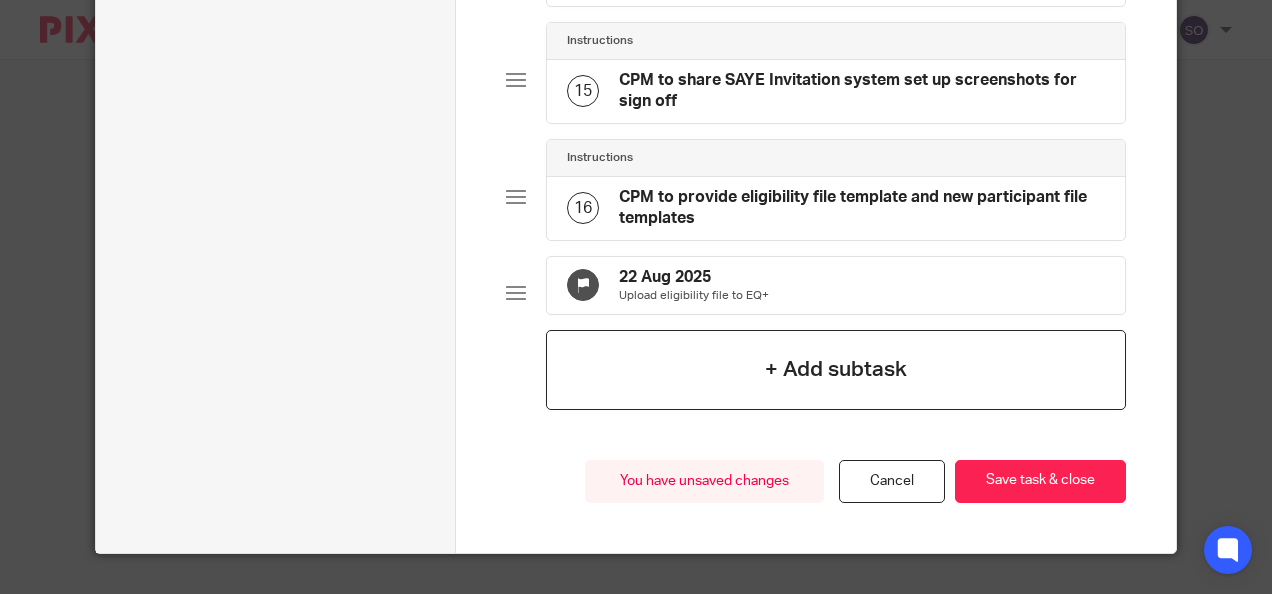 click on "+ Add subtask" 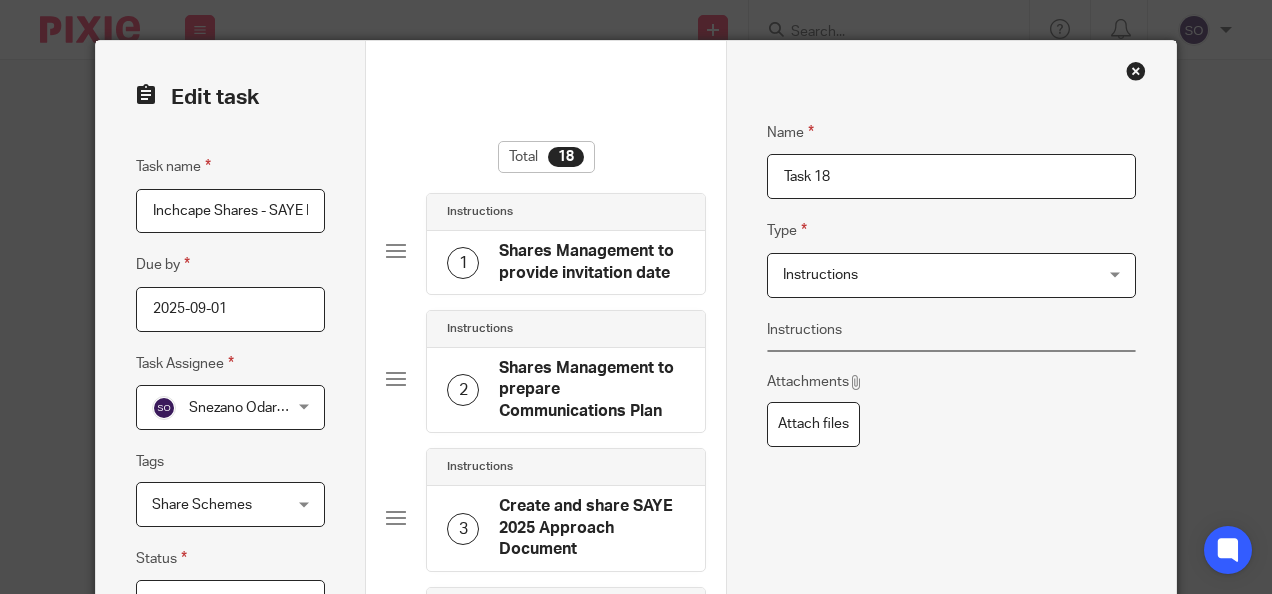 scroll, scrollTop: 0, scrollLeft: 0, axis: both 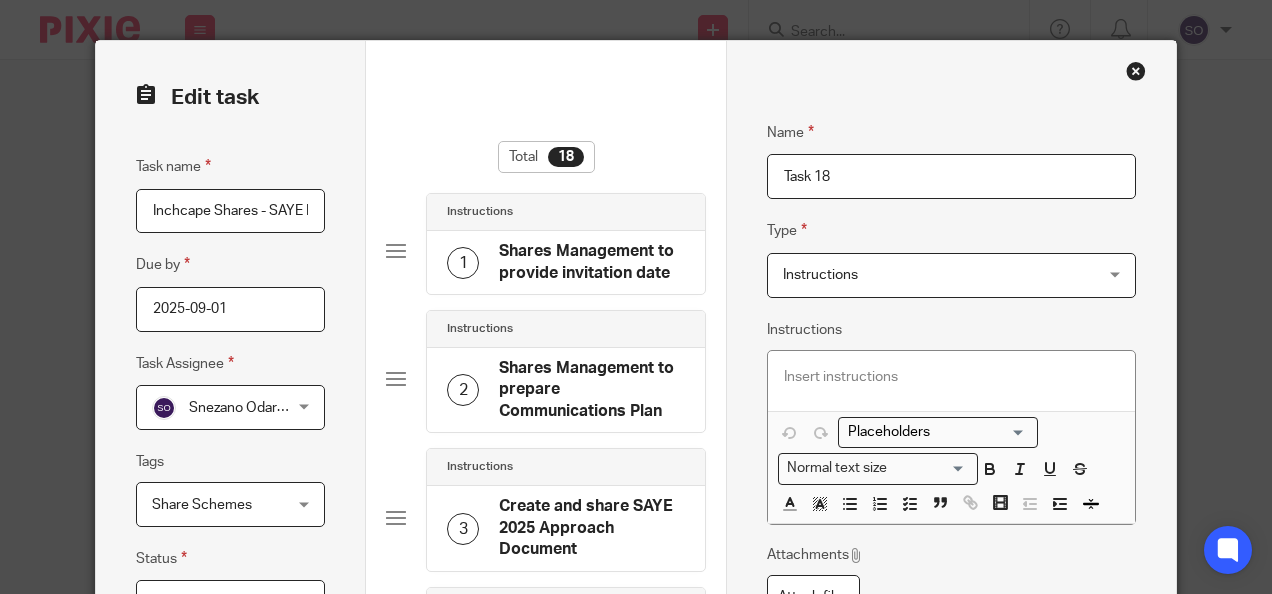 click on "Task 18" at bounding box center [951, 176] 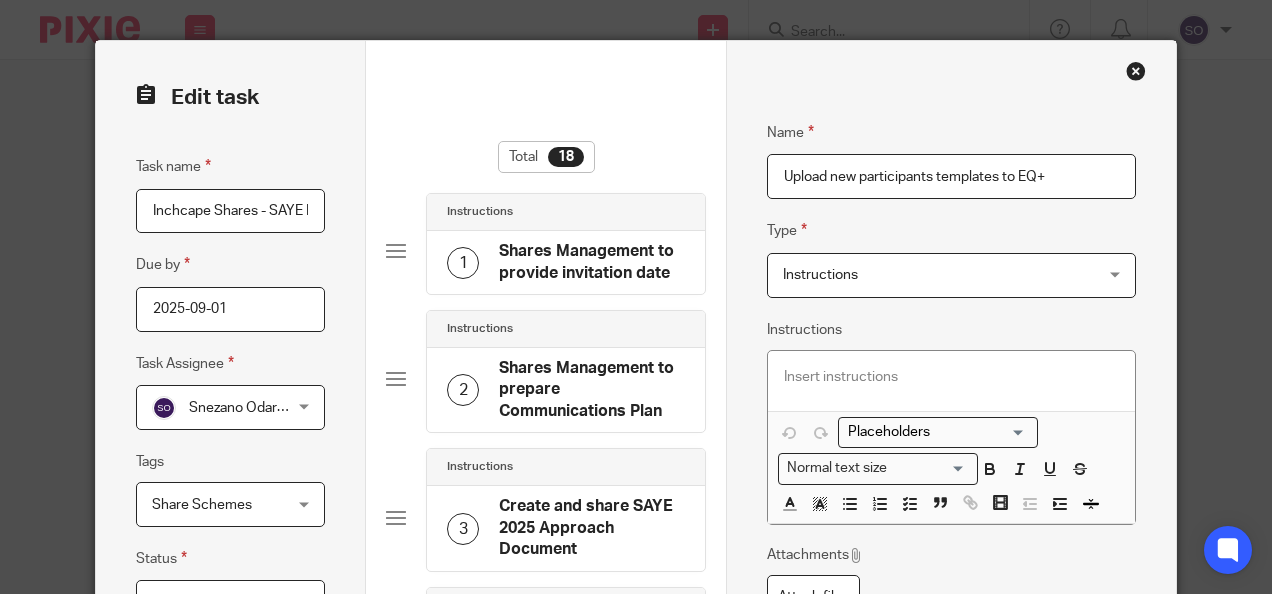 type on "Upload new participants templates to EQ+" 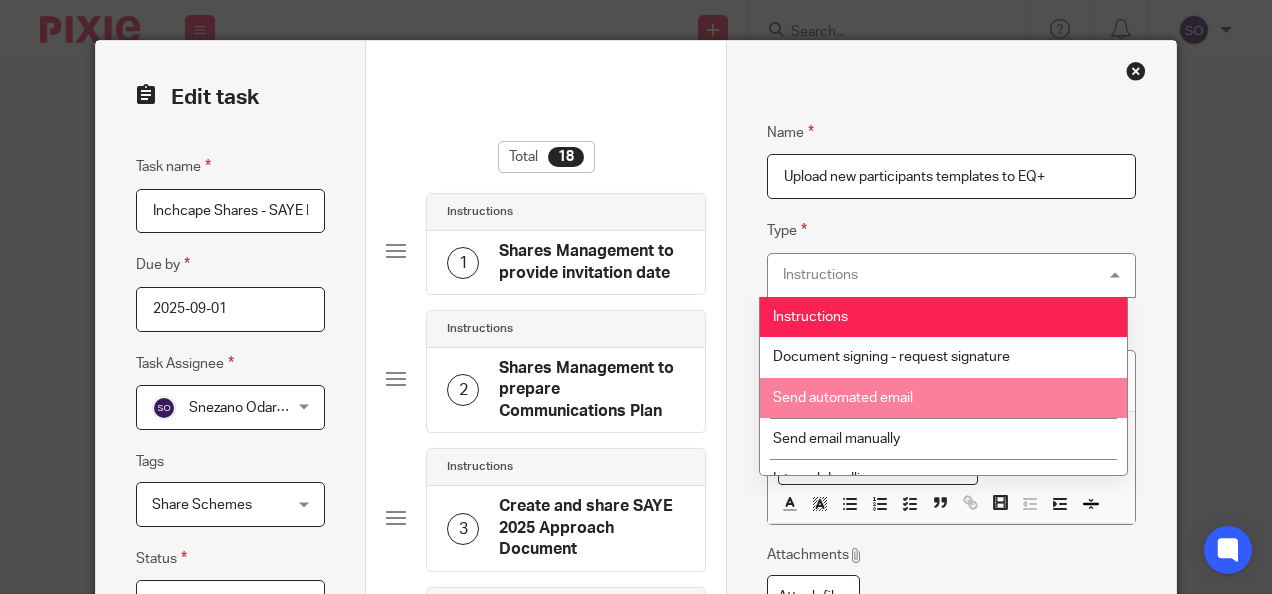 scroll, scrollTop: 24, scrollLeft: 0, axis: vertical 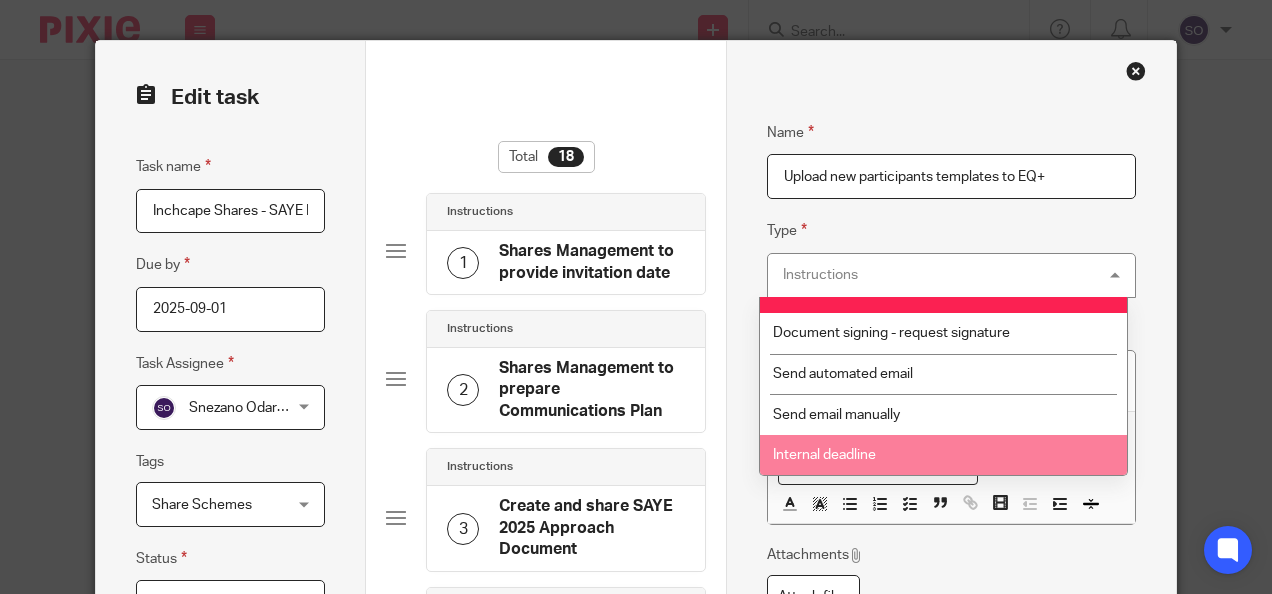 click on "Internal deadline" at bounding box center (943, 455) 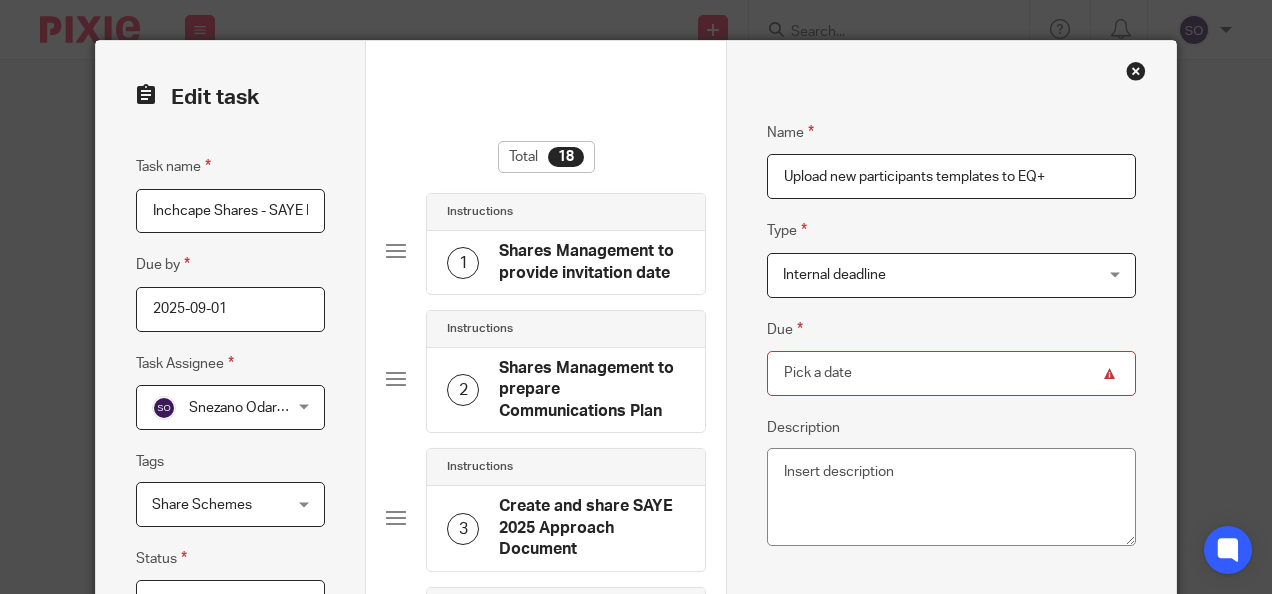 click on "Due" at bounding box center (951, 373) 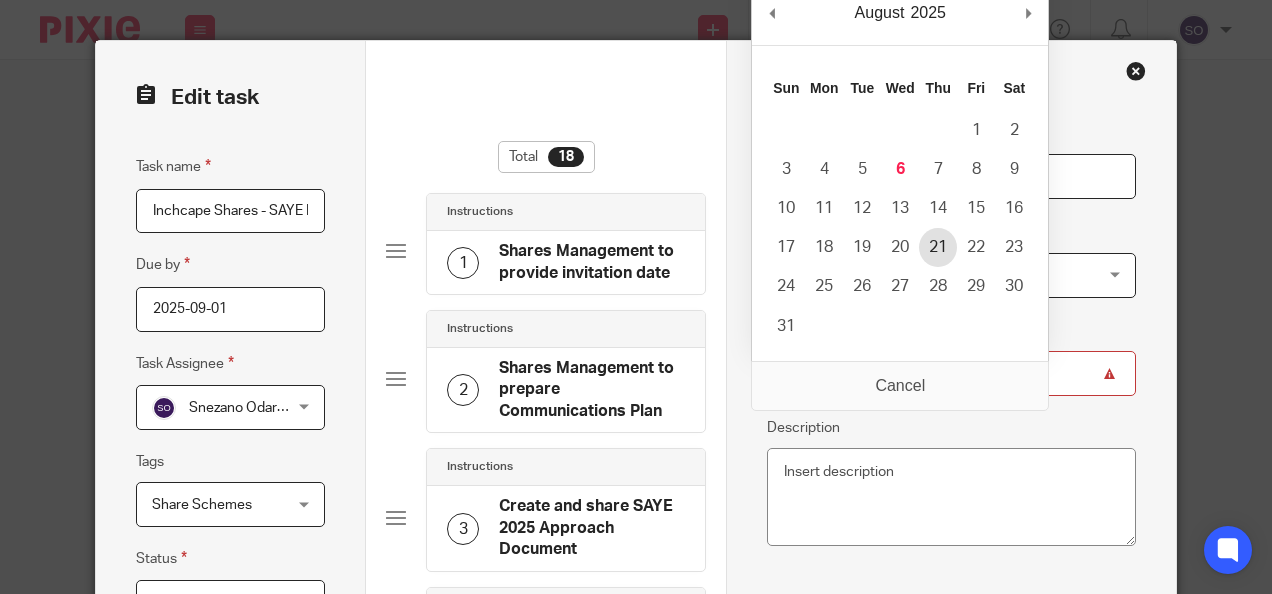 type on "2025-08-21" 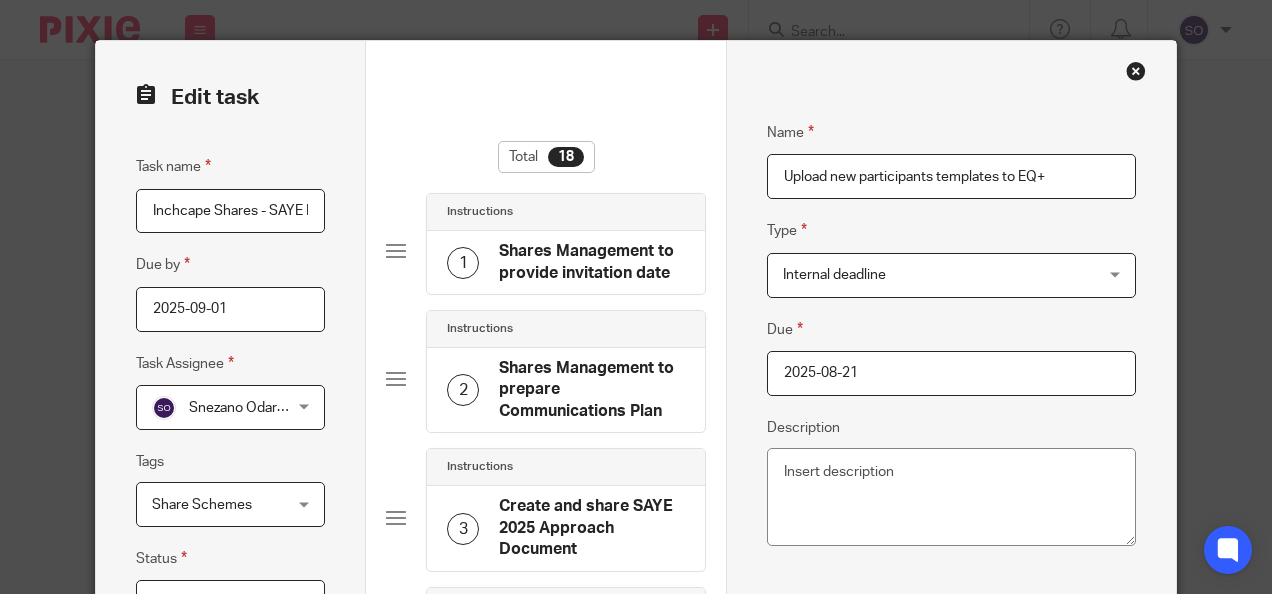 click on "Name
Shares Management to provide invitation date
Type
Instructions
Instructions
Instructions
Document signing - request signature
Send automated email
Send email manually
Internal deadline
Job::TaskInstruction
Instructions
Loading...
Normal text size
Loading...
Remove
Edit
Insert new video
Copy and paste the video URL. Youtube, Vimeo and Loom URLs are supported.
Close" at bounding box center [951, 1326] 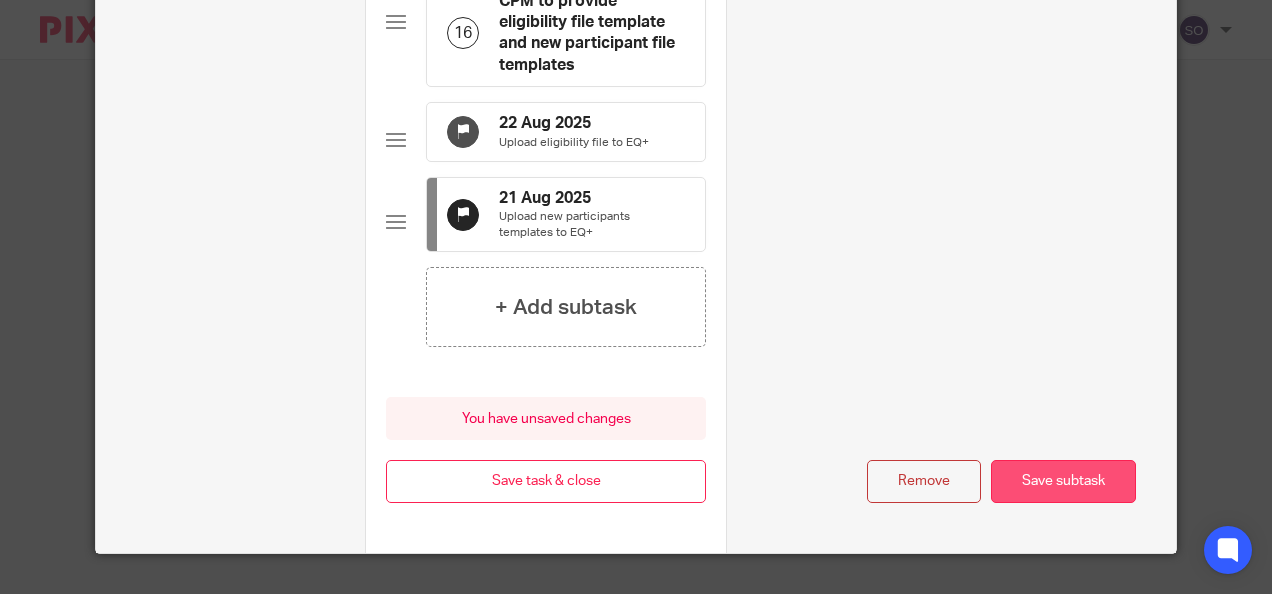 click on "Save subtask" at bounding box center [1063, 481] 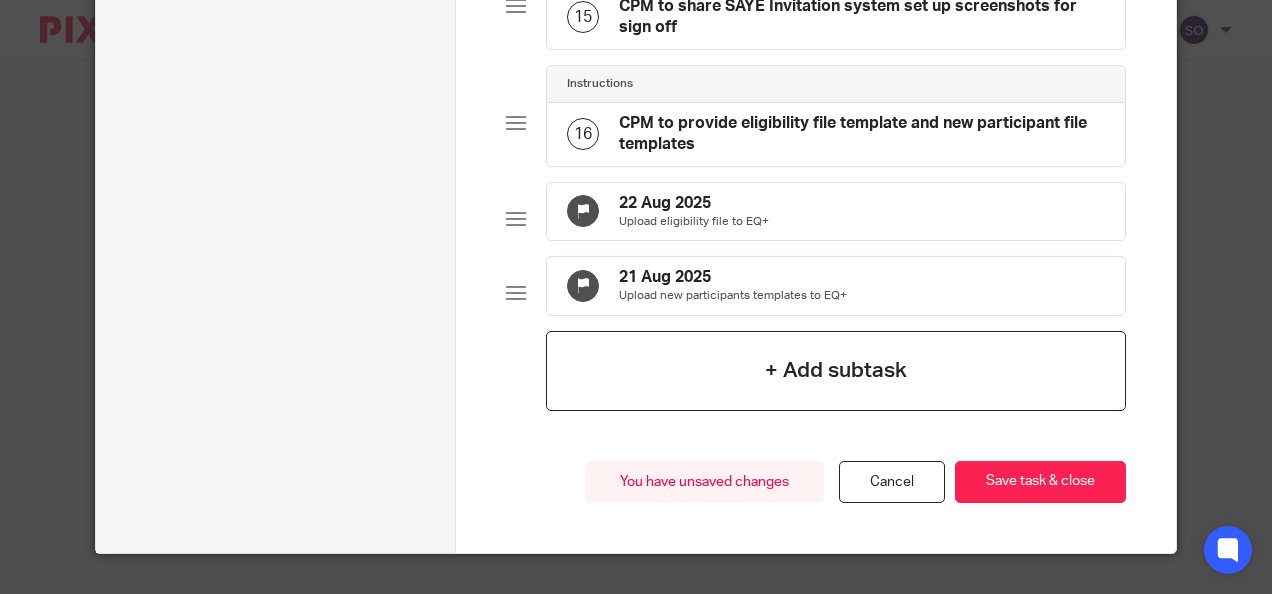 click on "+ Add subtask" 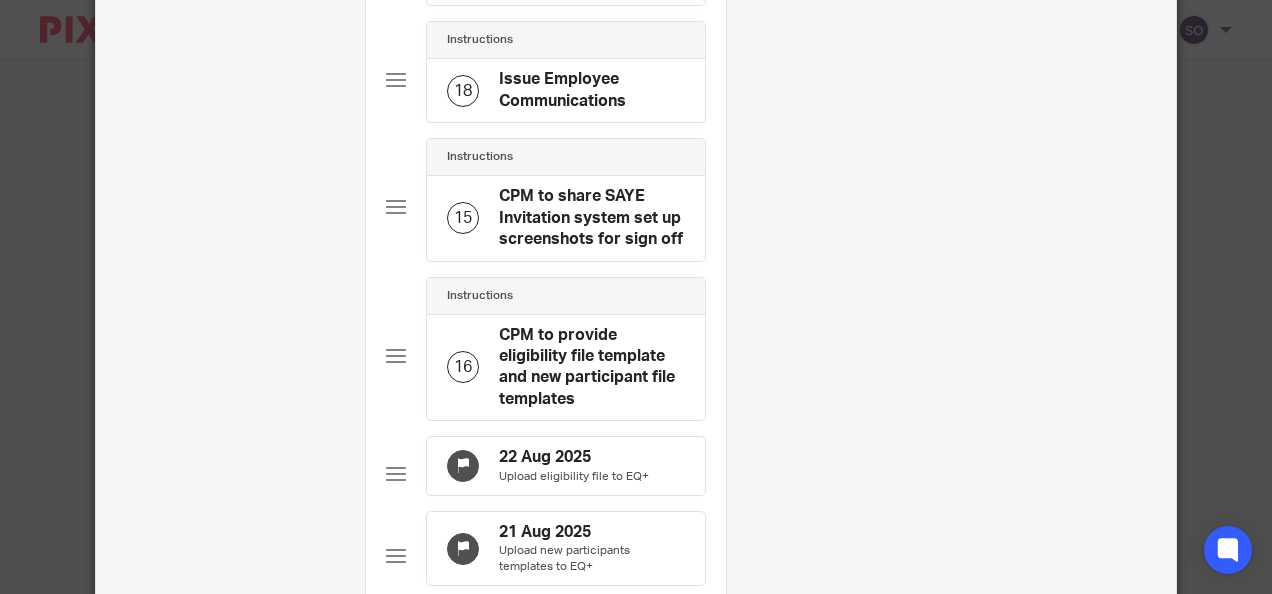 scroll, scrollTop: 0, scrollLeft: 0, axis: both 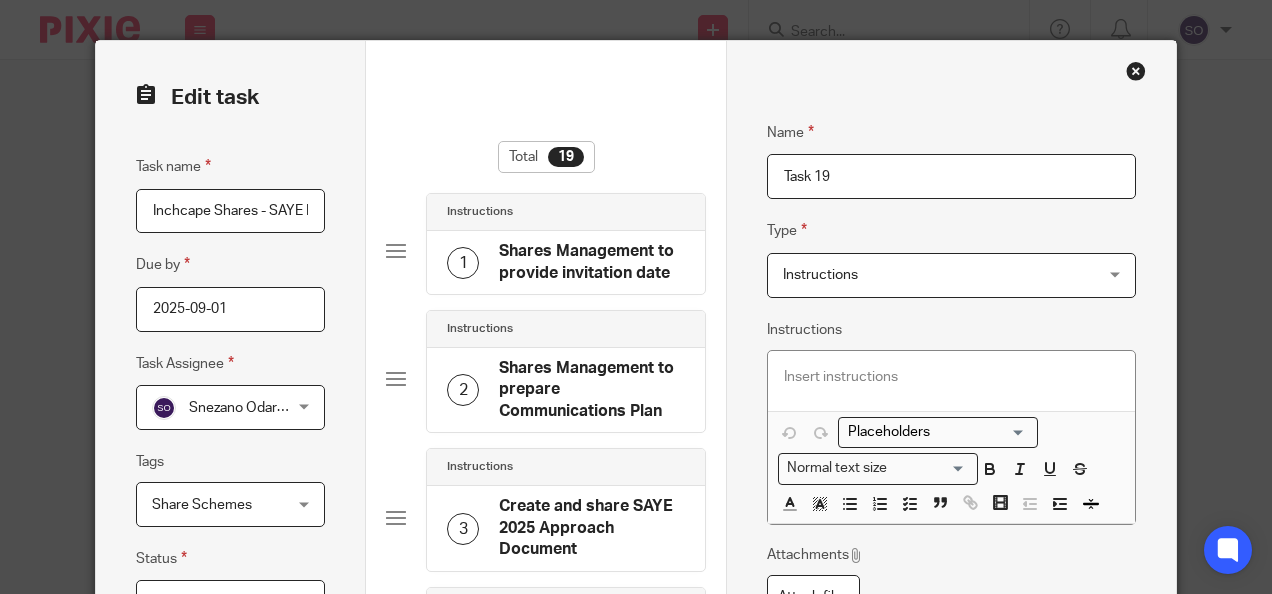 click on "Task 19" at bounding box center [951, 176] 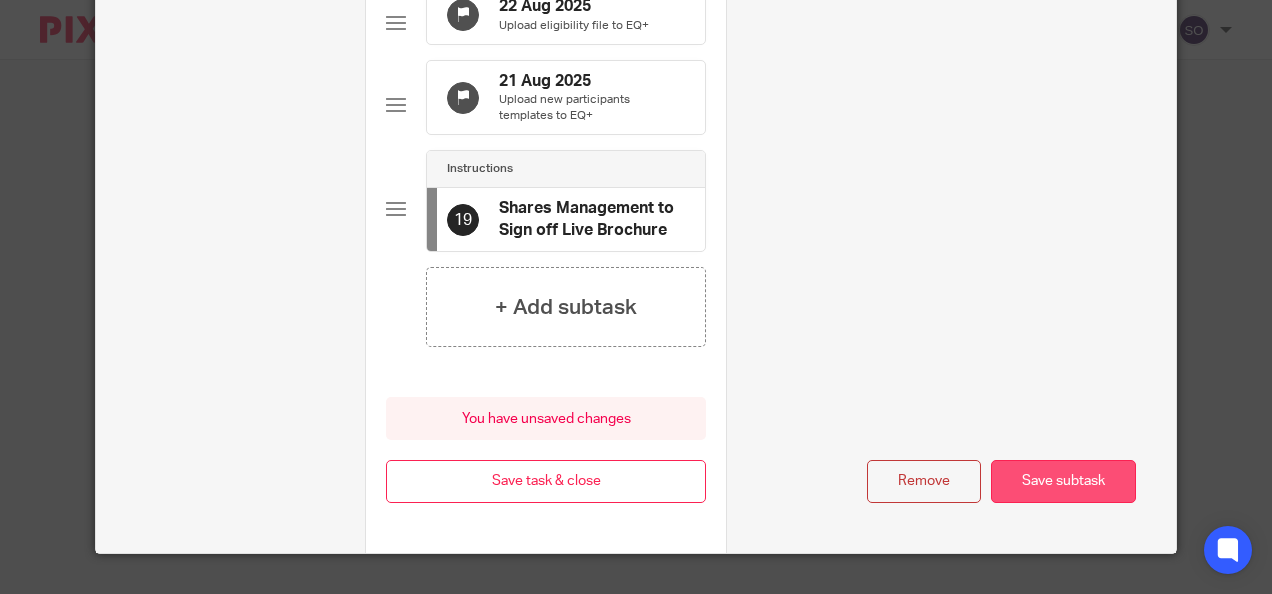 type on "Shares Management to Sign off Live Brochure" 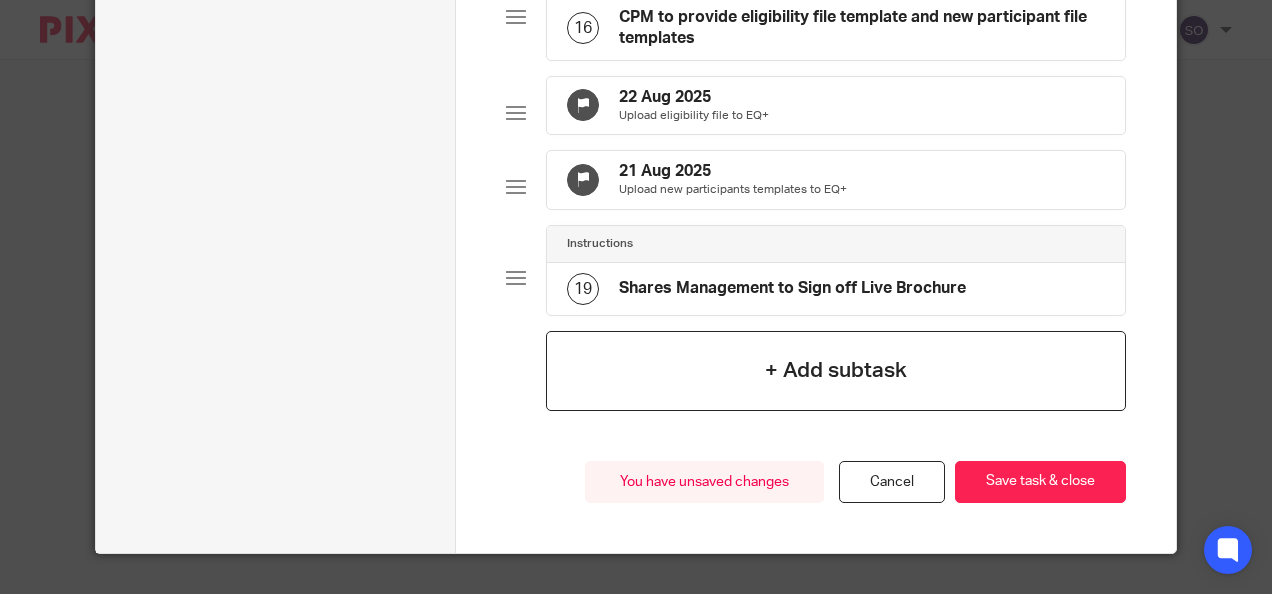 click on "+ Add subtask" 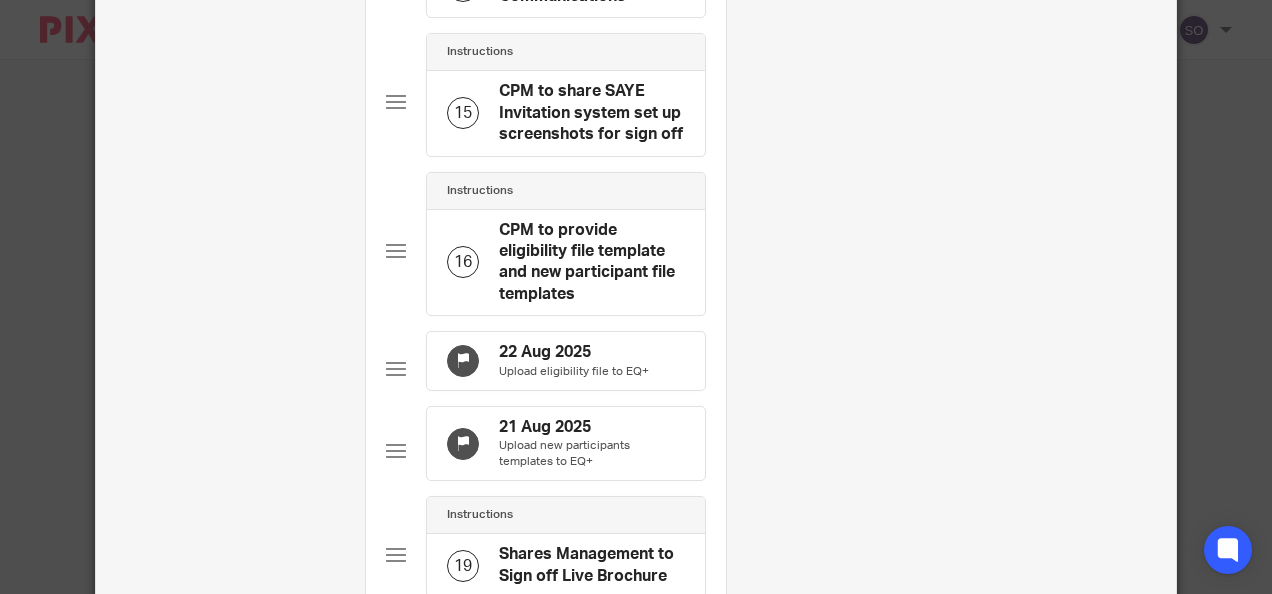 scroll, scrollTop: 0, scrollLeft: 0, axis: both 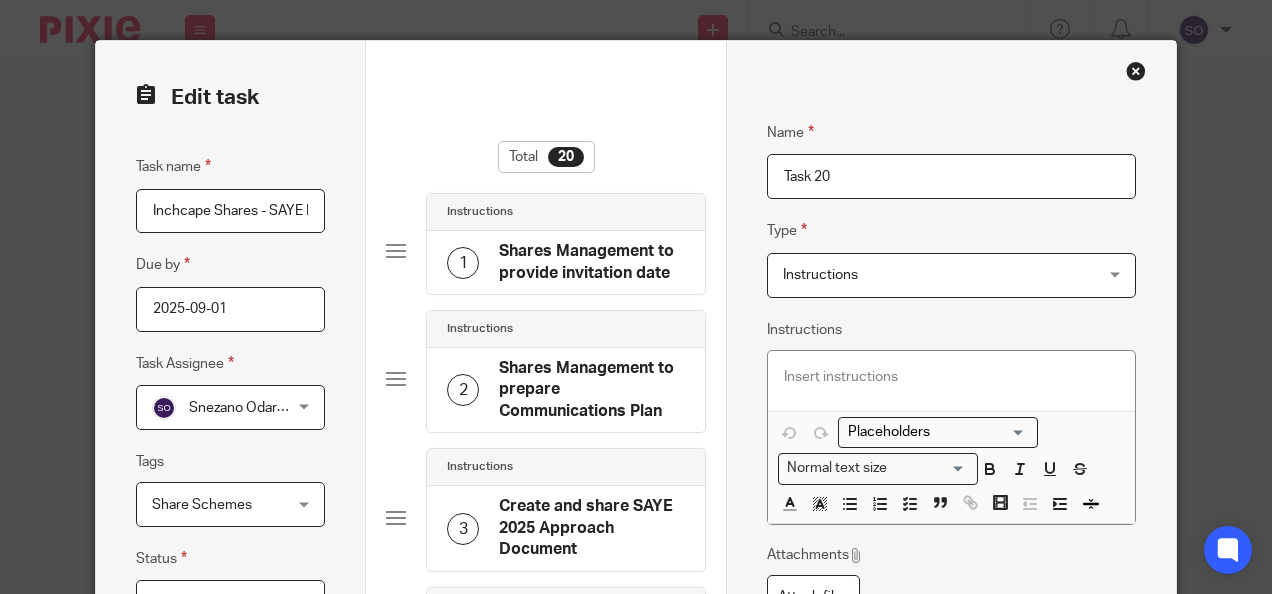 click on "Task 20" at bounding box center (951, 176) 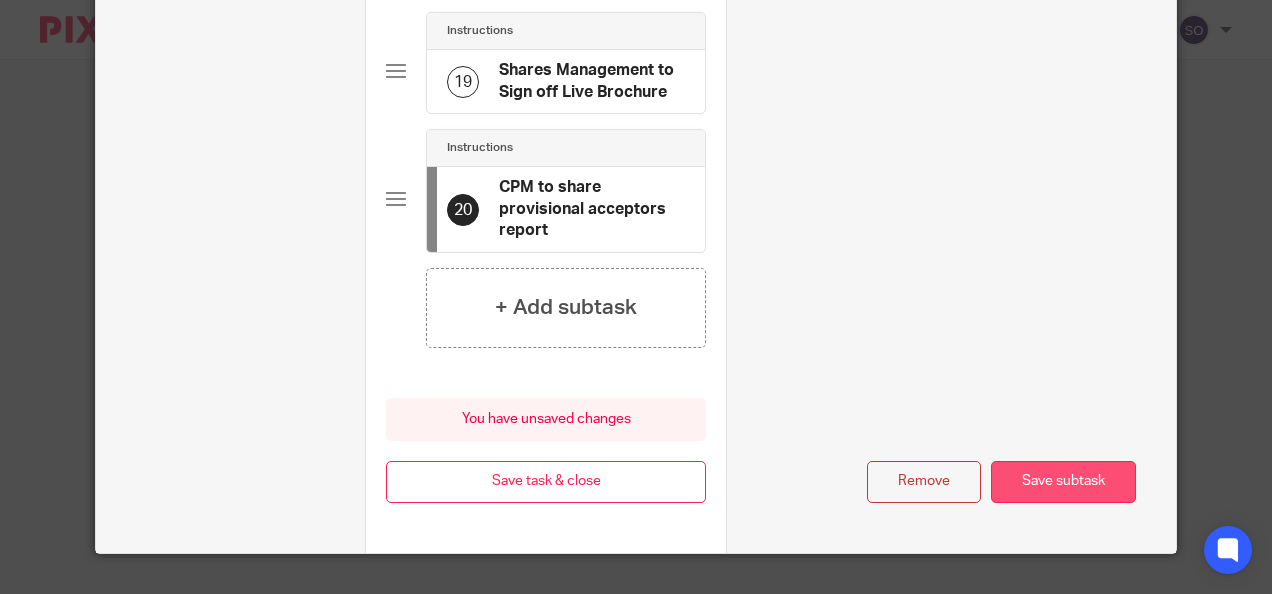 type on "CPM to share provisional acceptors report" 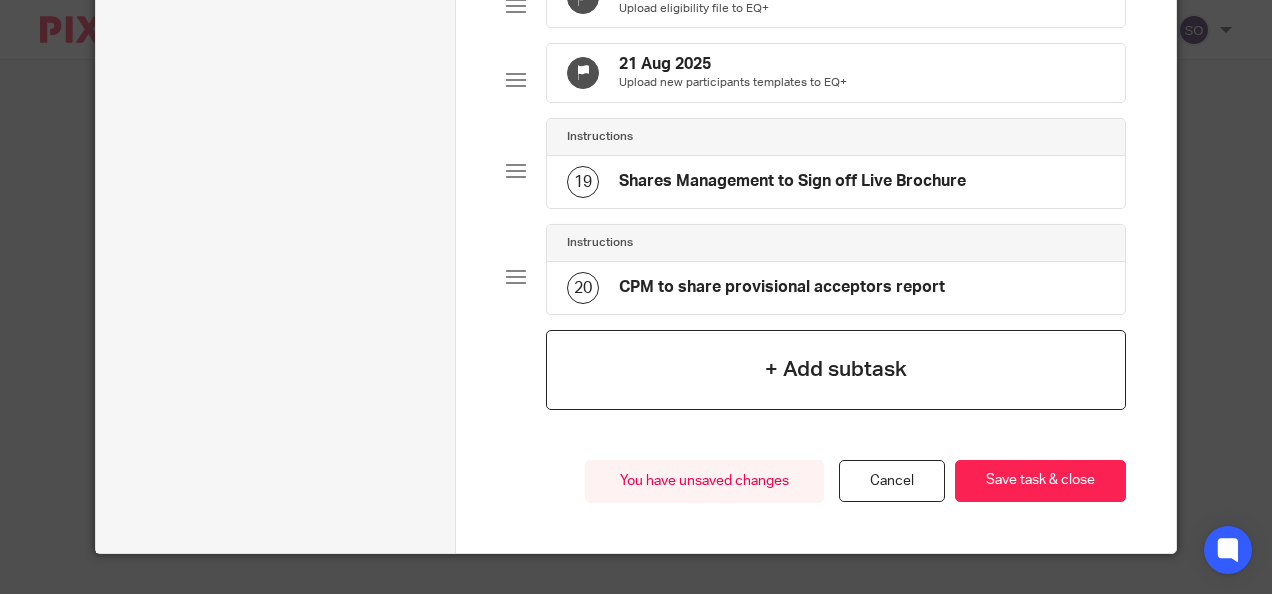 click on "+ Add subtask" 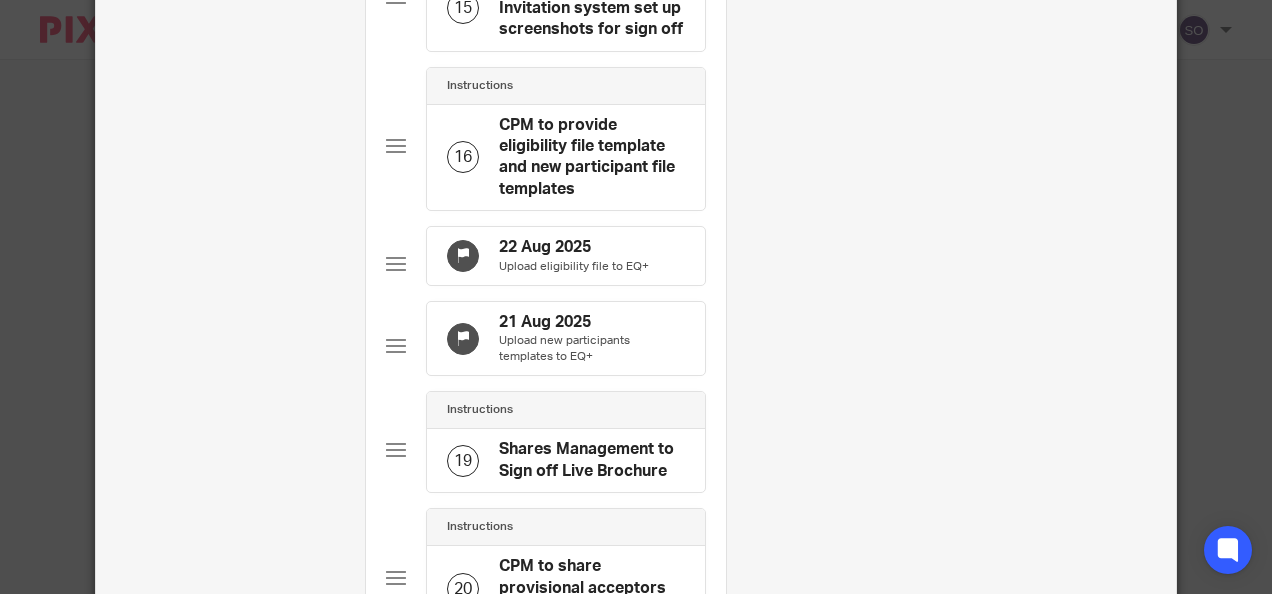 scroll, scrollTop: 0, scrollLeft: 0, axis: both 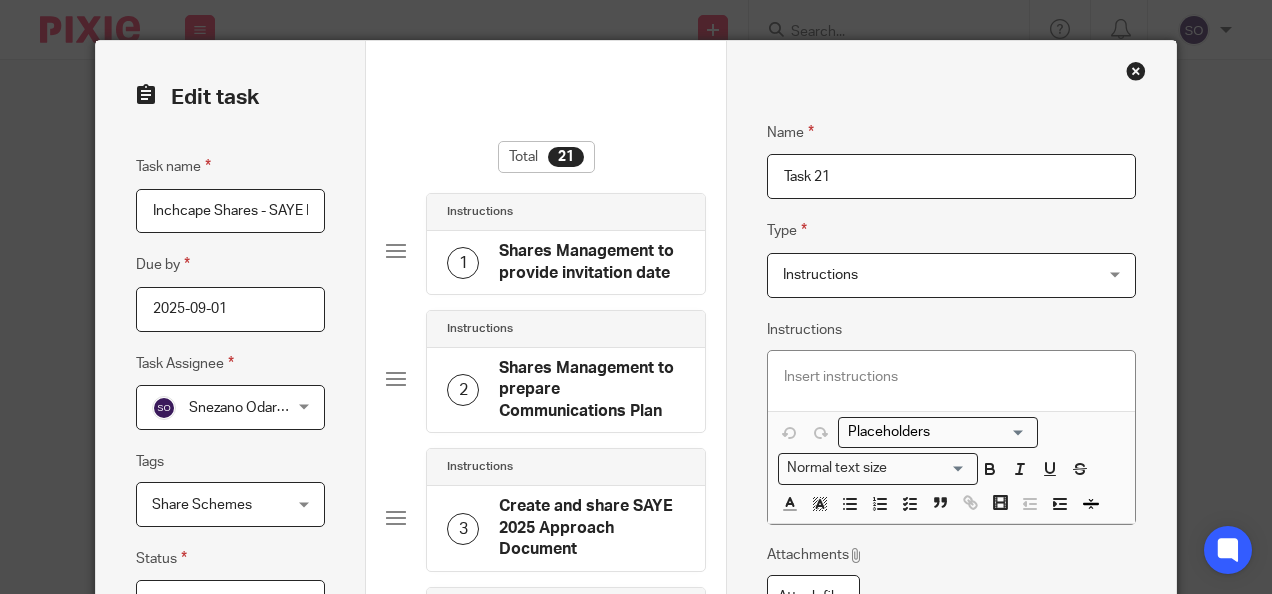 click on "Task 21" at bounding box center (951, 176) 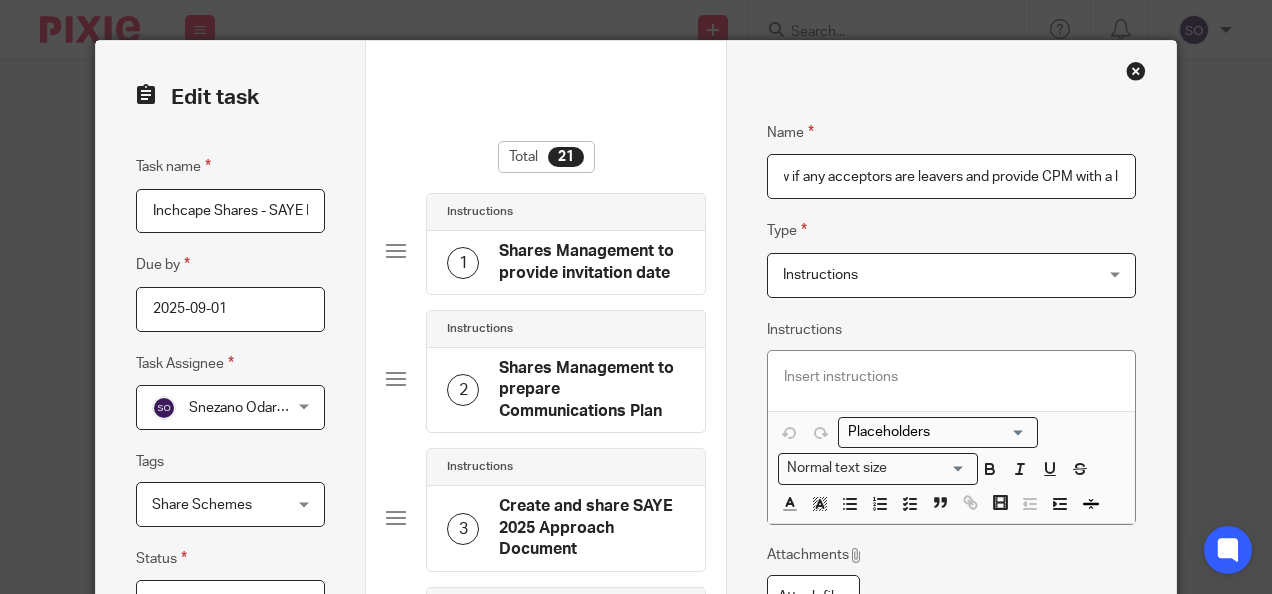 scroll, scrollTop: 0, scrollLeft: 55, axis: horizontal 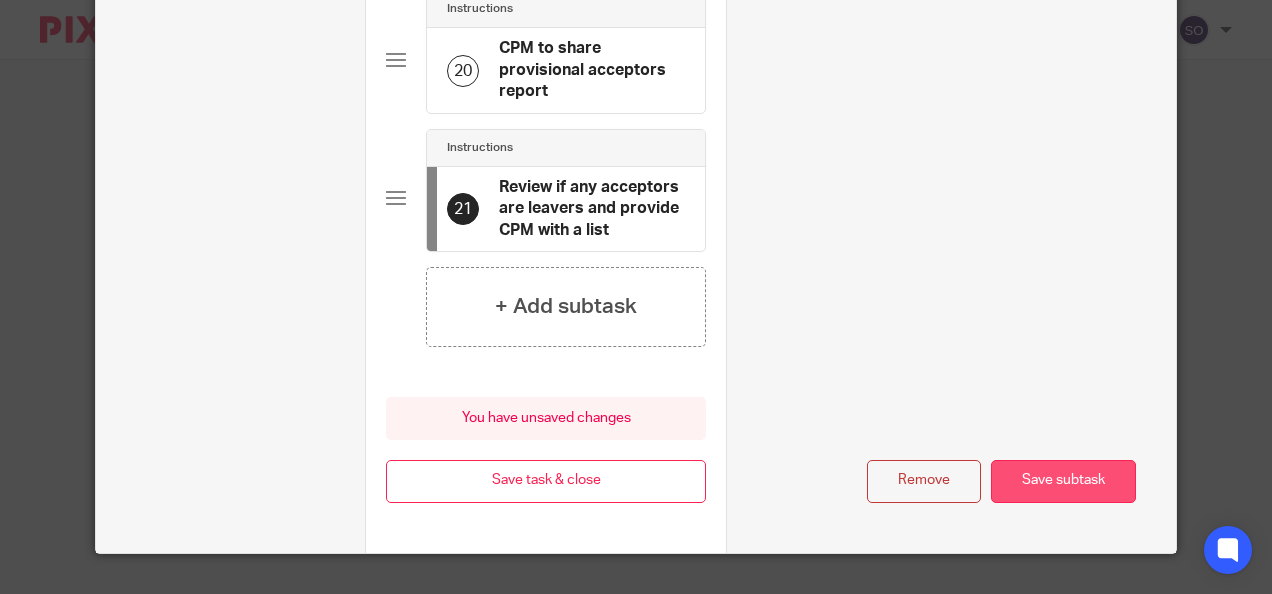 type on "Review if any acceptors are leavers and provide CPM with a list" 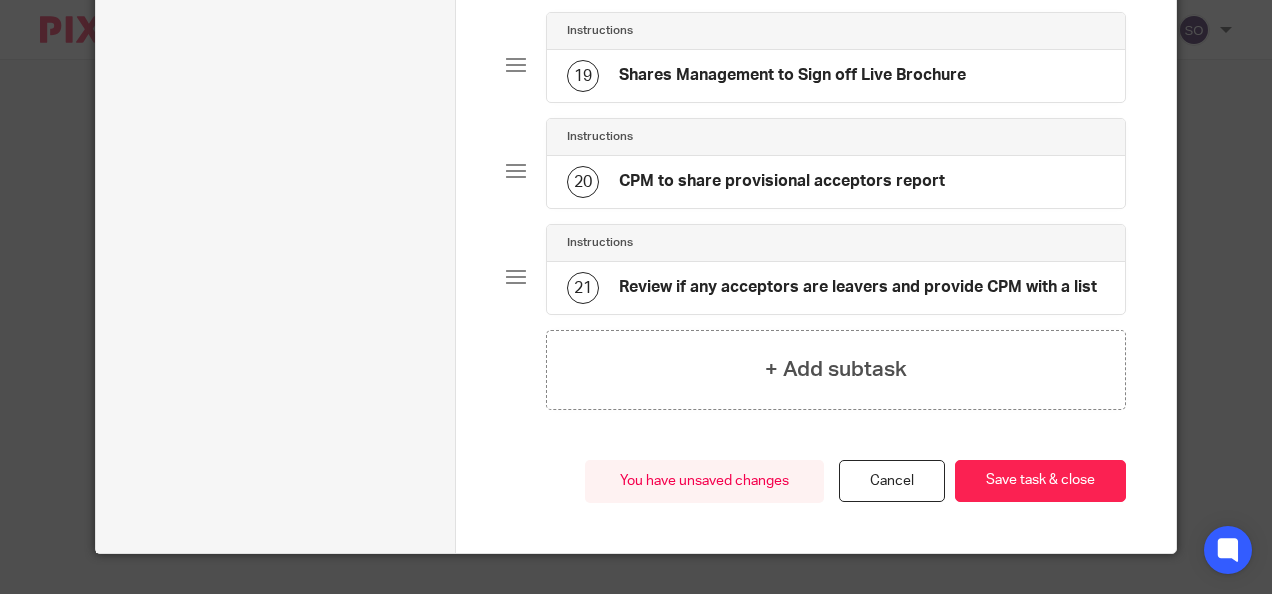 scroll, scrollTop: 0, scrollLeft: 0, axis: both 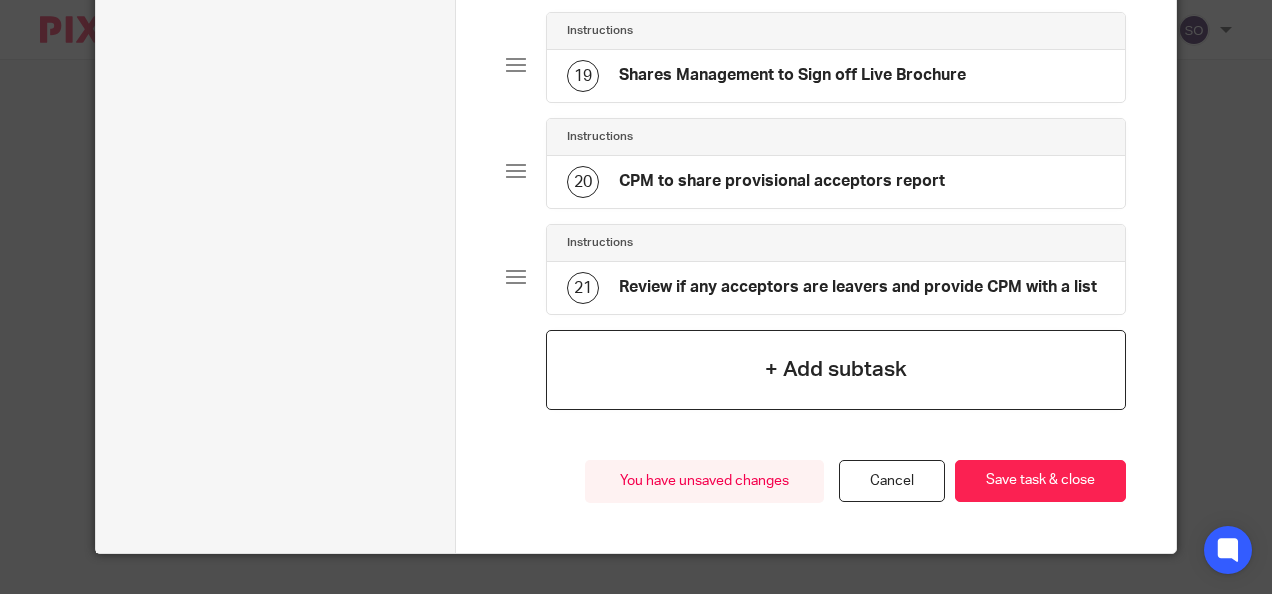 click on "+ Add subtask" 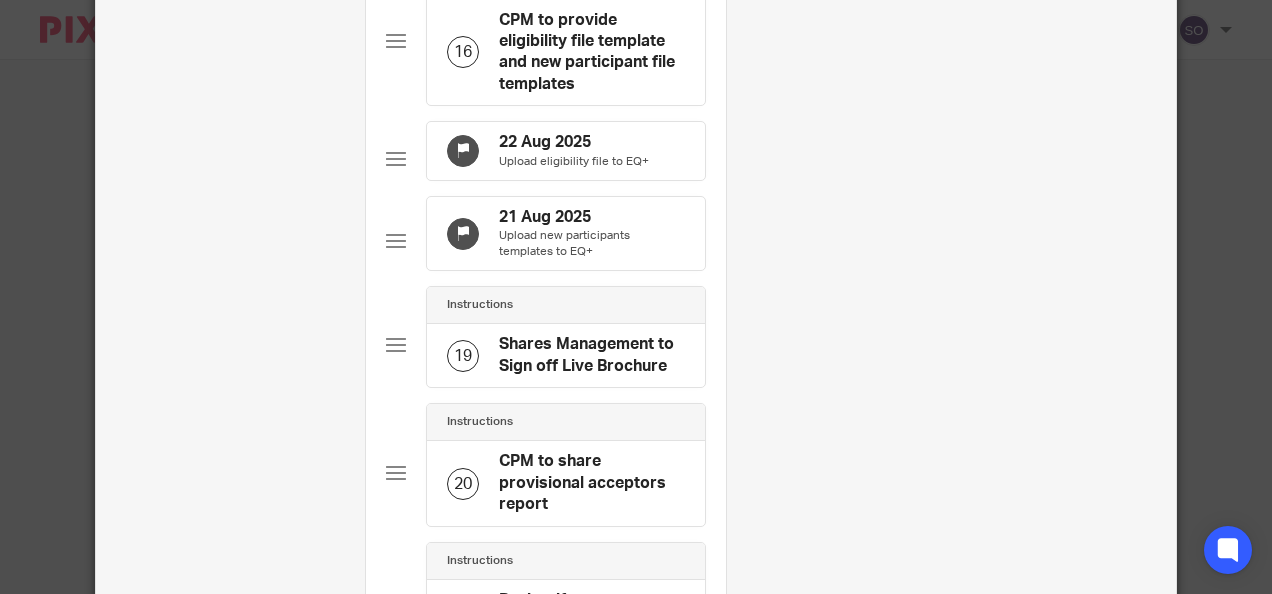 scroll, scrollTop: 0, scrollLeft: 0, axis: both 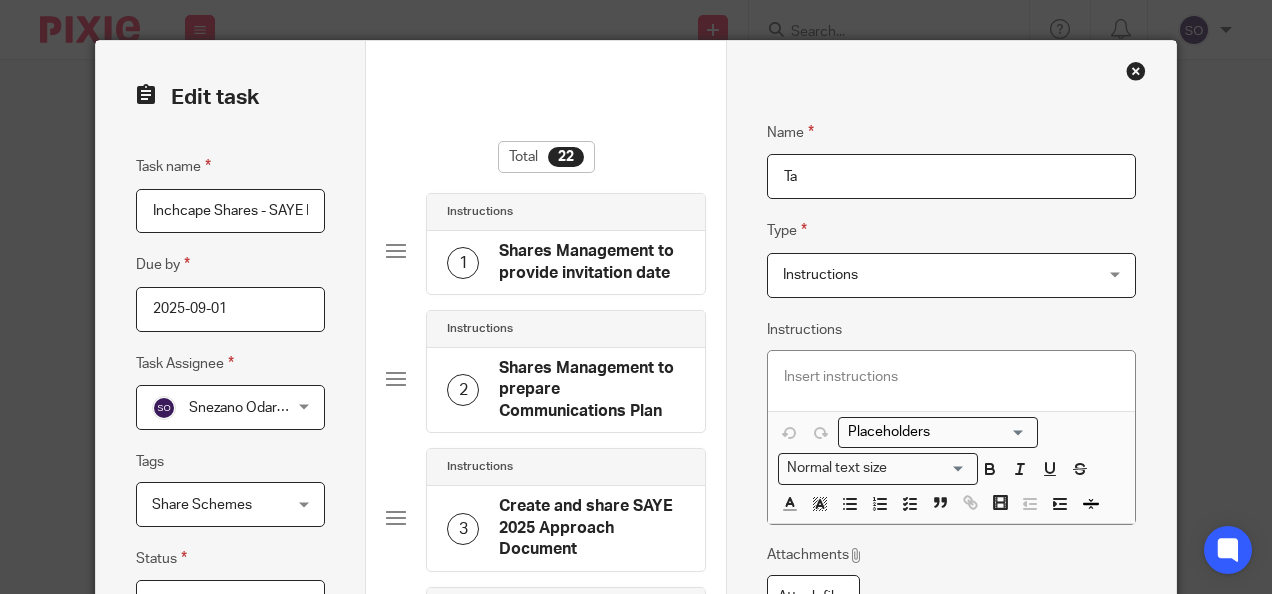 type on "T" 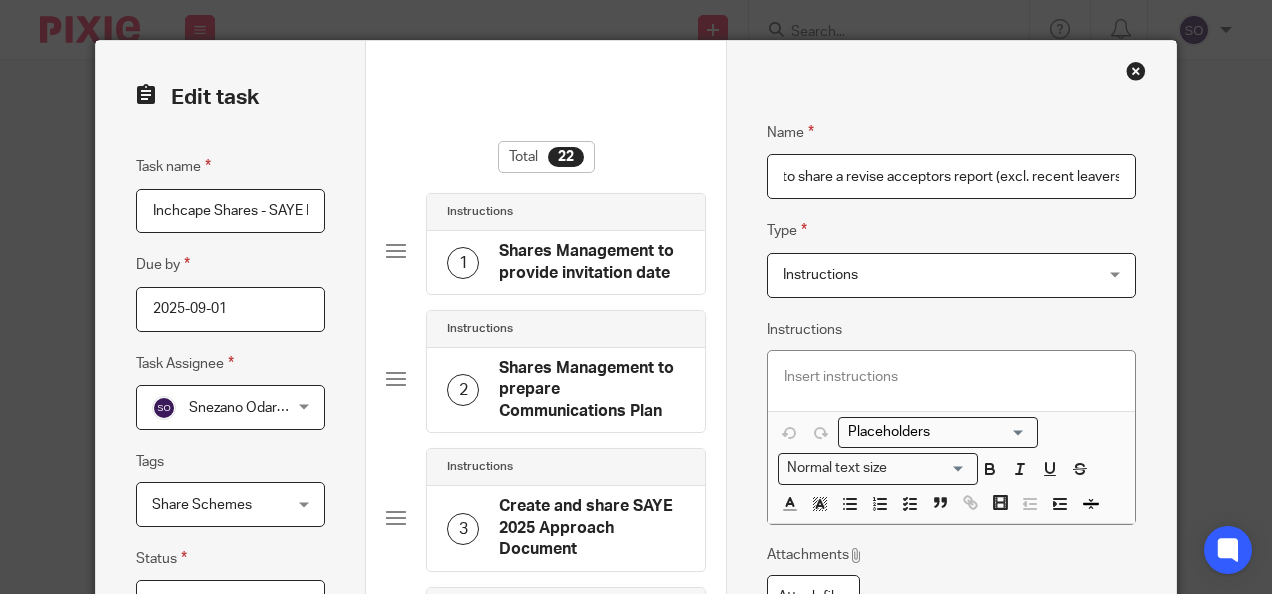 scroll, scrollTop: 0, scrollLeft: 40, axis: horizontal 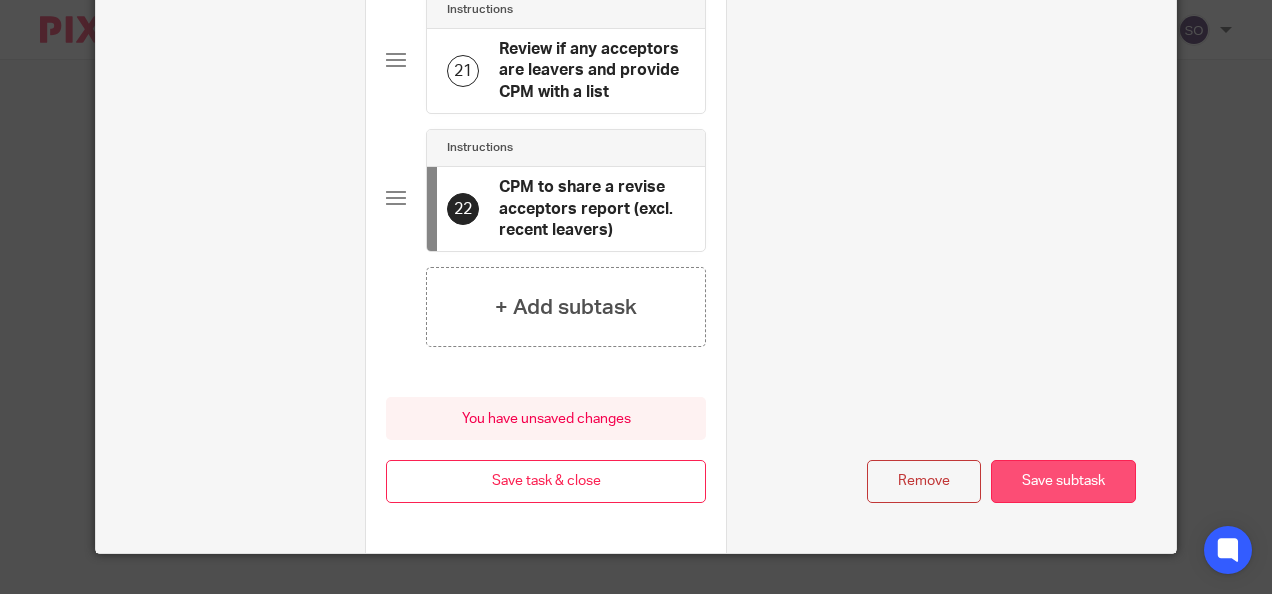 type on "CPM to share a revise acceptors report (excl. recent leavers)" 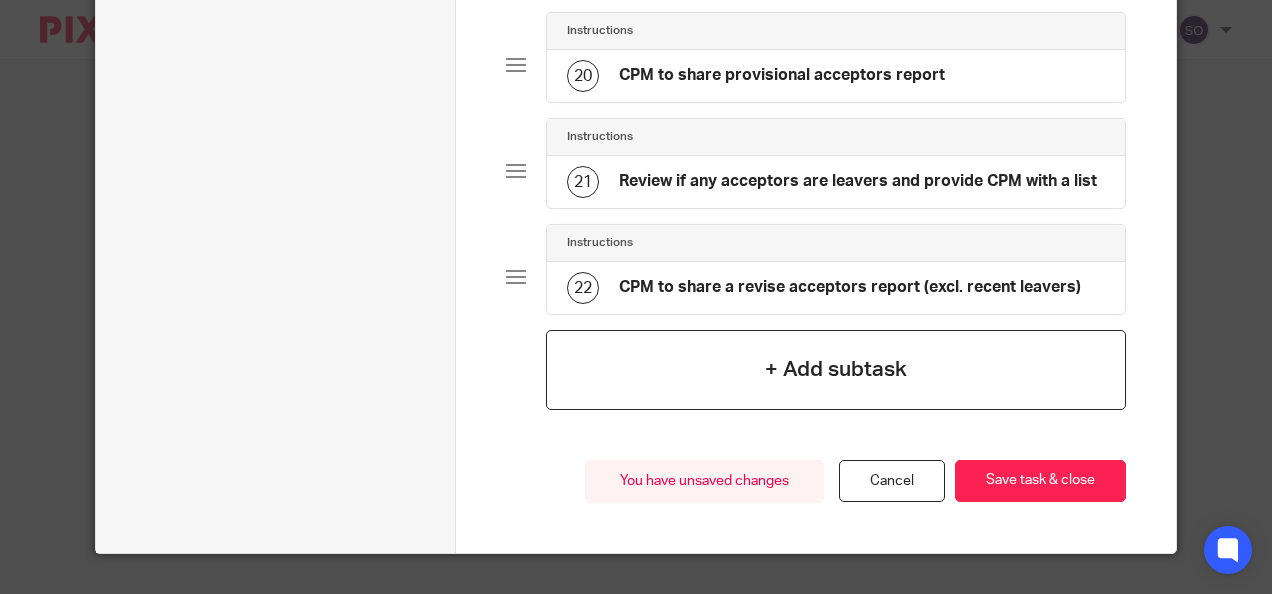 click on "+ Add subtask" 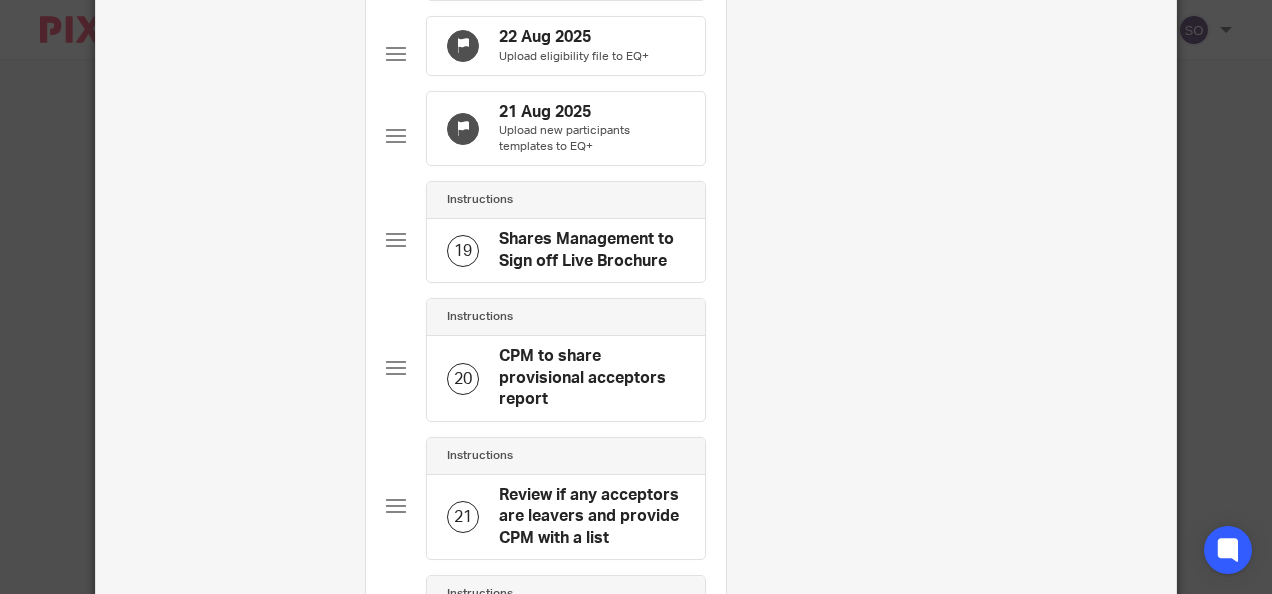 scroll, scrollTop: 0, scrollLeft: 0, axis: both 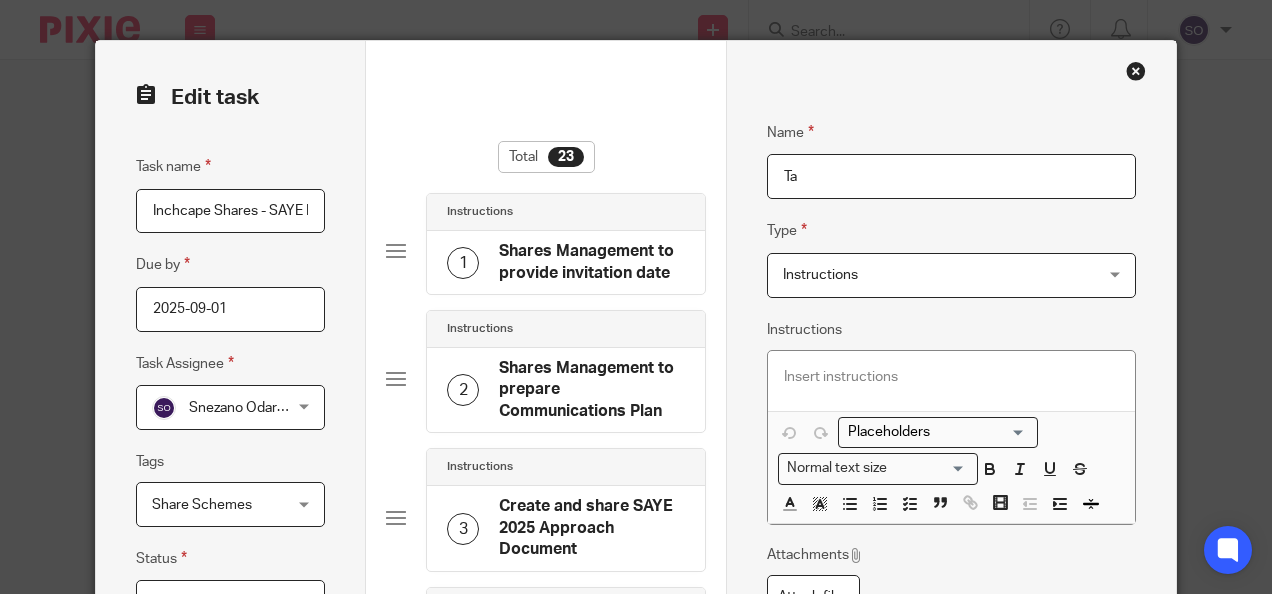 type on "T" 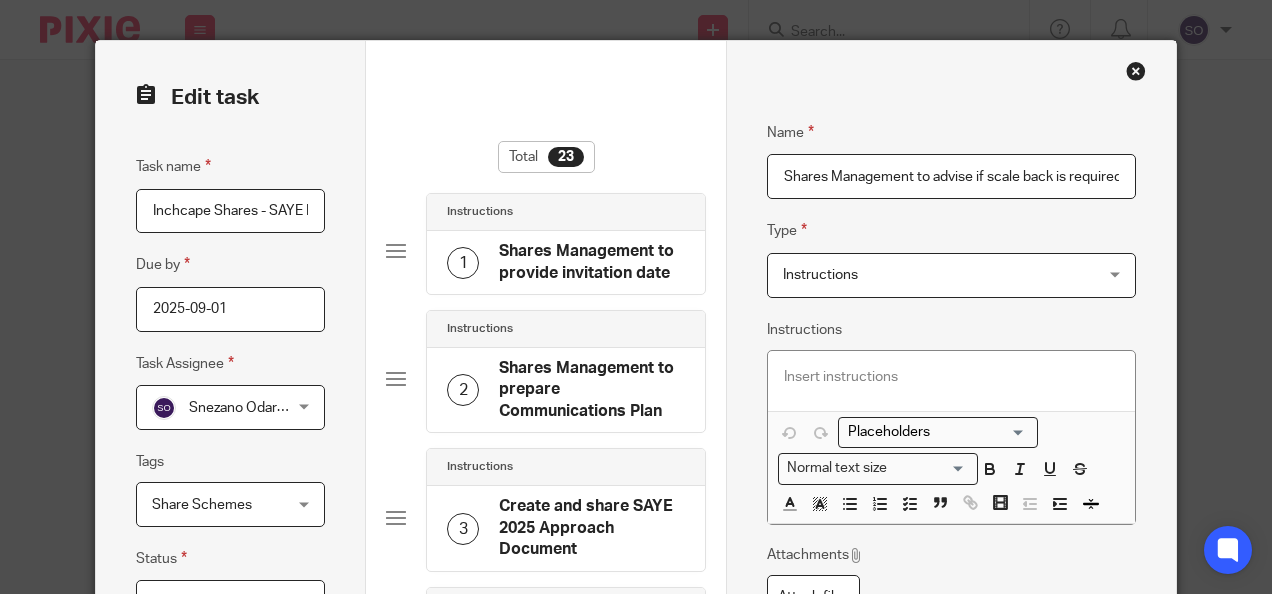 scroll, scrollTop: 0, scrollLeft: 4, axis: horizontal 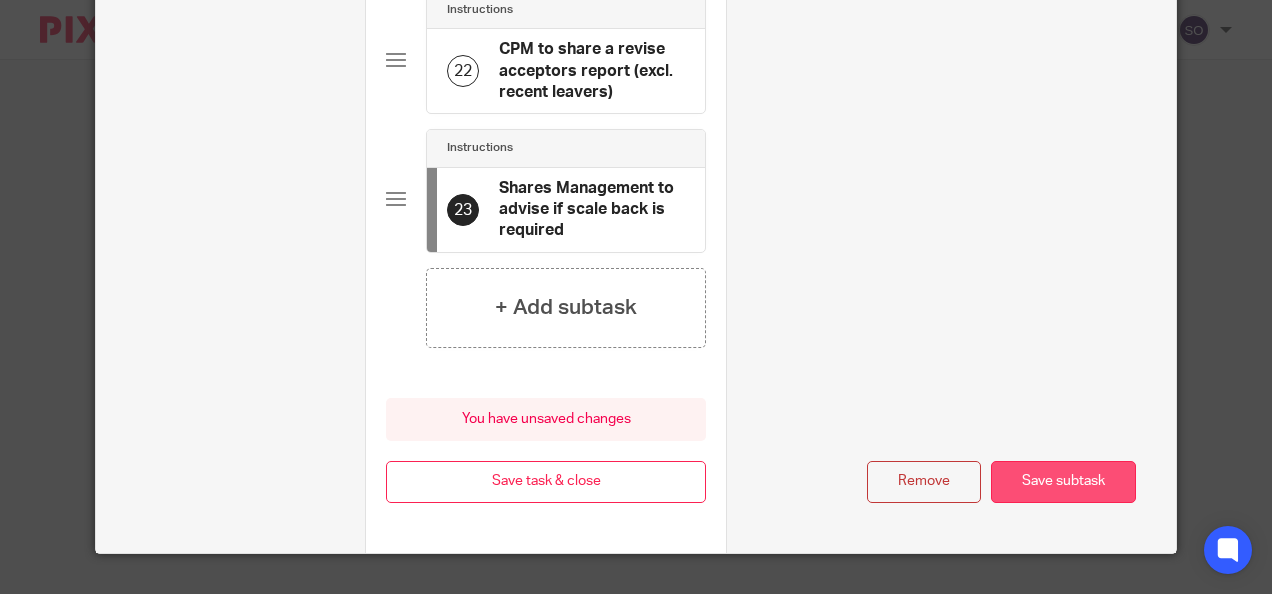 type on "Shares Management to advise if scale back is required" 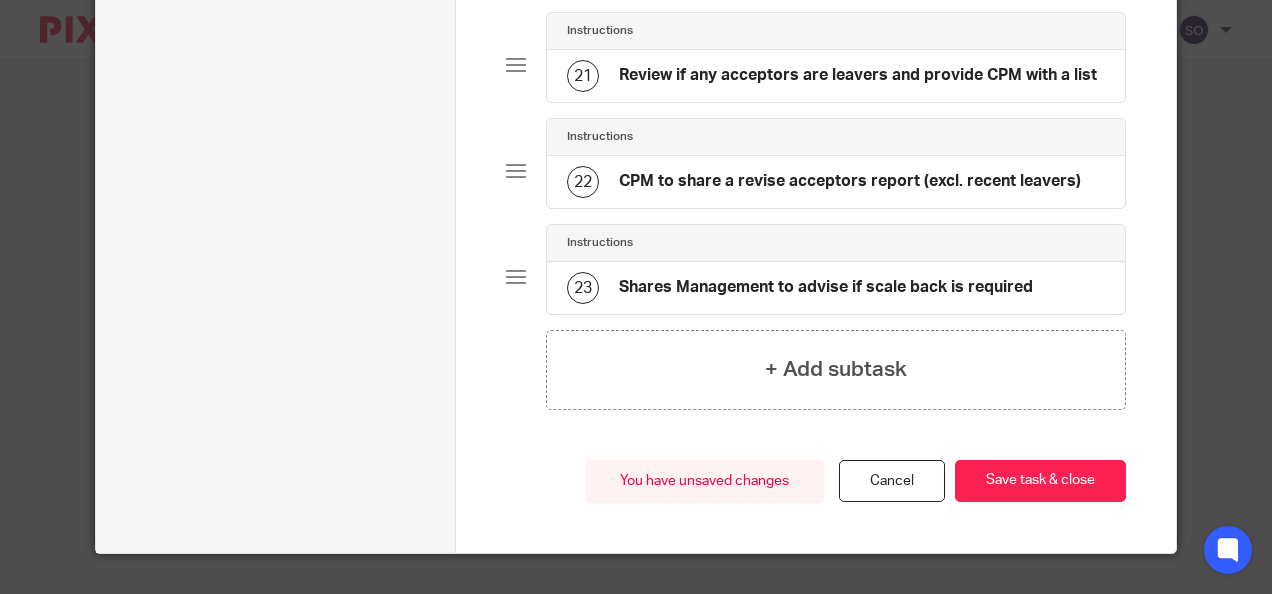 scroll, scrollTop: 0, scrollLeft: 0, axis: both 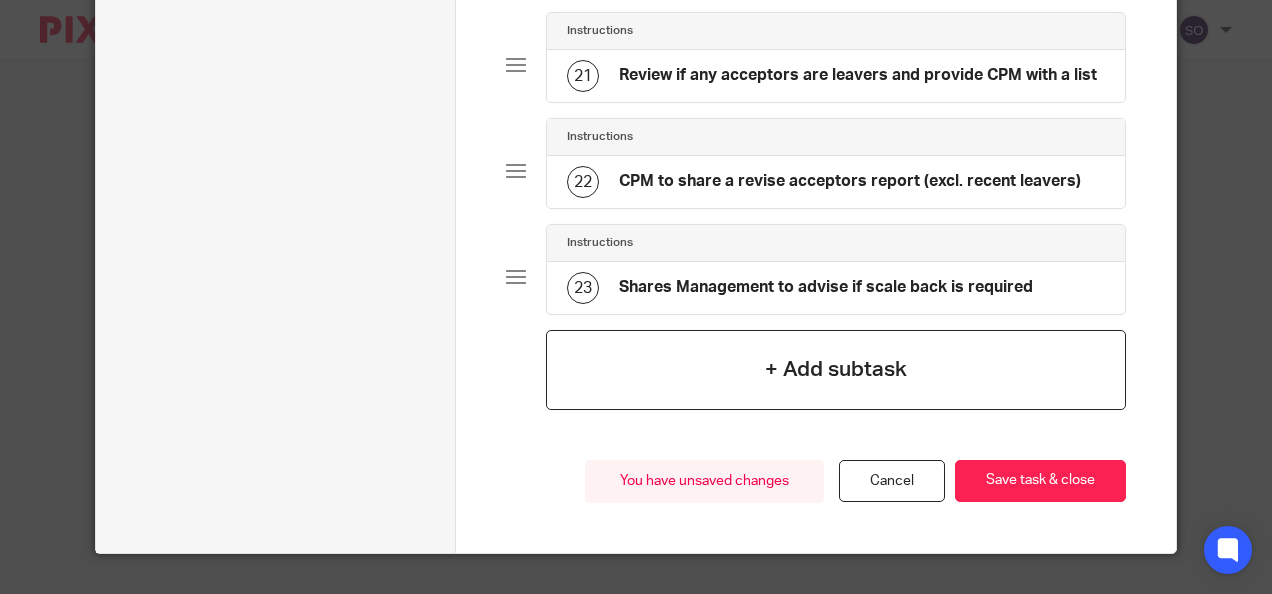 click on "+ Add subtask" 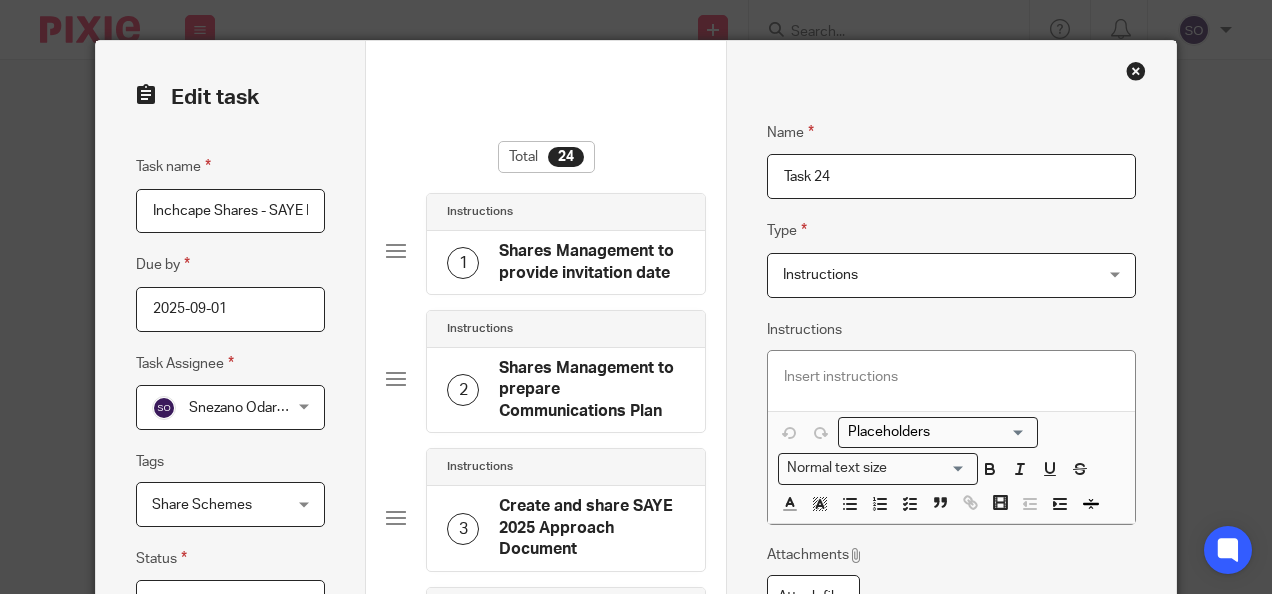 click on "Task 24" at bounding box center [951, 176] 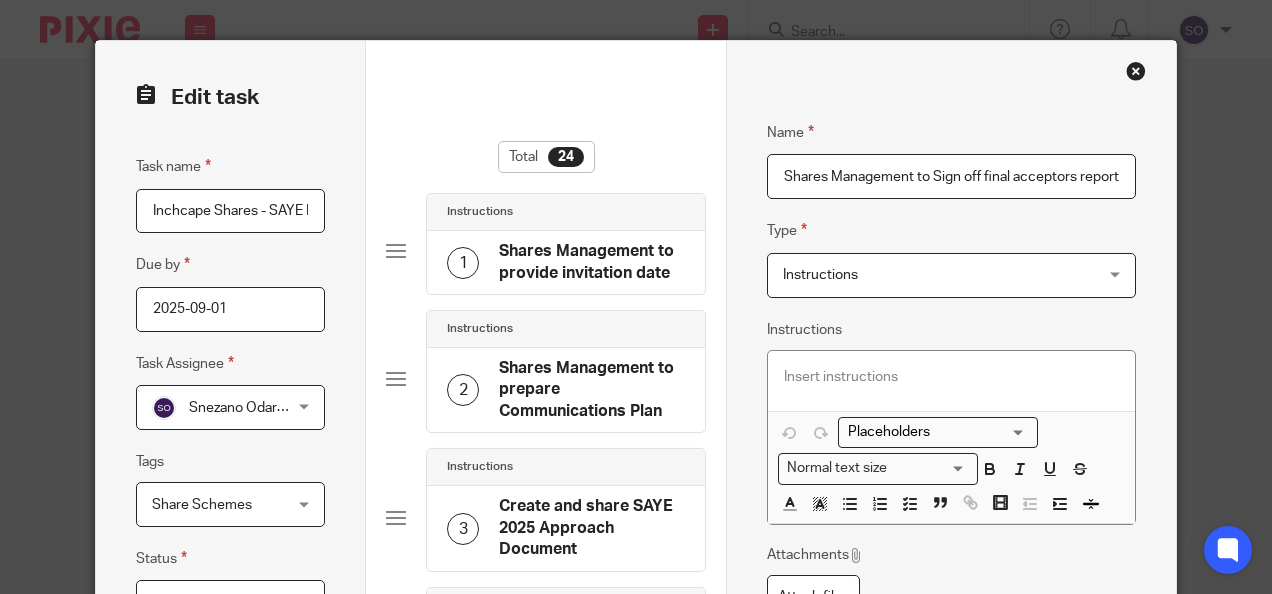scroll, scrollTop: 0, scrollLeft: 1, axis: horizontal 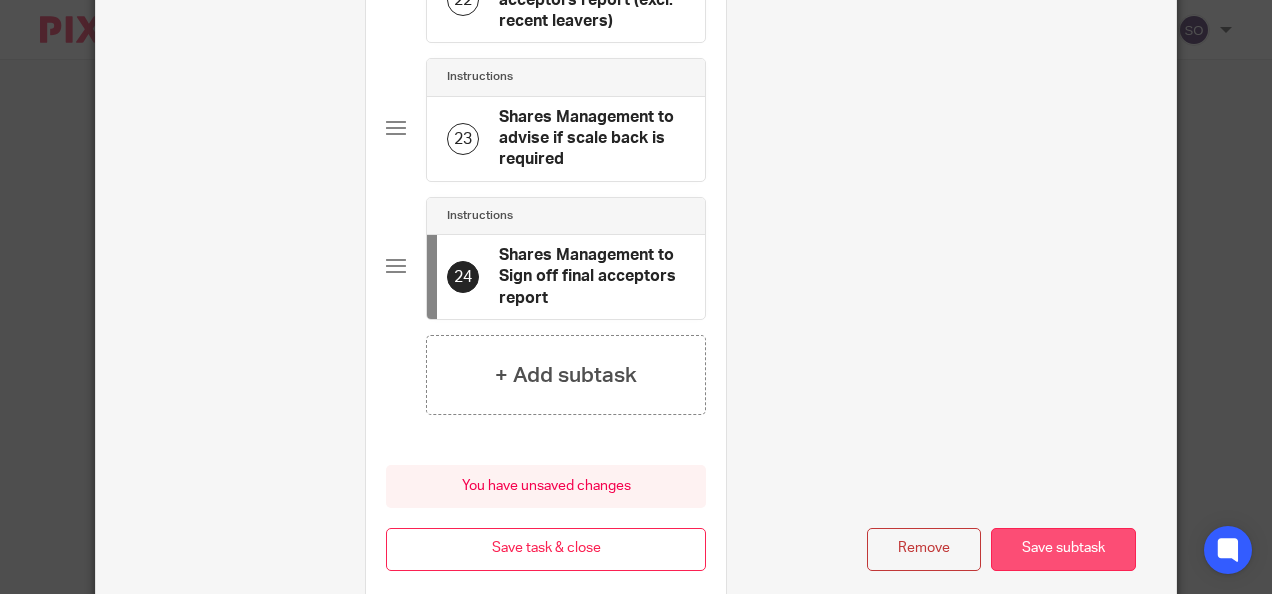 type on "Shares Management to Sign off final acceptors report" 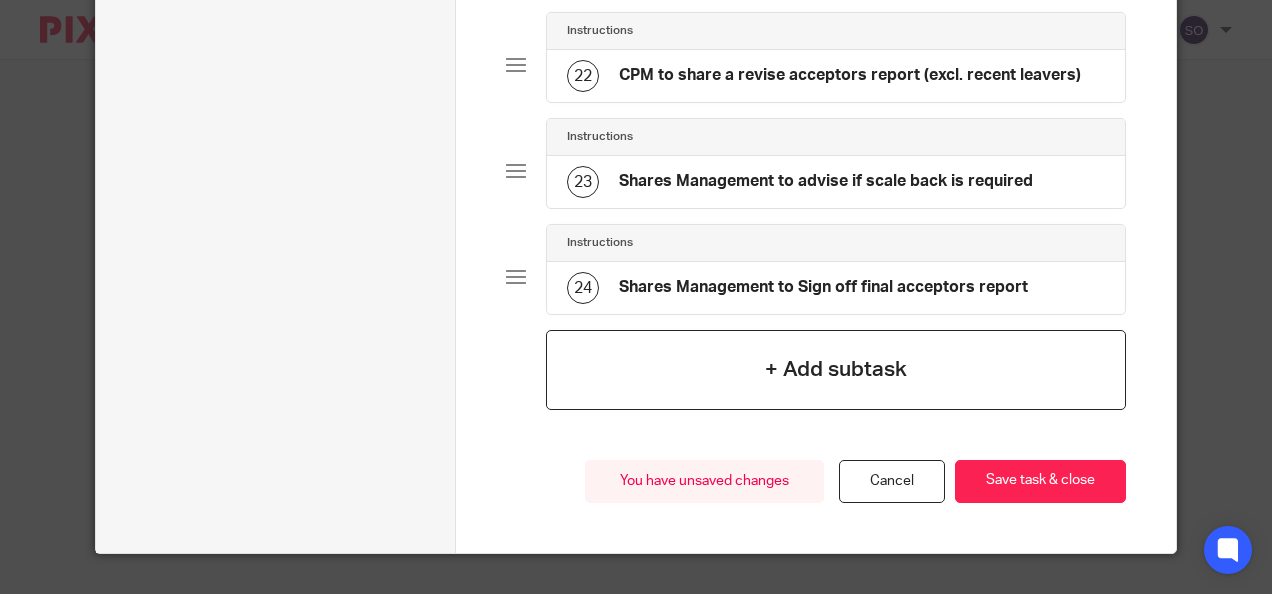 click on "+ Add subtask" 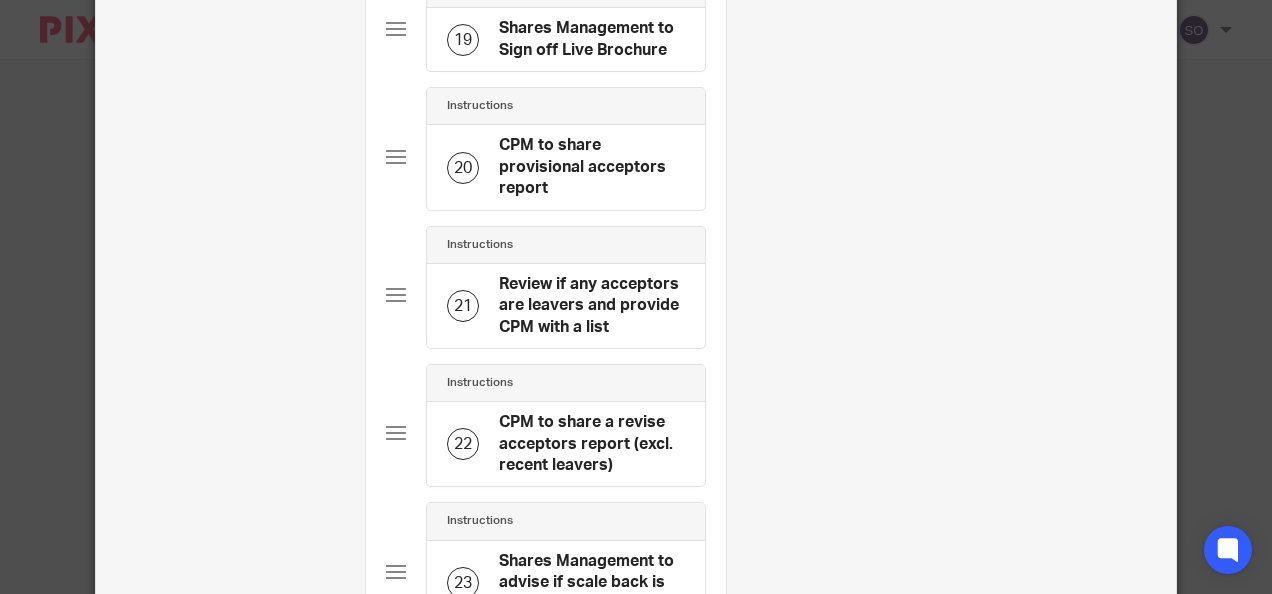 scroll, scrollTop: 0, scrollLeft: 0, axis: both 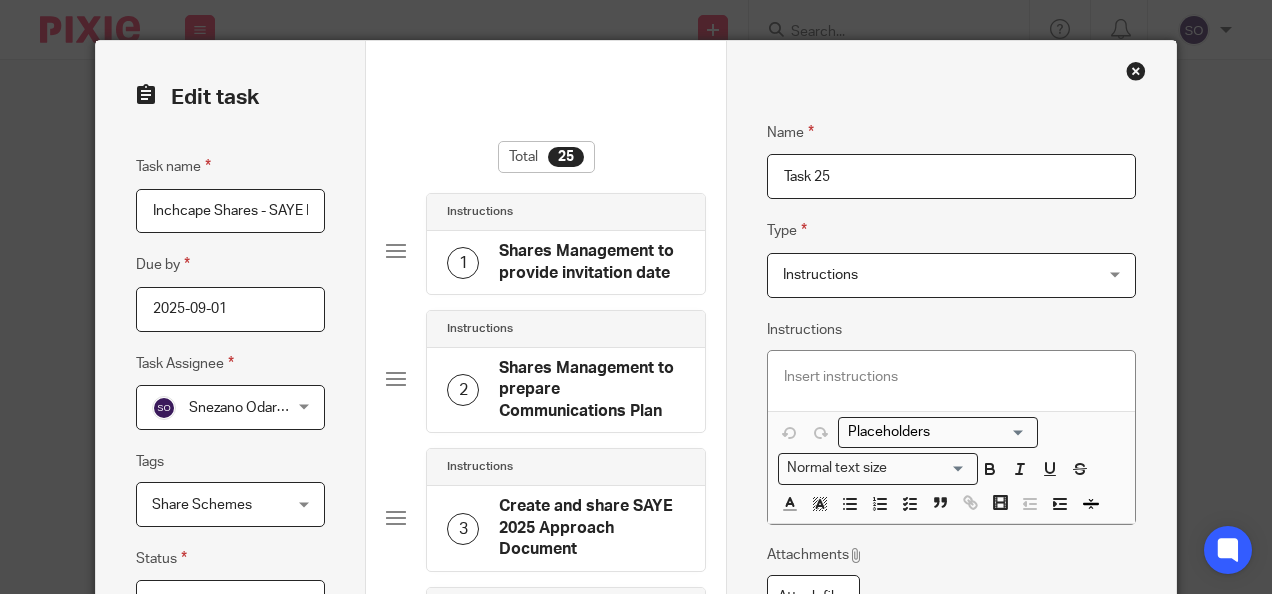 click on "Task 25" at bounding box center (951, 176) 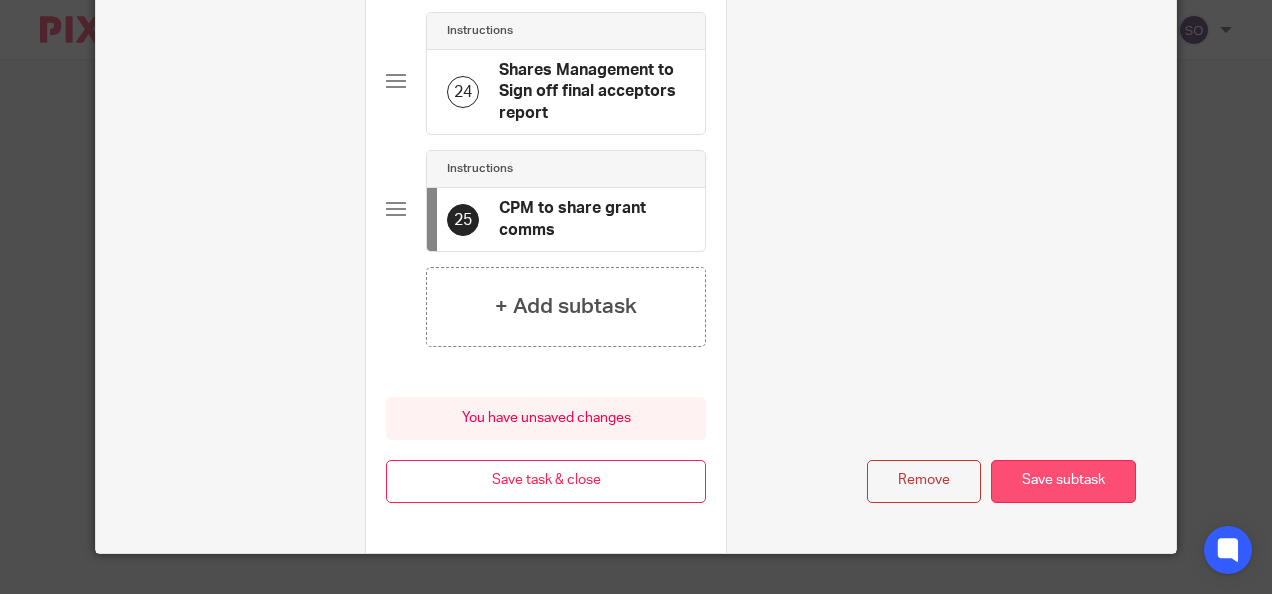 type on "CPM to share grant comms" 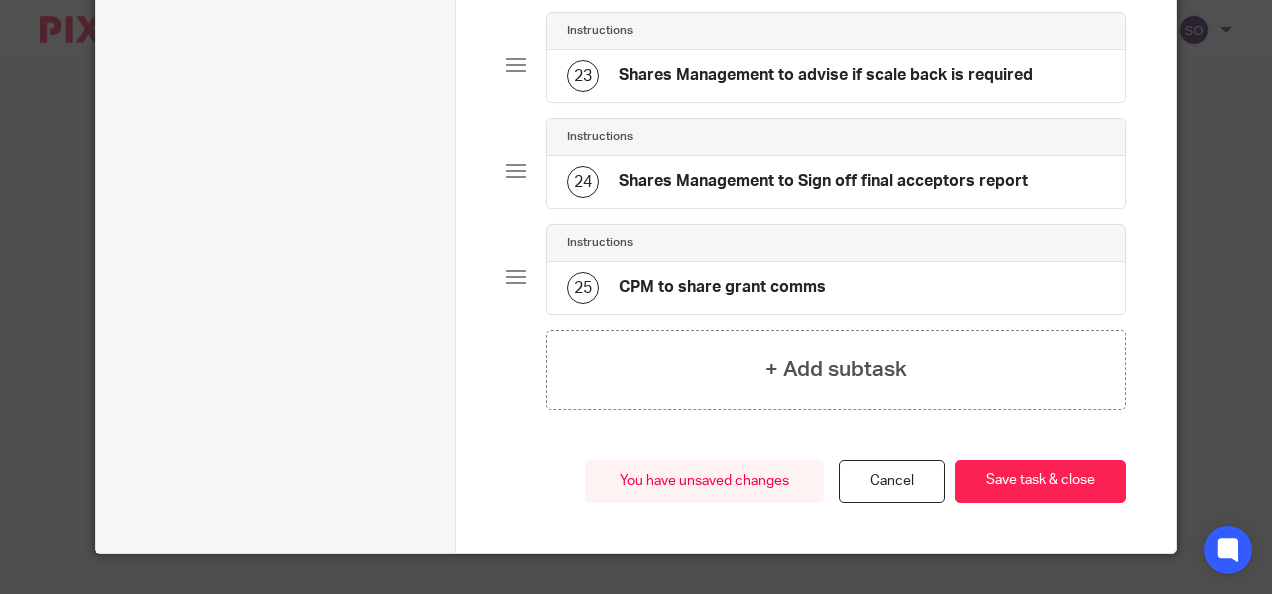 scroll, scrollTop: 2460, scrollLeft: 0, axis: vertical 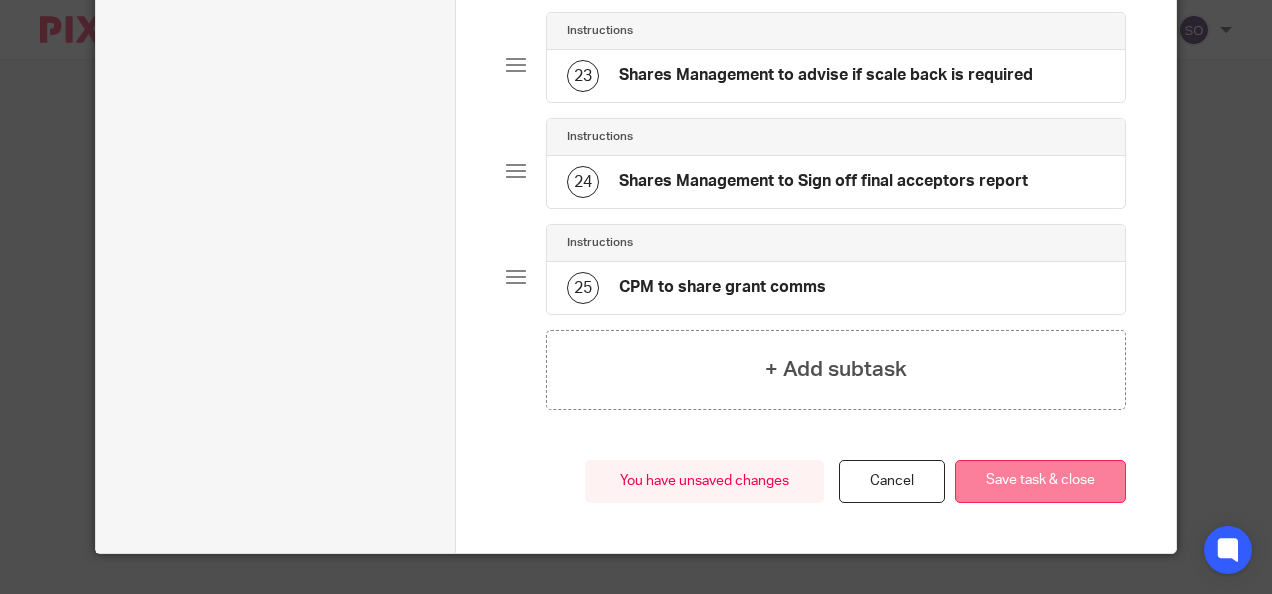 click on "Save task & close" at bounding box center [1040, 481] 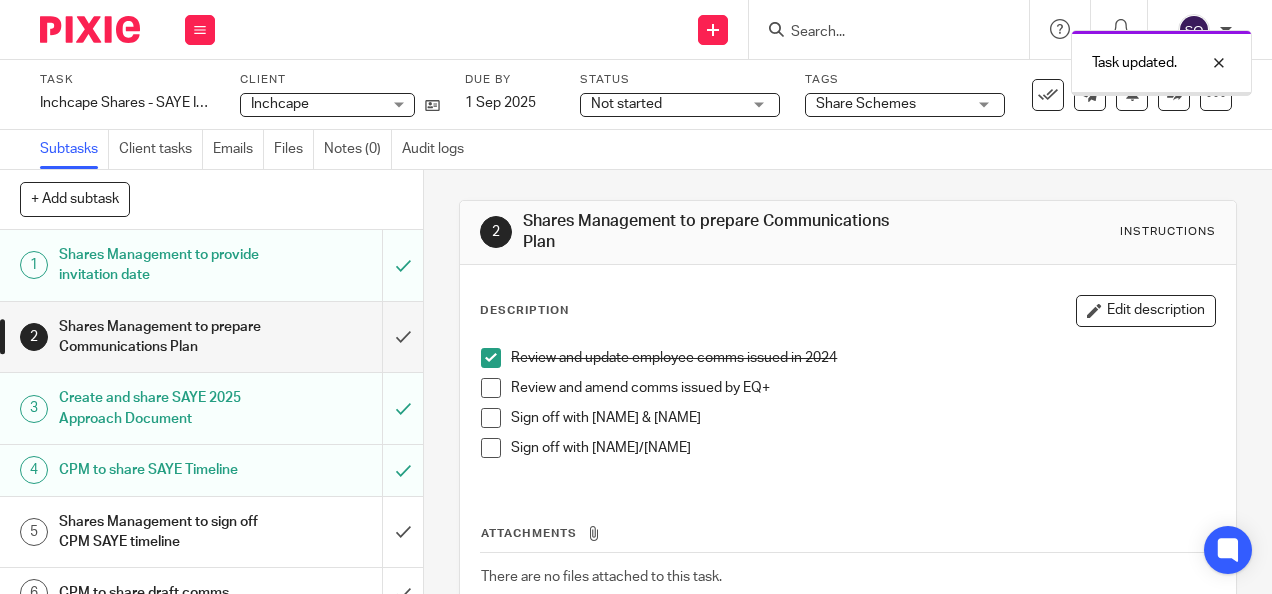scroll, scrollTop: 0, scrollLeft: 0, axis: both 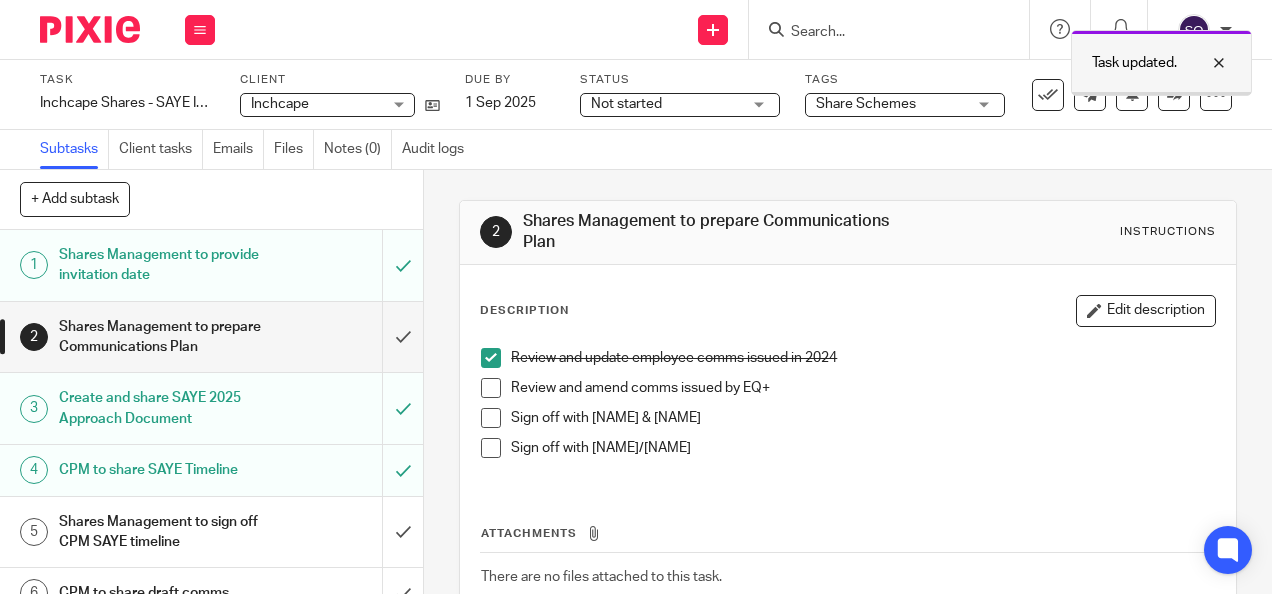 click at bounding box center [1204, 63] 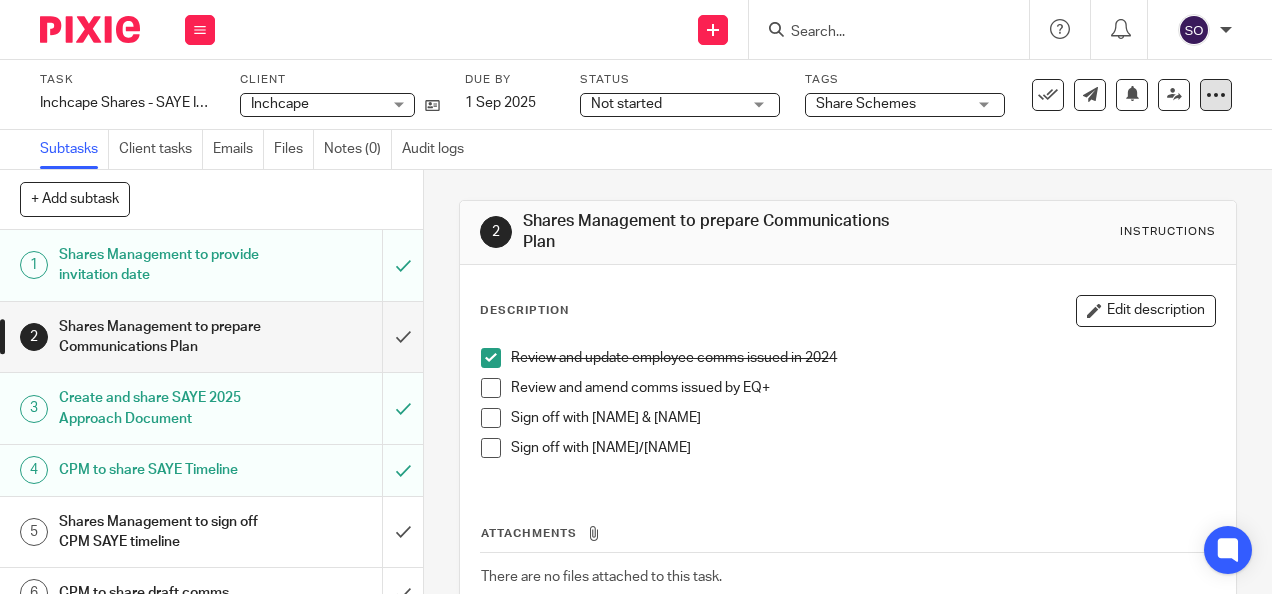 click at bounding box center [1216, 95] 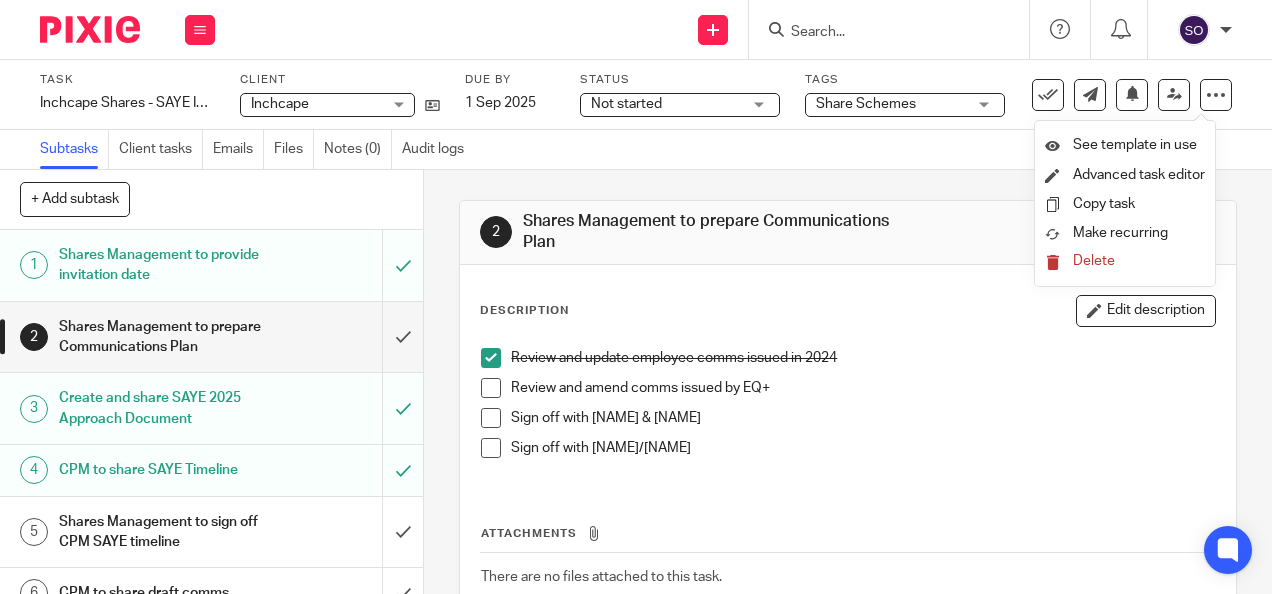 click on "Sign off with [NAME] & [NAME]" at bounding box center [862, 418] 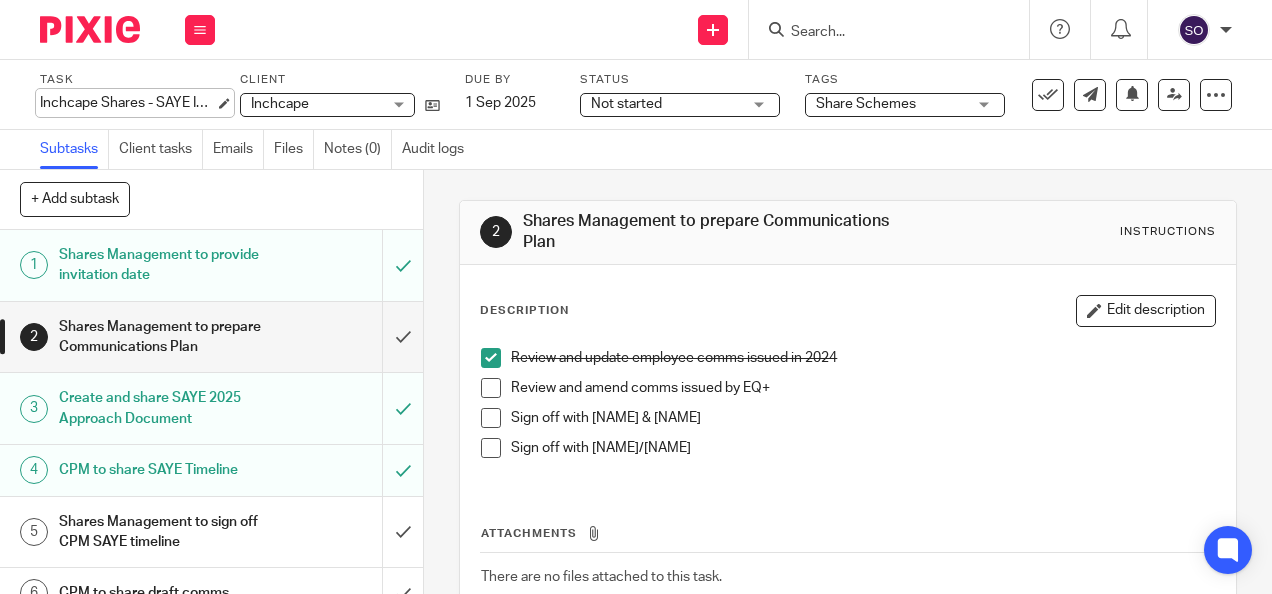 click on "Inchcape Shares - SAYE Invitation 2025   Save
Inchcape Shares - SAYE Invitation 2025" at bounding box center [127, 103] 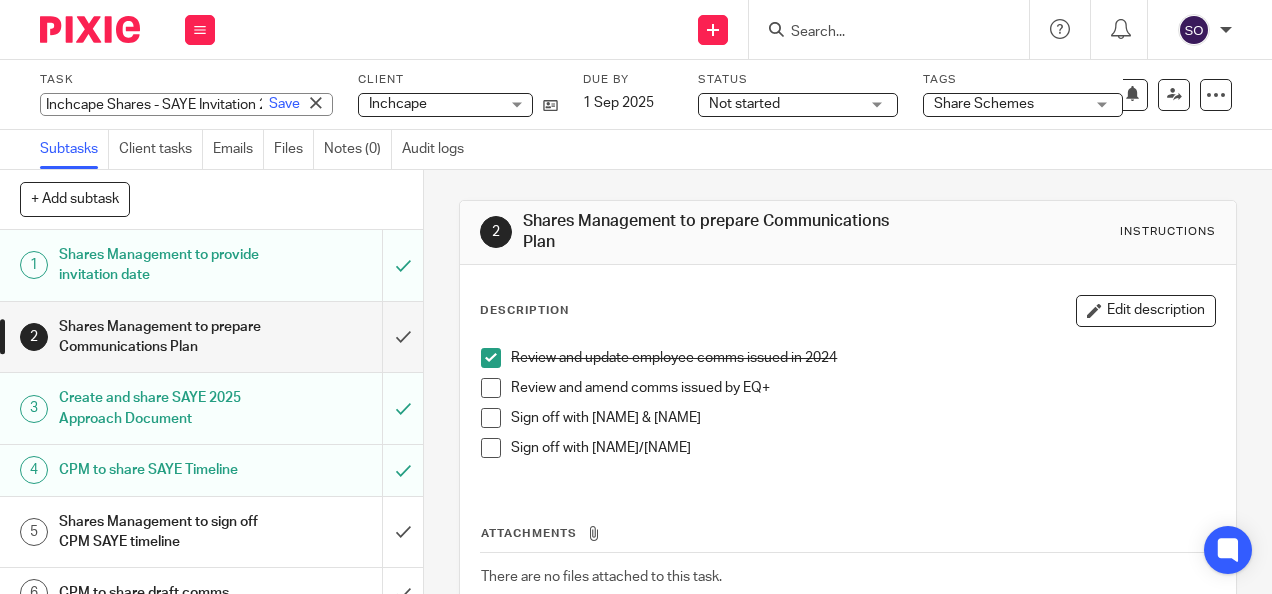 click on "+ Add subtask
Cancel
+ Add" at bounding box center (211, 200) 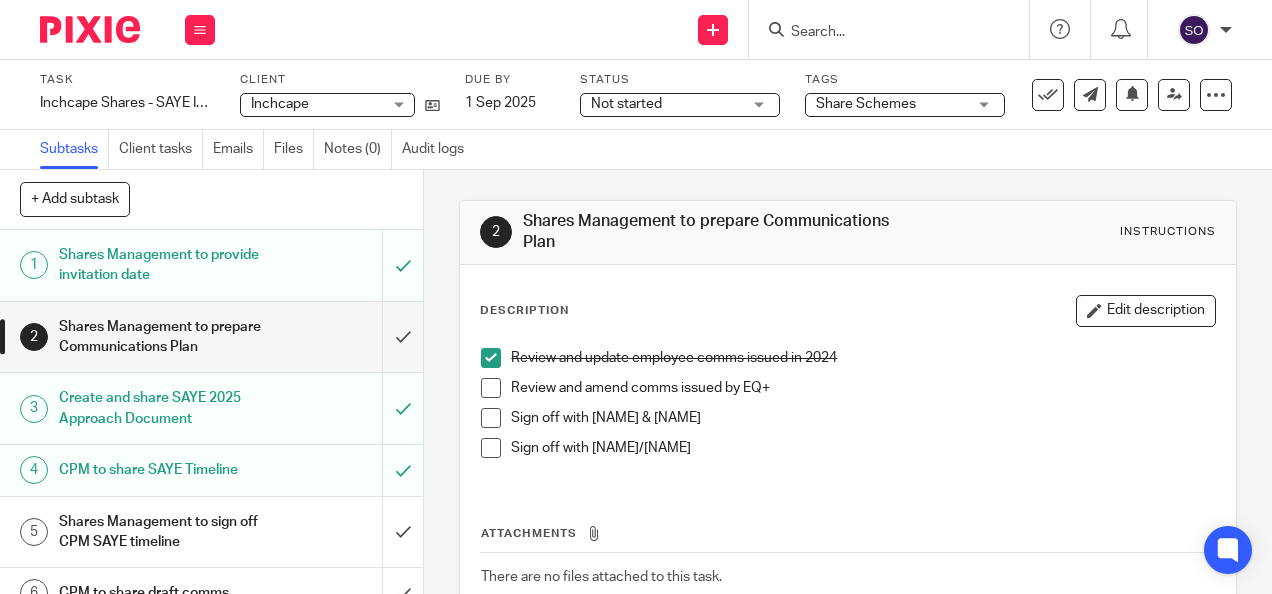 click on "Subtasks
Client tasks
Emails
Files
Notes (0)
Audit logs" at bounding box center (262, 149) 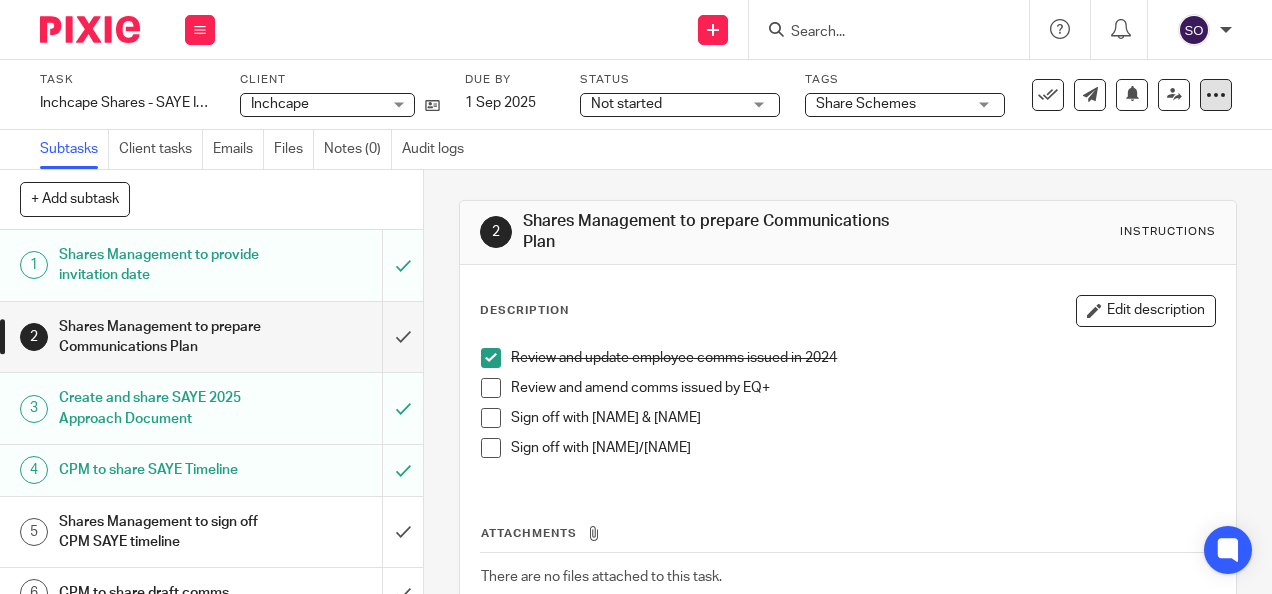 click at bounding box center [1216, 95] 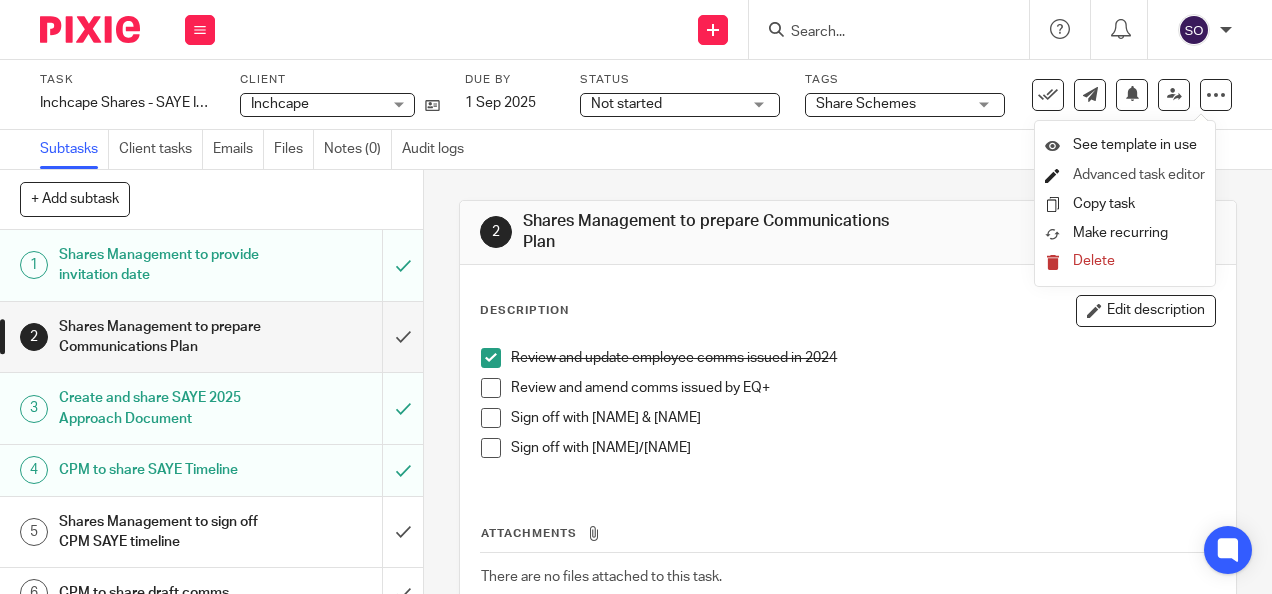 click on "Advanced task editor" at bounding box center (1139, 175) 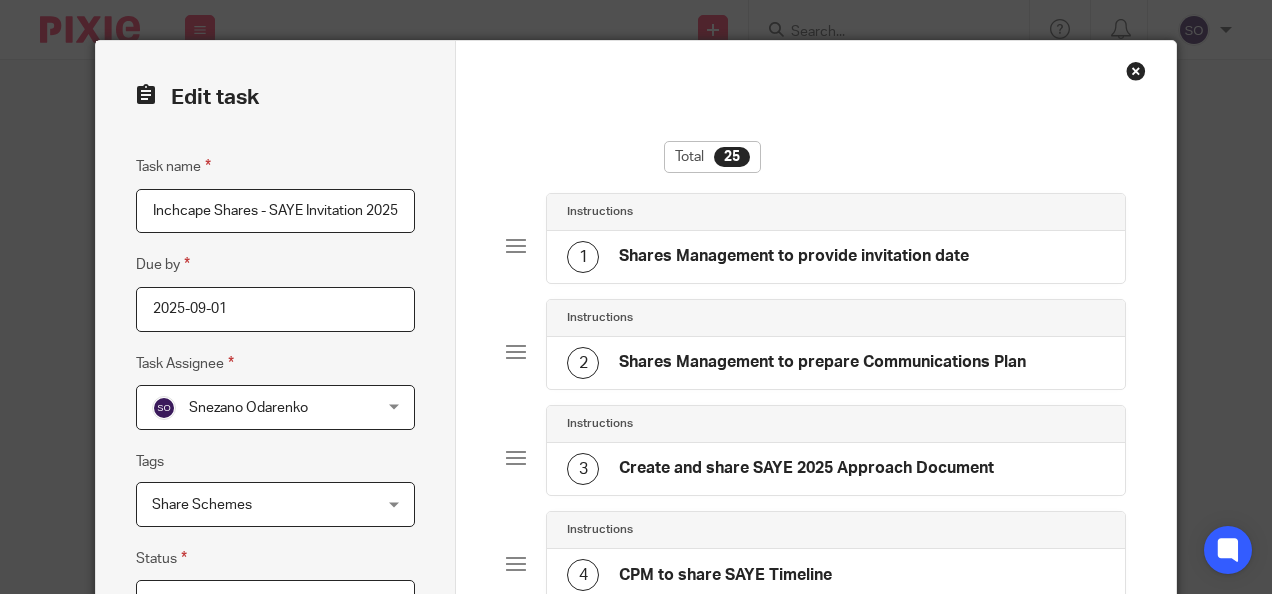 scroll, scrollTop: 0, scrollLeft: 0, axis: both 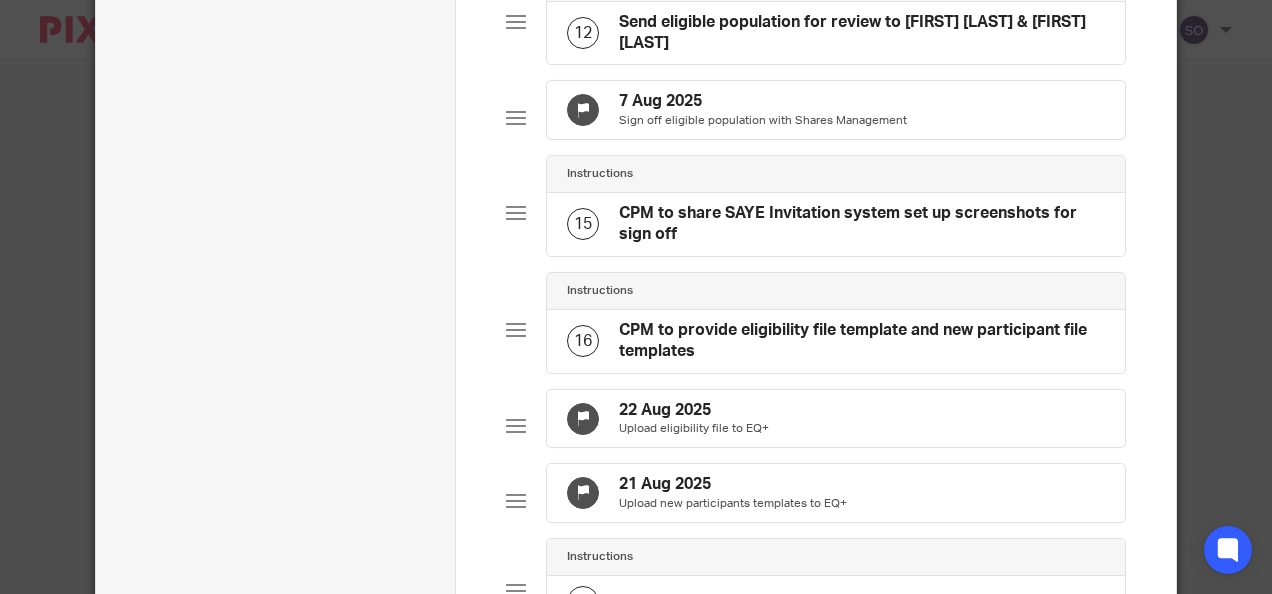 click on "CPM to provide eligibility file template and new participant file templates" 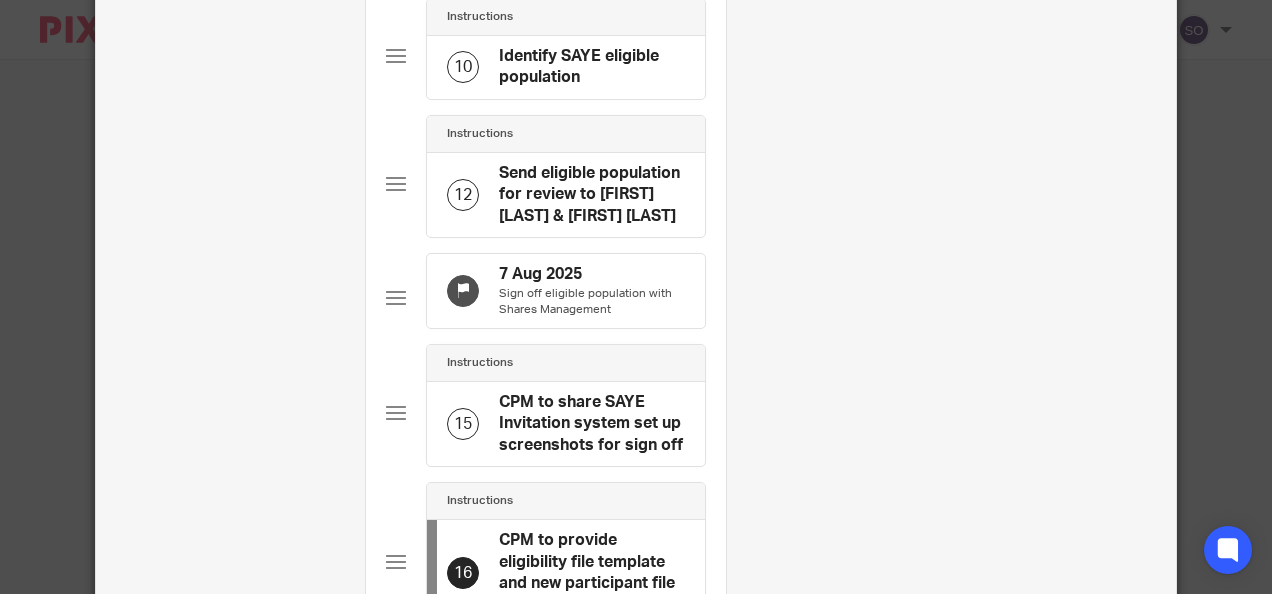 scroll, scrollTop: 0, scrollLeft: 0, axis: both 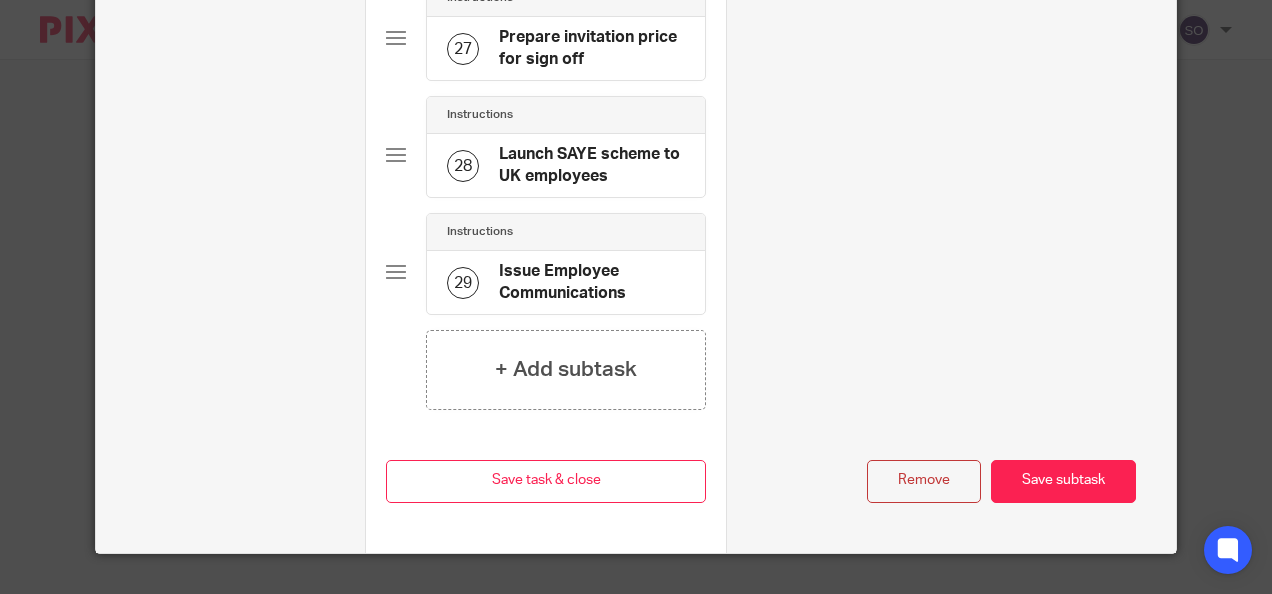 type 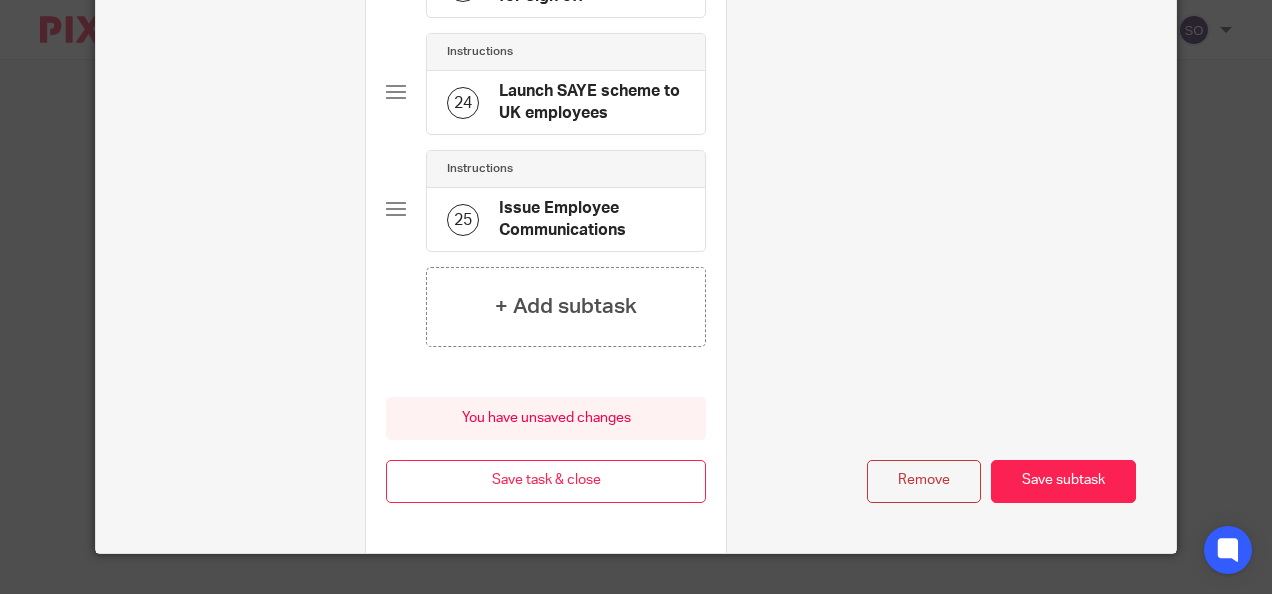 scroll, scrollTop: 3008, scrollLeft: 0, axis: vertical 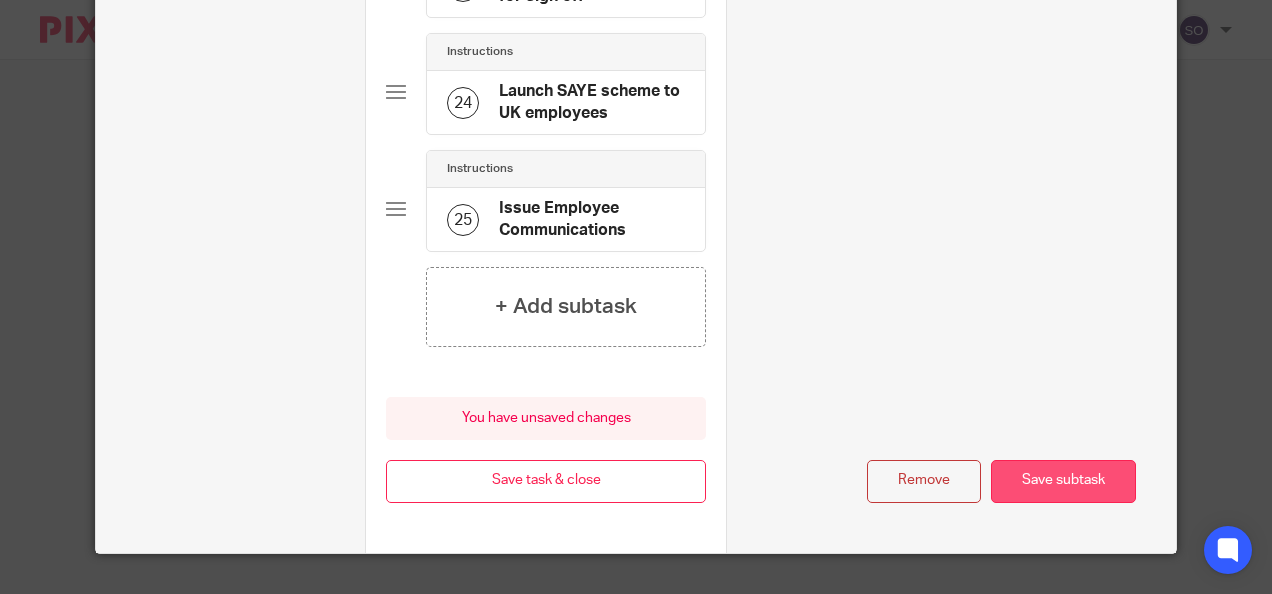 click on "Save subtask" at bounding box center (1063, 481) 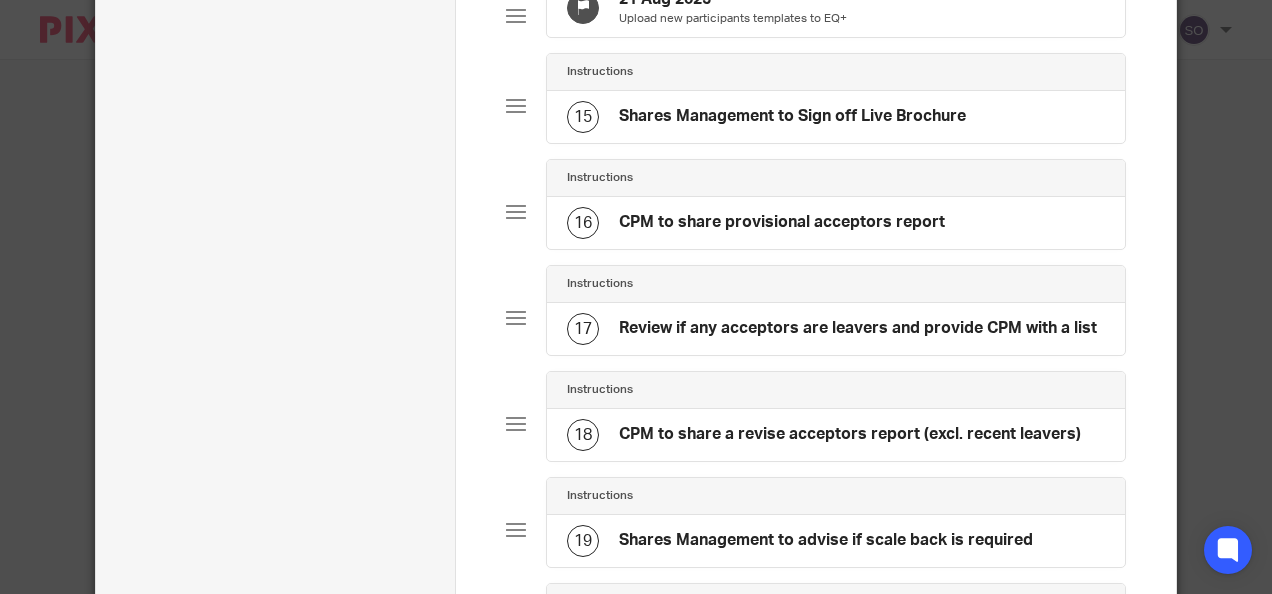 scroll, scrollTop: 2460, scrollLeft: 0, axis: vertical 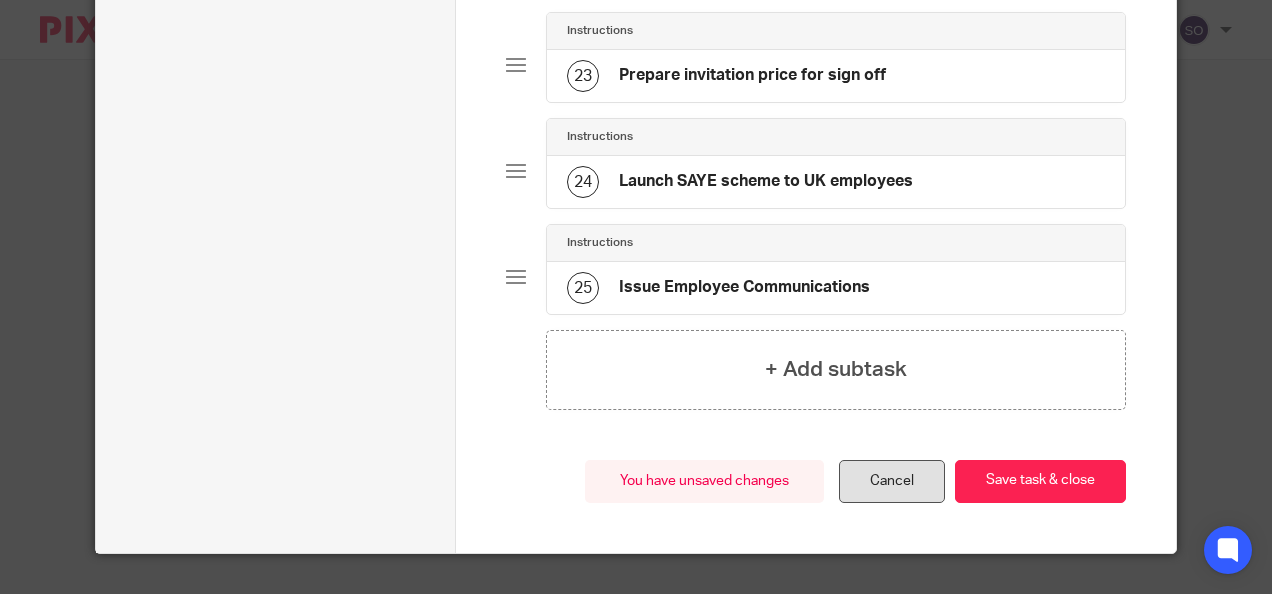 click on "Cancel" at bounding box center (892, 481) 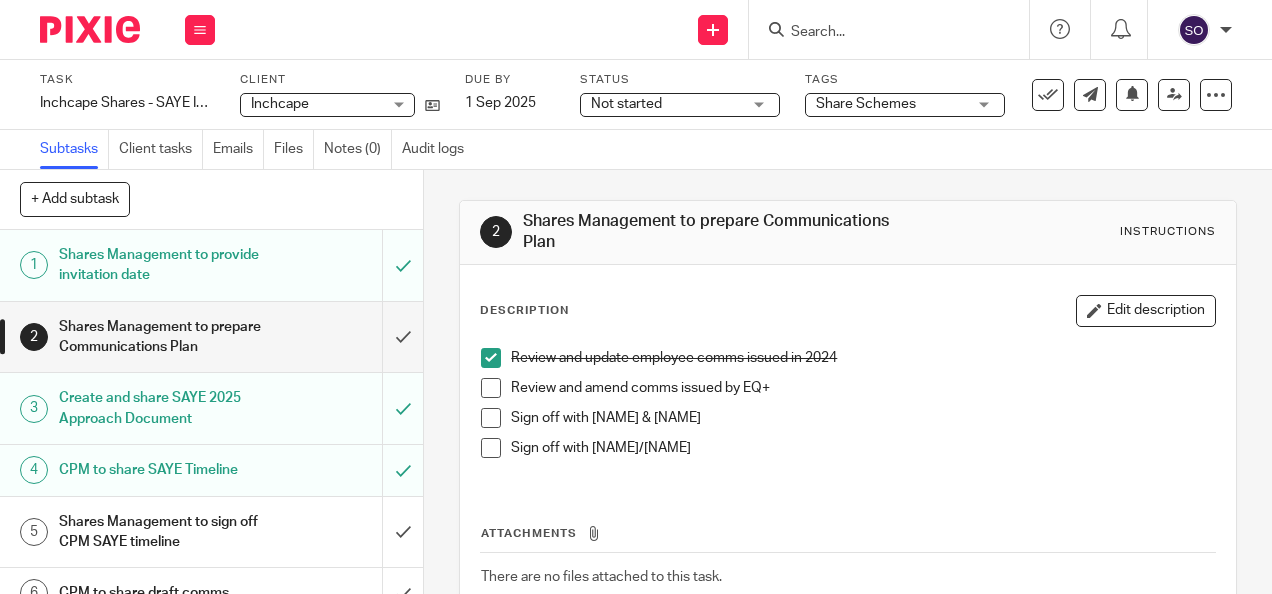 scroll, scrollTop: 0, scrollLeft: 0, axis: both 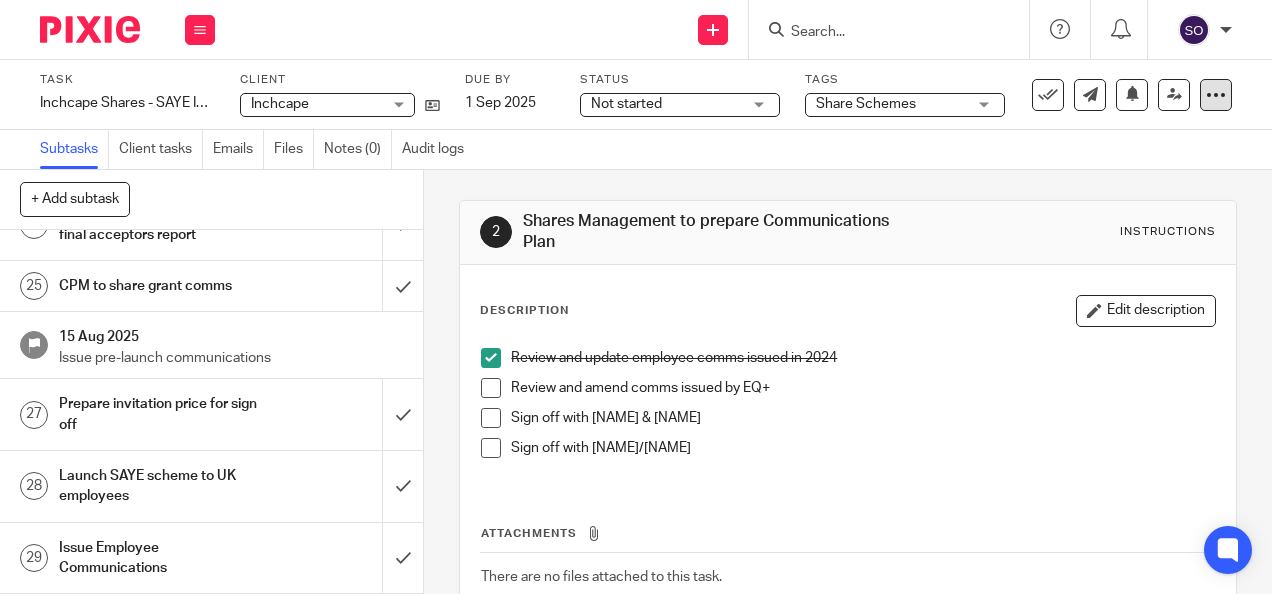 click at bounding box center [1216, 95] 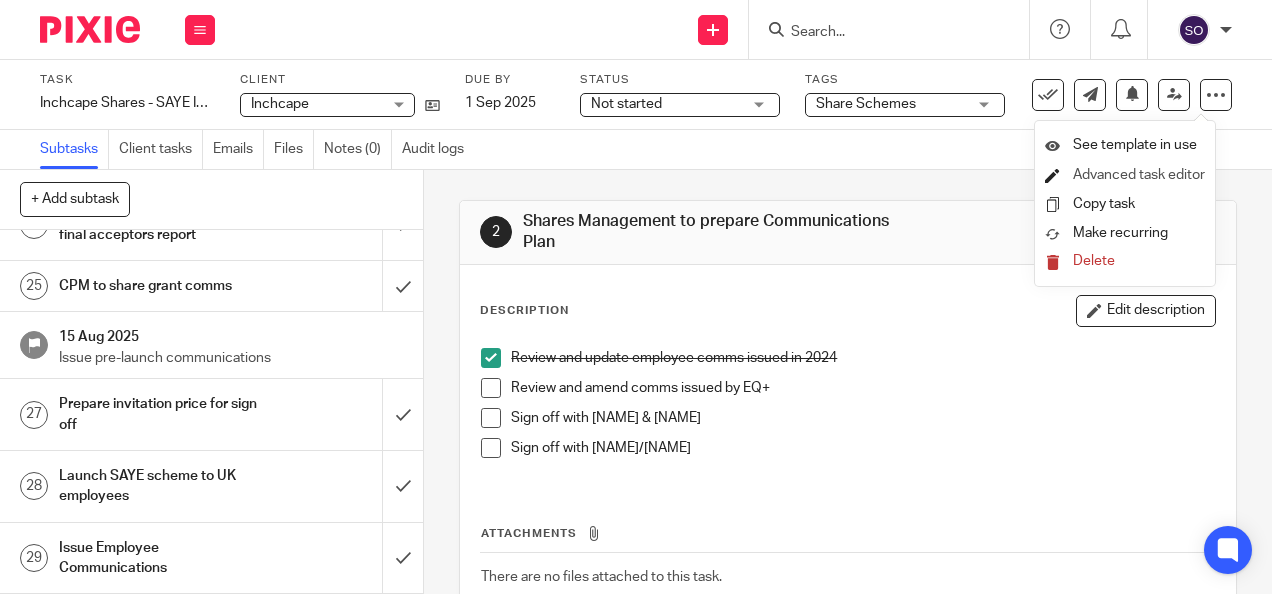 click on "Advanced task editor" at bounding box center [1139, 175] 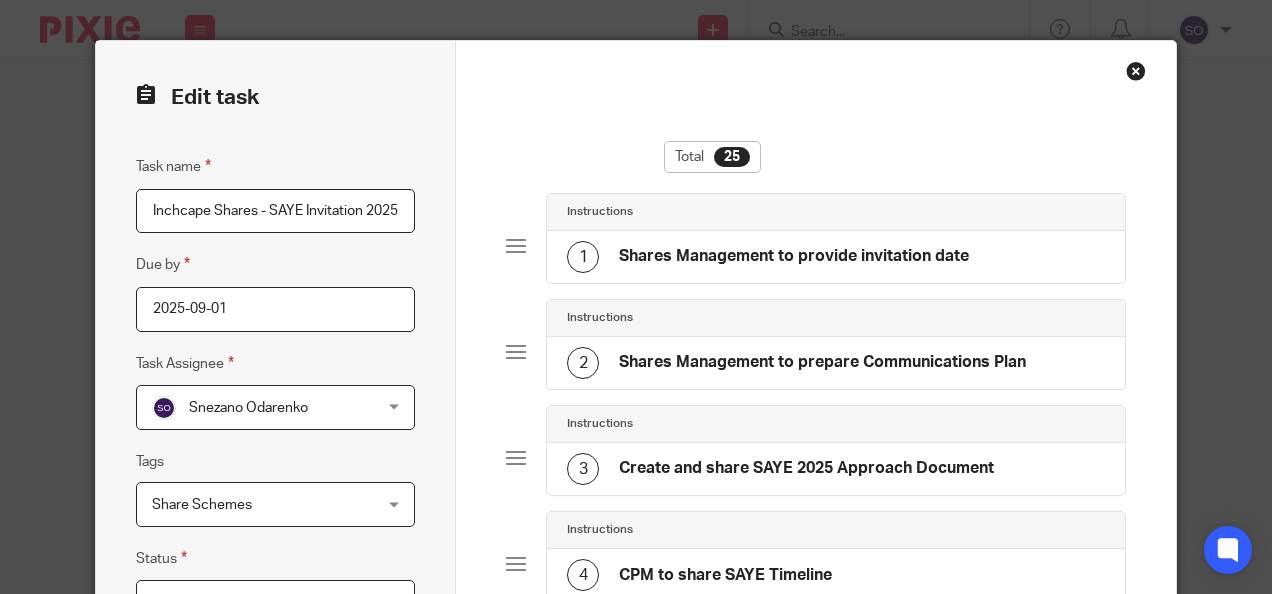 scroll, scrollTop: 0, scrollLeft: 0, axis: both 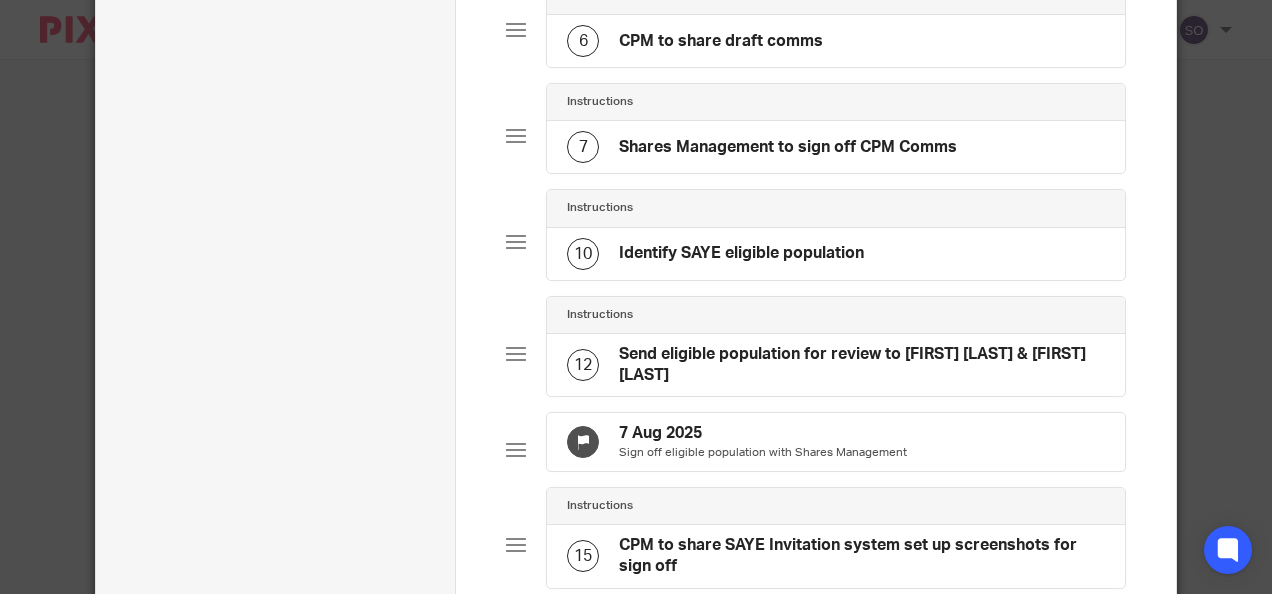 click on "Instructions" 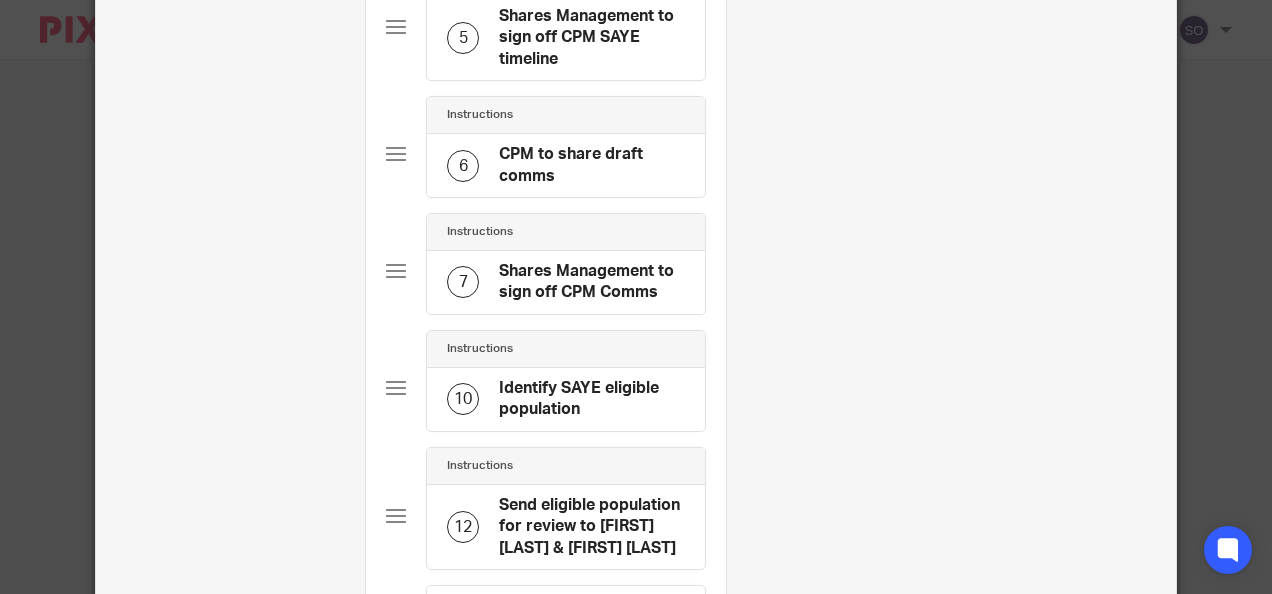 scroll, scrollTop: 73, scrollLeft: 0, axis: vertical 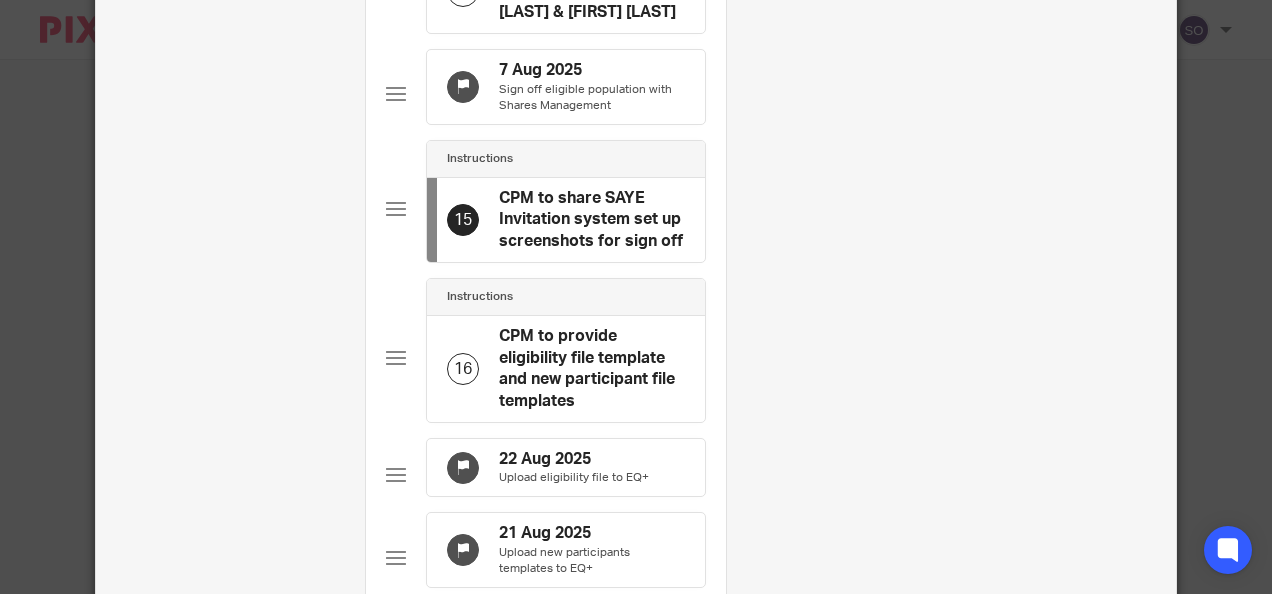 type 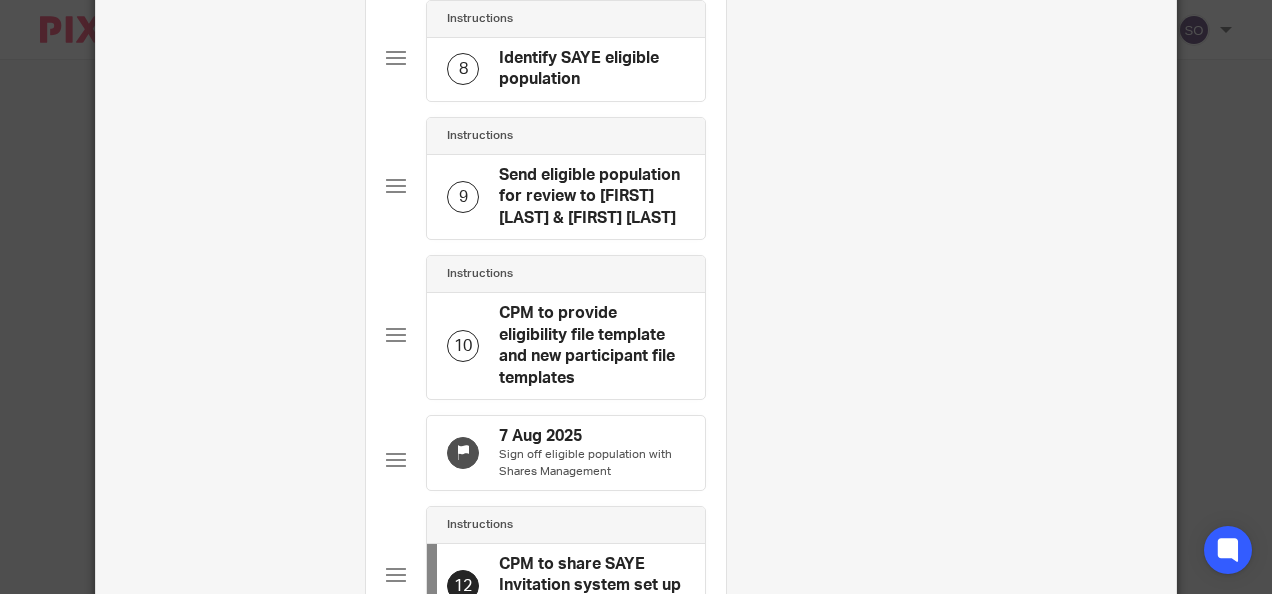scroll, scrollTop: 1066, scrollLeft: 0, axis: vertical 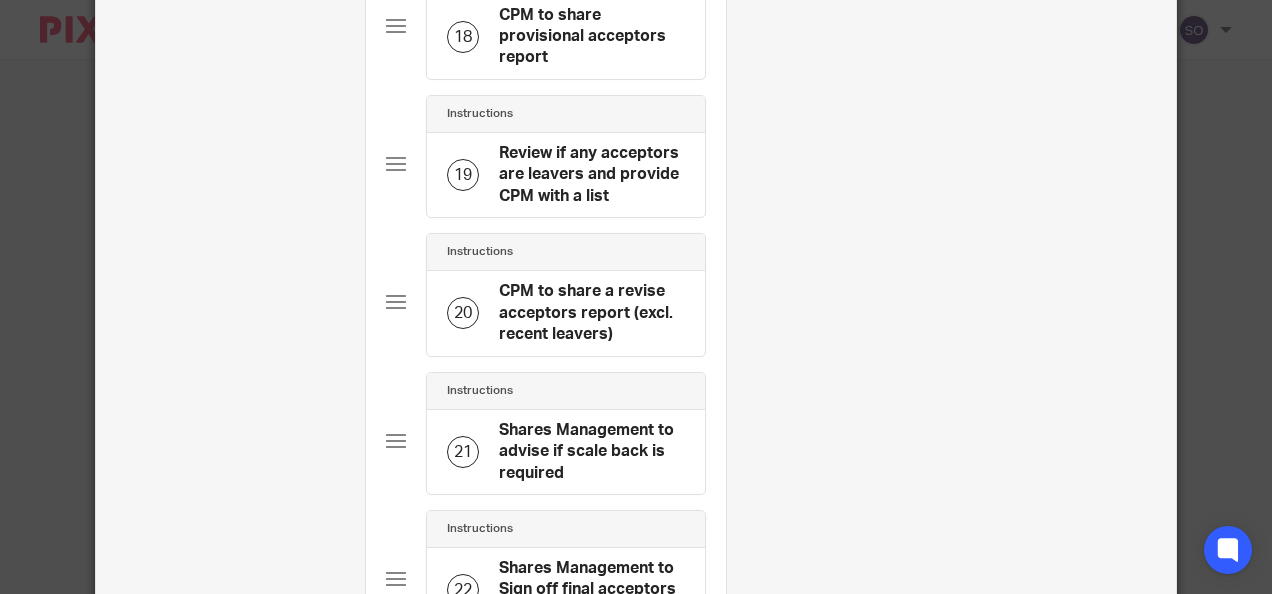 click on "CPM to share a revise acceptors report (excl. recent leavers)" 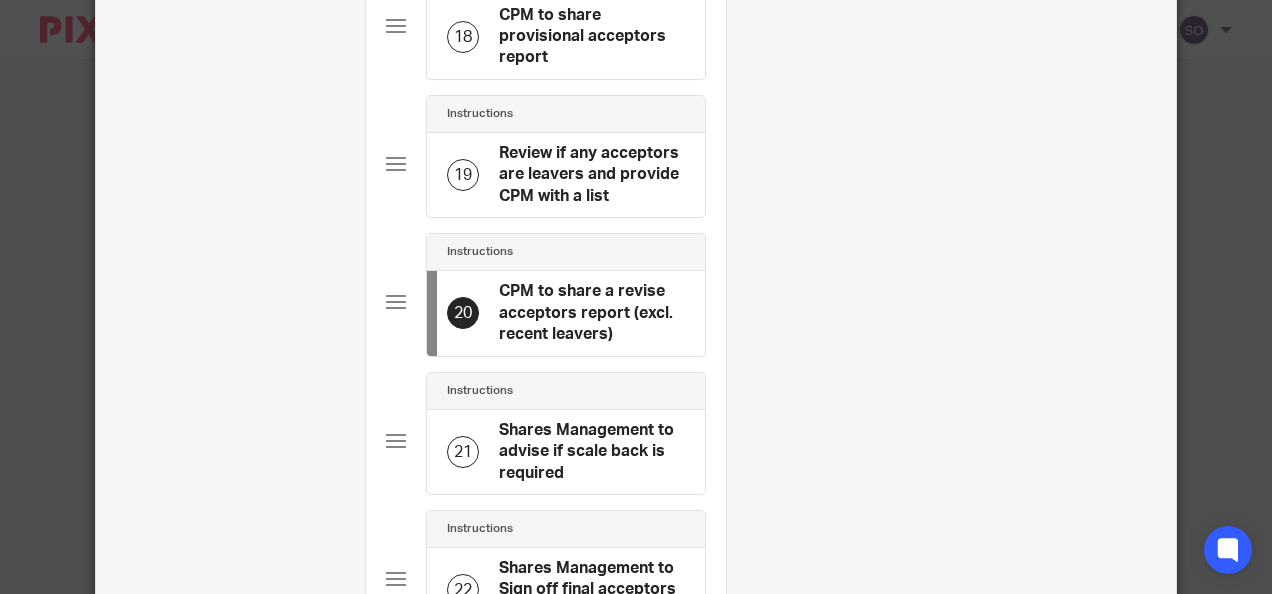 scroll, scrollTop: 0, scrollLeft: 0, axis: both 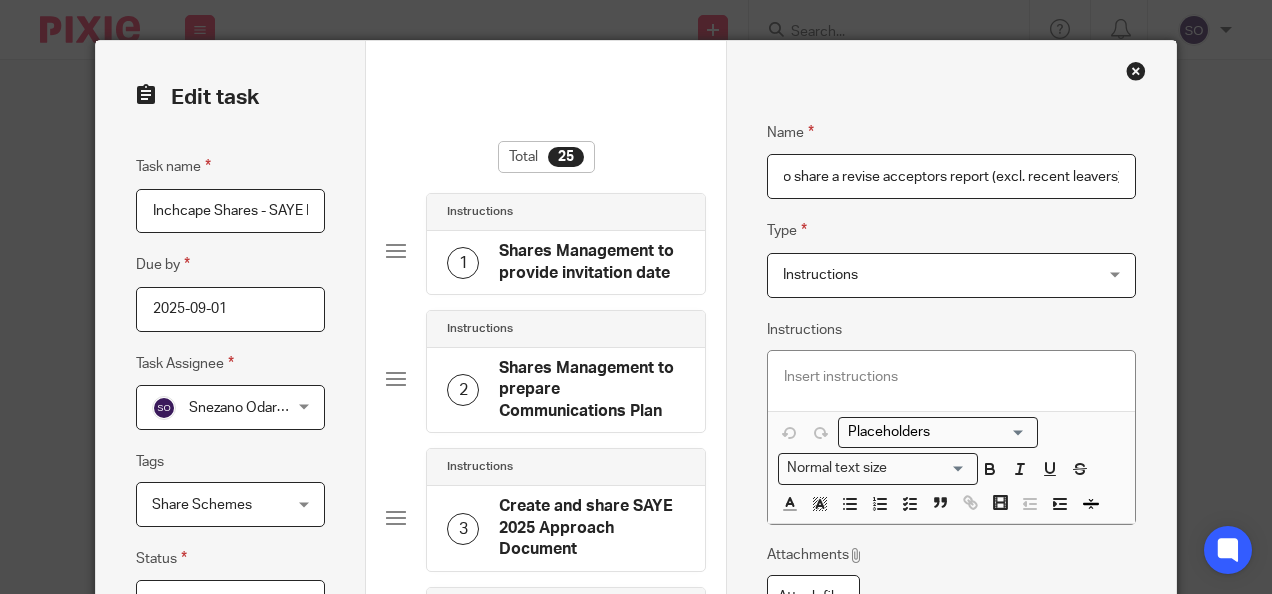 click on "CPM to share a revise acceptors report (excl. recent leavers)" at bounding box center (951, 176) 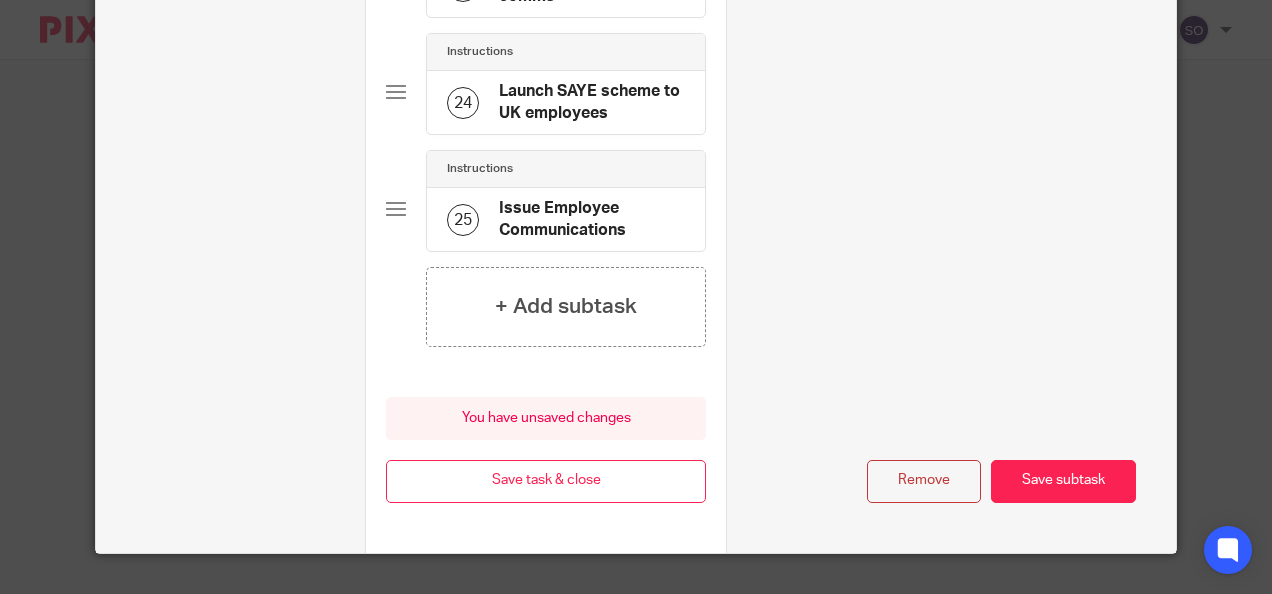 scroll, scrollTop: 3008, scrollLeft: 0, axis: vertical 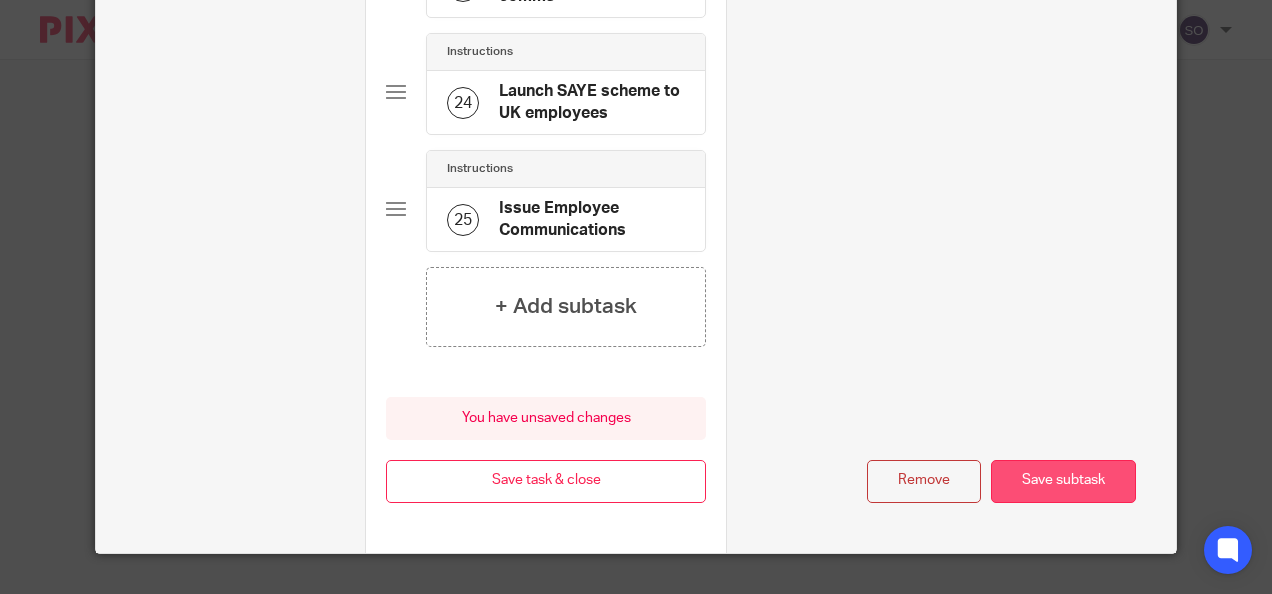 click on "Save subtask" at bounding box center (1063, 481) 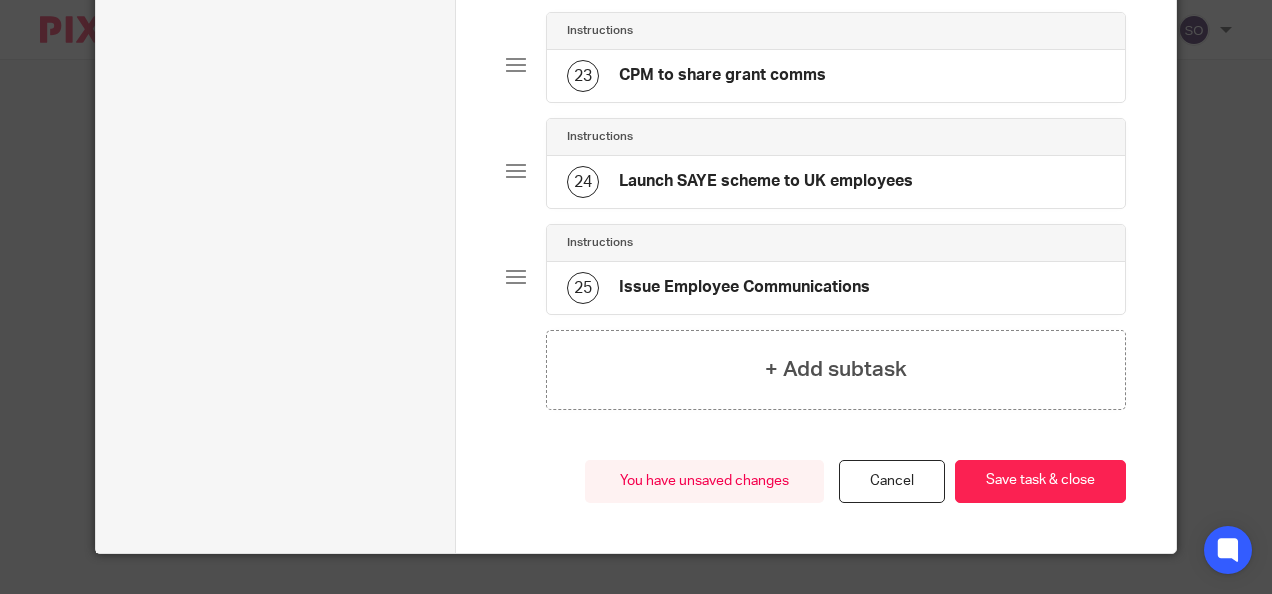 scroll, scrollTop: 0, scrollLeft: 0, axis: both 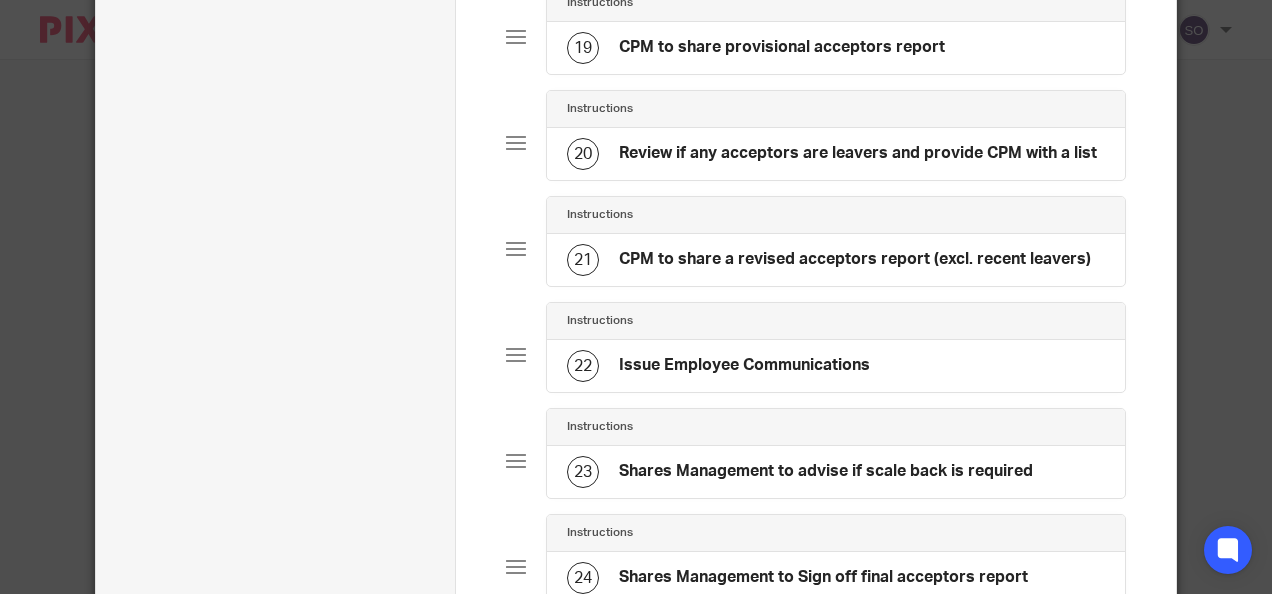 click on "Total  25
Instructions
1
Shares Management to provide invitation date
Instructions
2
Shares Management to prepare Communications Plan
Instructions
3
Create and share SAYE 2025 Approach Document
Instructions
4
CPM to share SAYE Timeline
Instructions
5
Shares Management to sign off CPM SAYE timeline
Instructions
6
CPM to share draft comms
Instructions
7
Shares Management to sign off CPM Comms
Instructions
8
CPM to provide eligibility file template and new participant file templates" at bounding box center (815, -518) 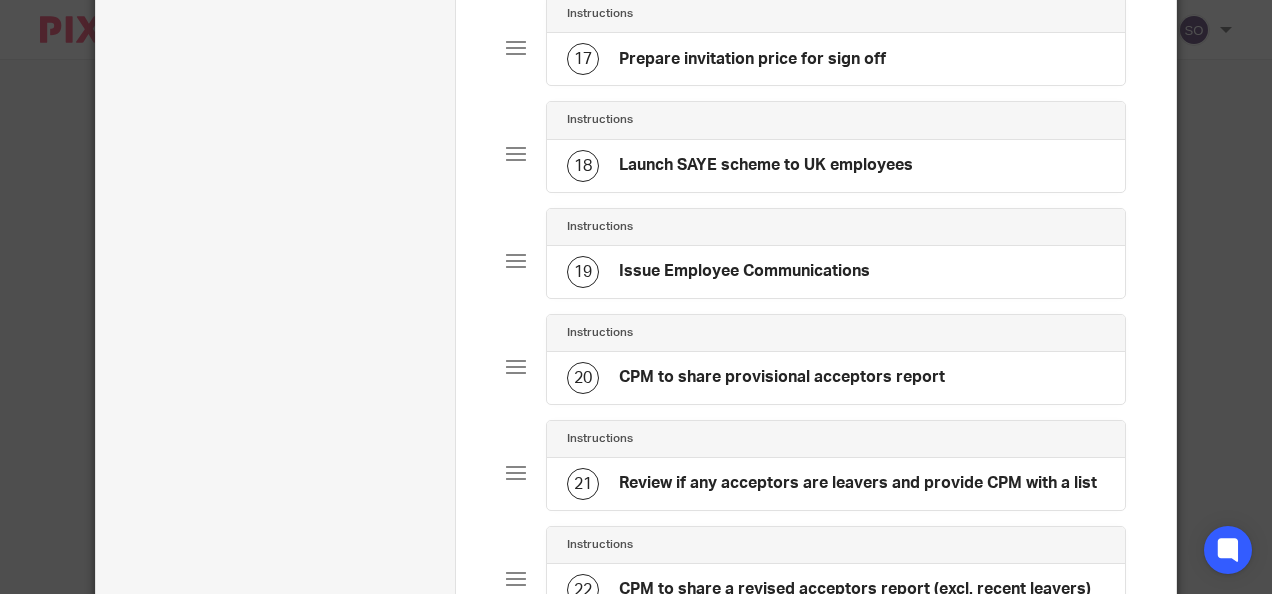 scroll, scrollTop: 1795, scrollLeft: 0, axis: vertical 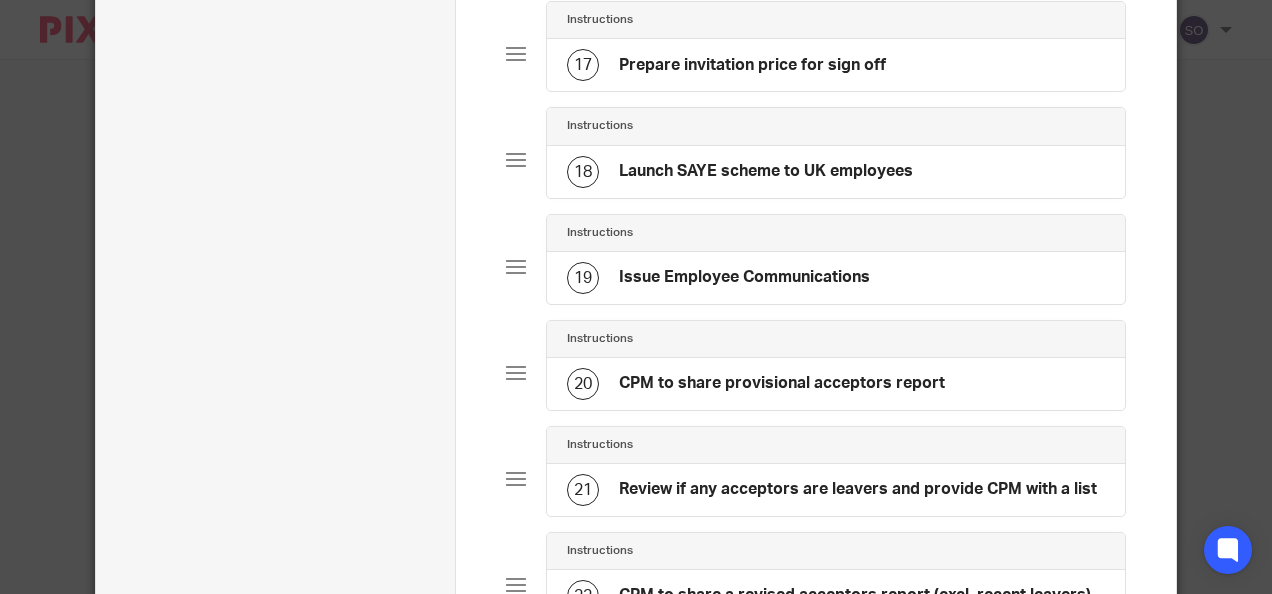 click on "19
Issue Employee Communications" 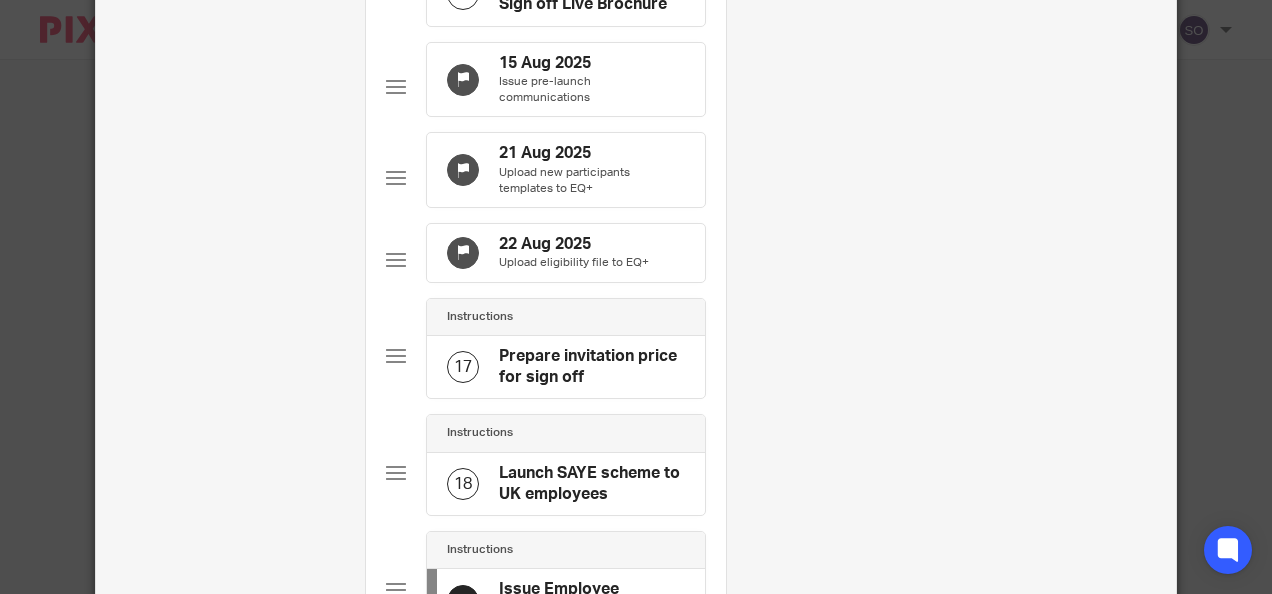 scroll, scrollTop: 0, scrollLeft: 0, axis: both 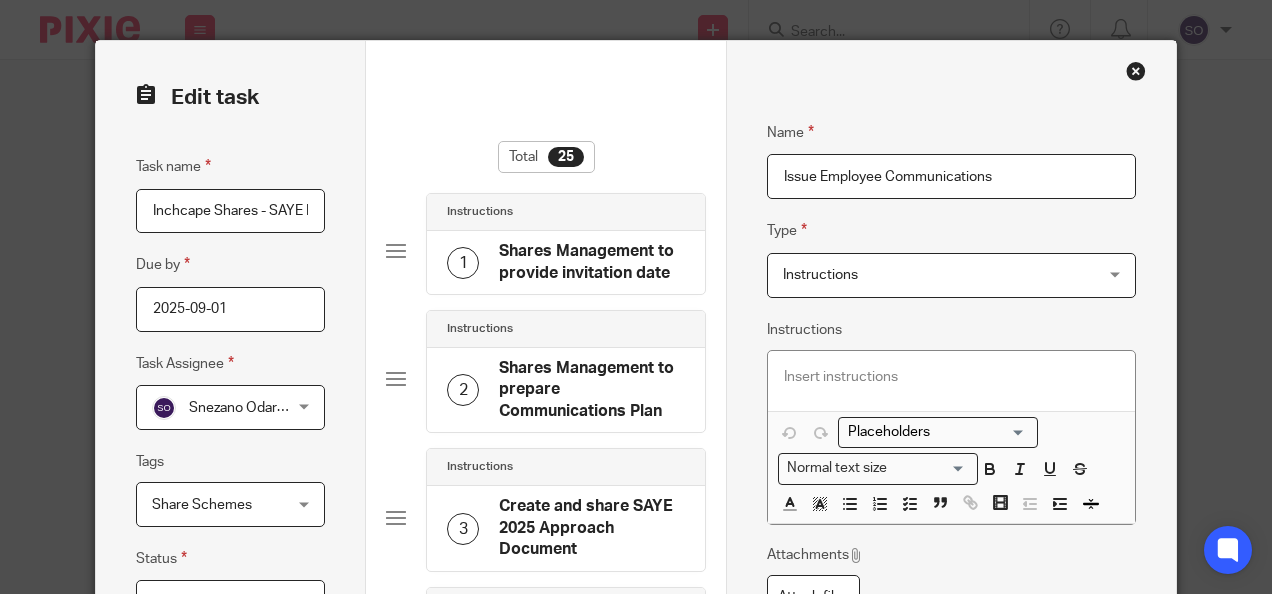 click on "Issue Employee Communications" at bounding box center (951, 176) 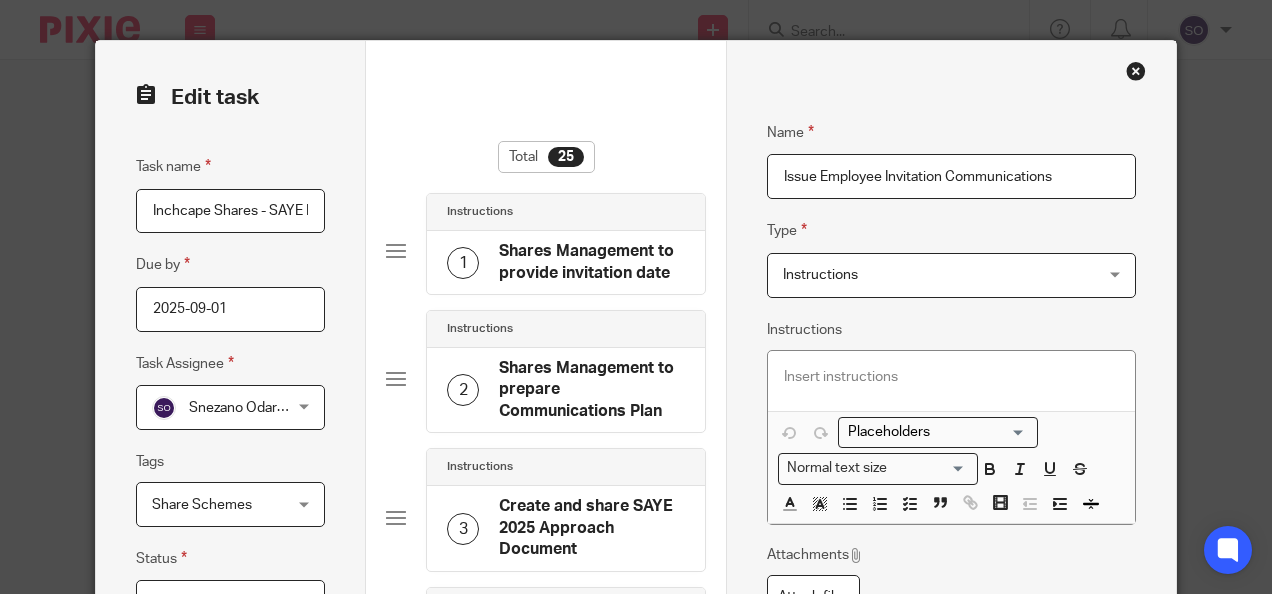 click on "Issue Employee Invitation Communications" at bounding box center (951, 176) 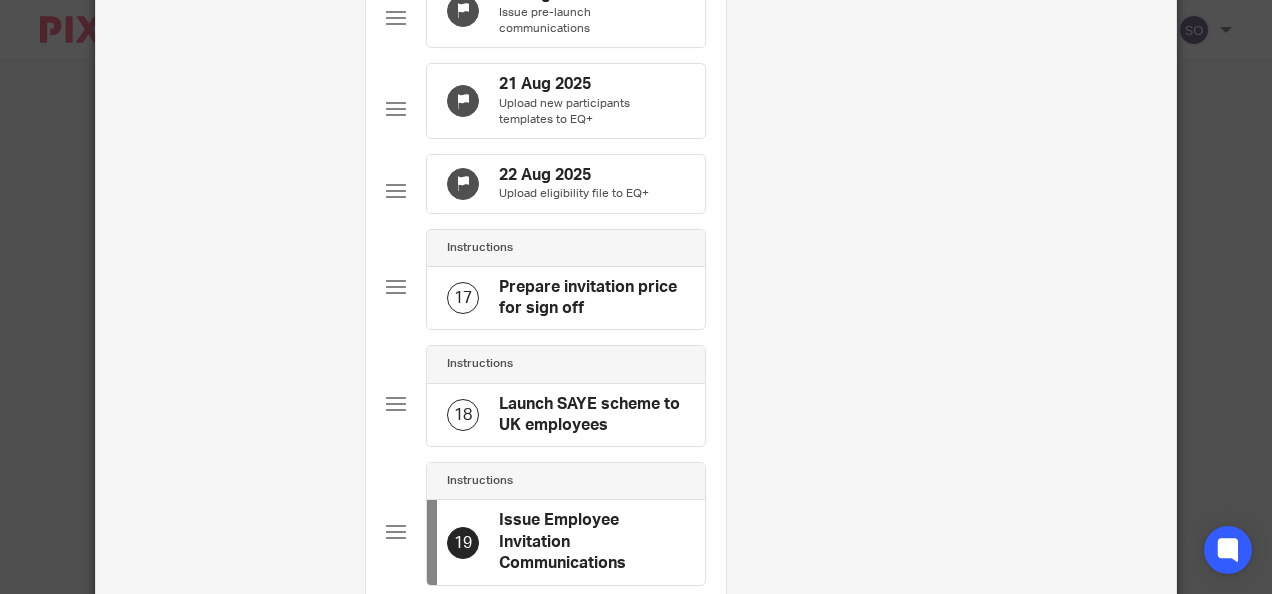 scroll, scrollTop: 2085, scrollLeft: 0, axis: vertical 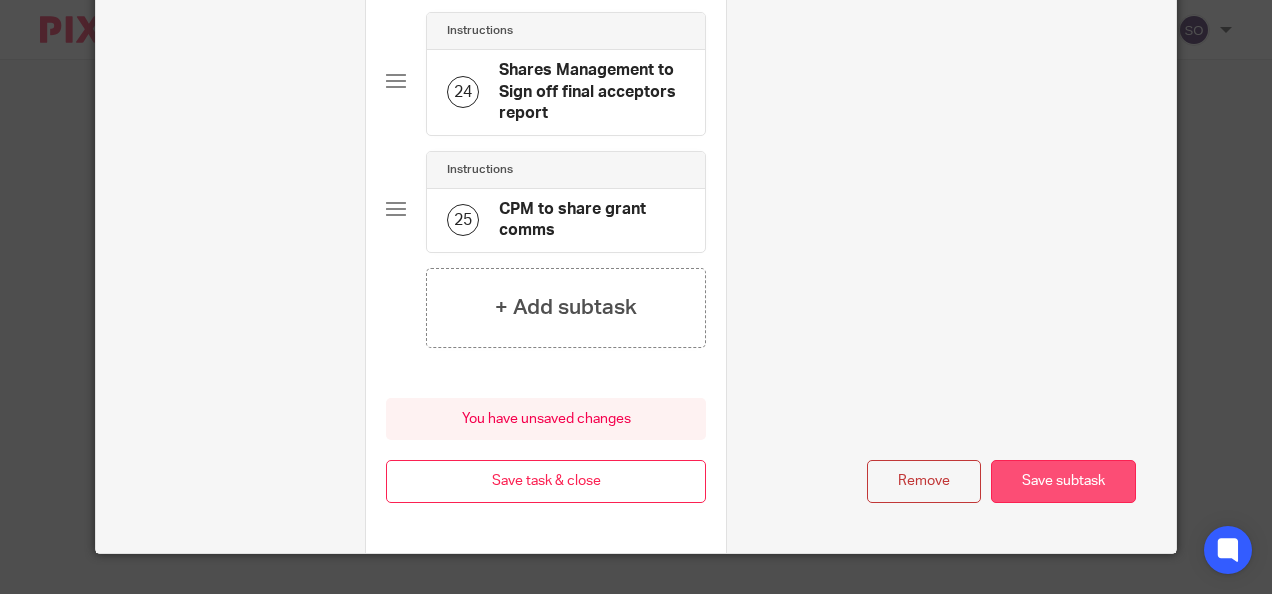 click on "Save subtask" at bounding box center (1063, 481) 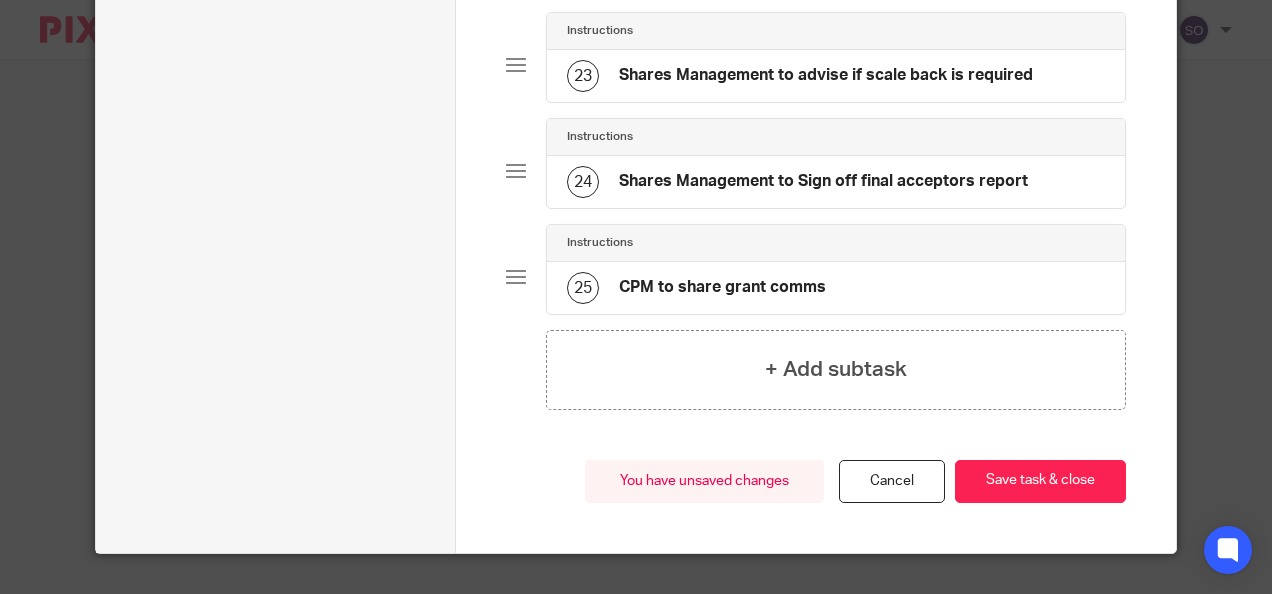 scroll, scrollTop: 2426, scrollLeft: 0, axis: vertical 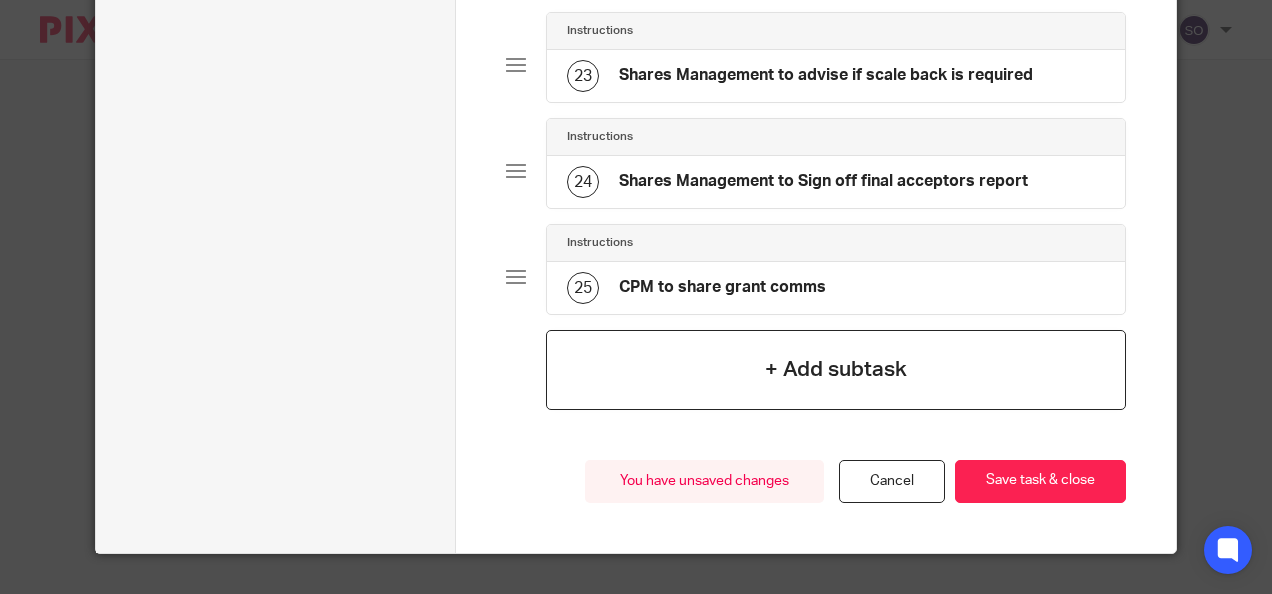 click on "+ Add subtask" 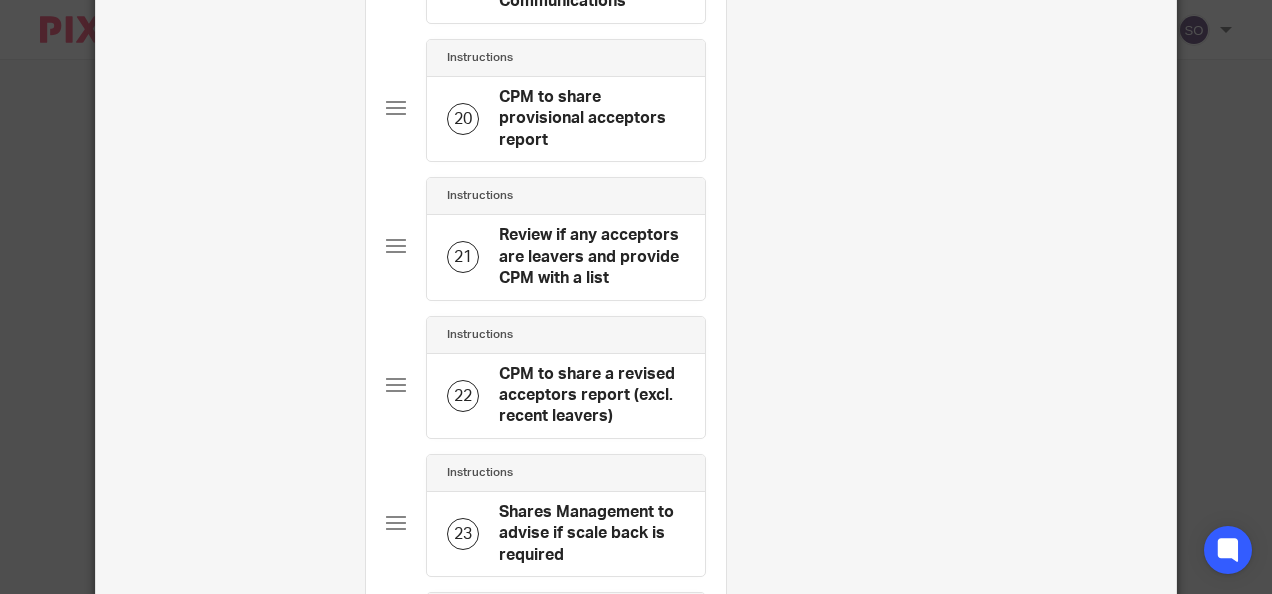 scroll, scrollTop: 0, scrollLeft: 0, axis: both 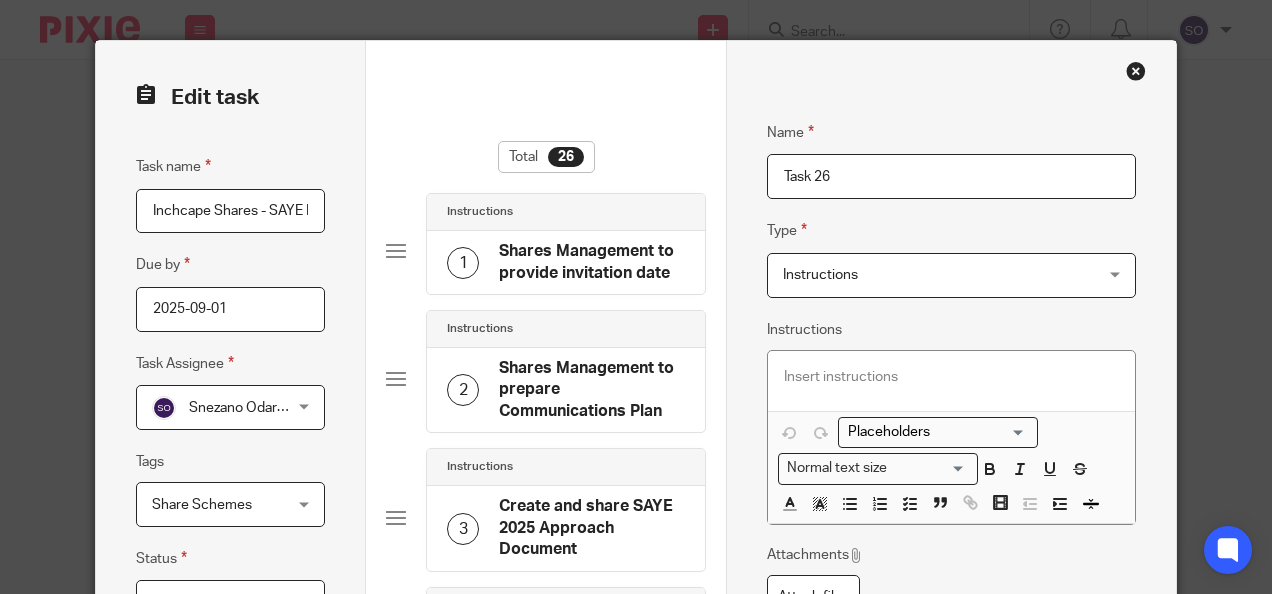 click on "Task 26" at bounding box center [951, 176] 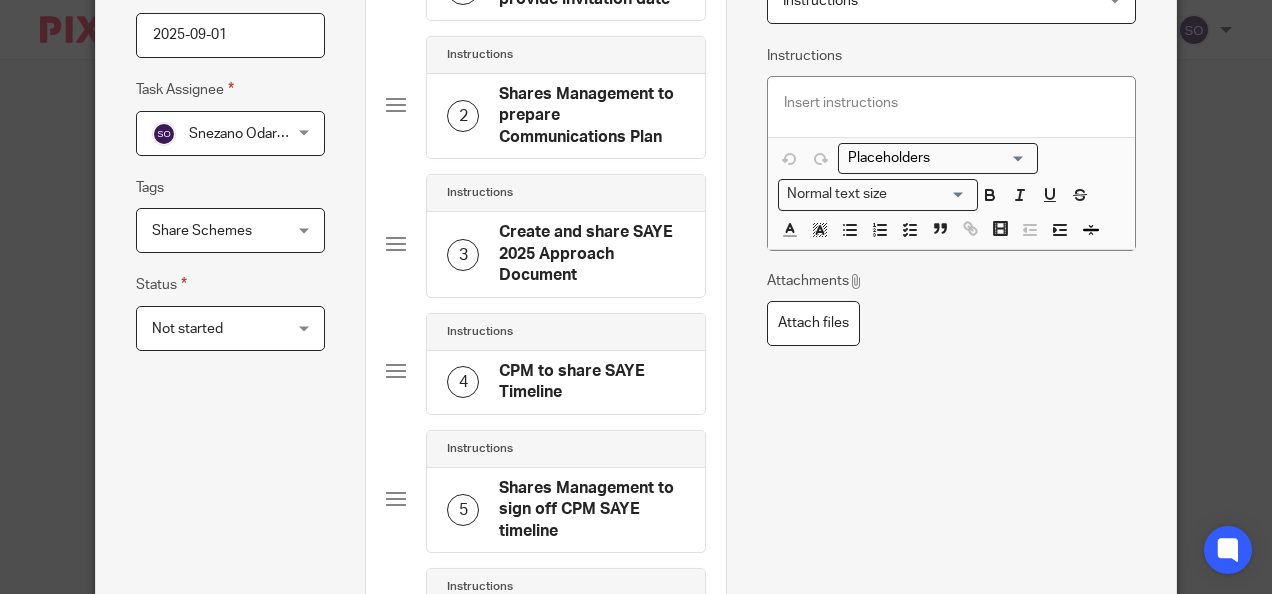 scroll, scrollTop: 0, scrollLeft: 0, axis: both 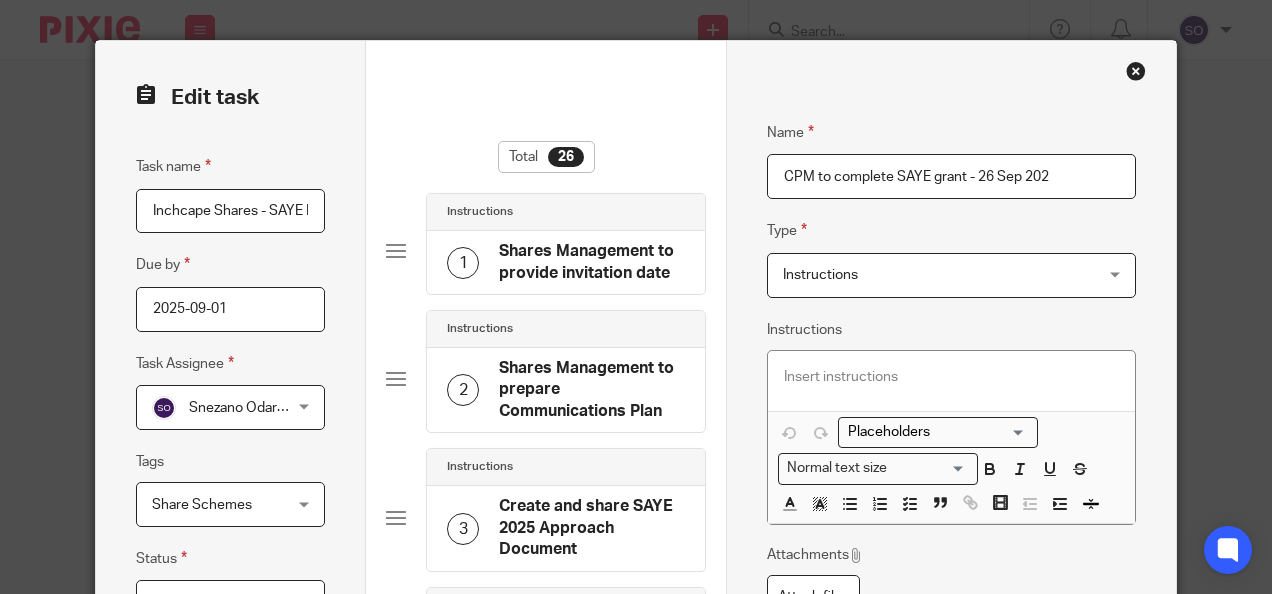 type on "CPM to complete SAYE grant - 26 Sep 2025" 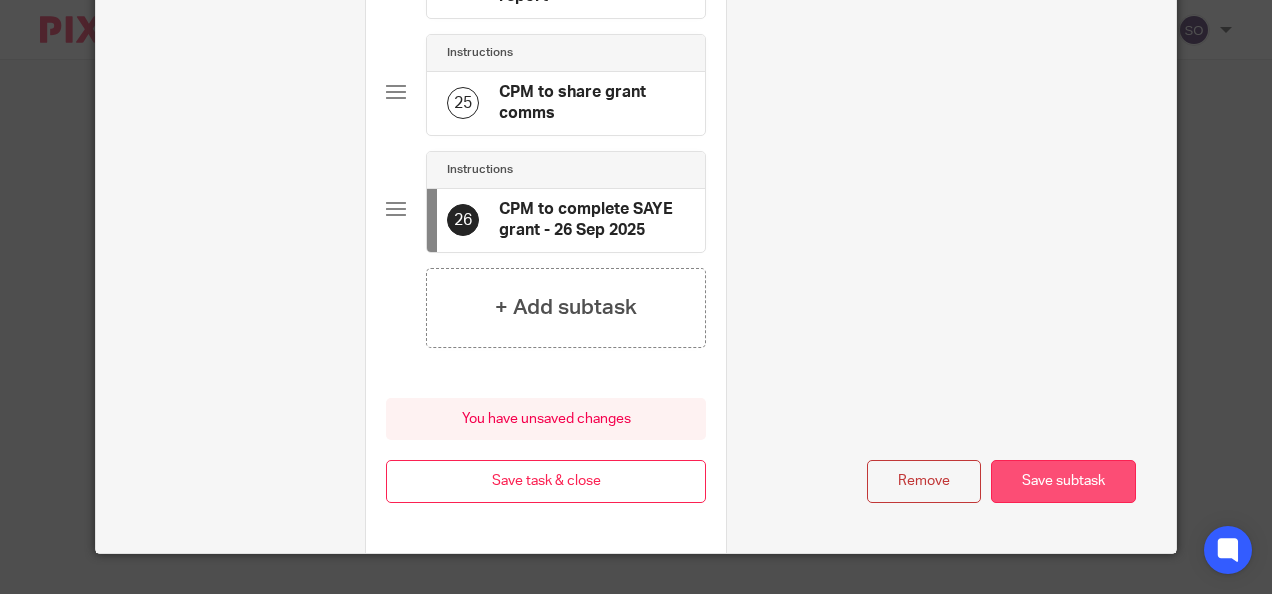 click on "Save subtask" at bounding box center (1063, 481) 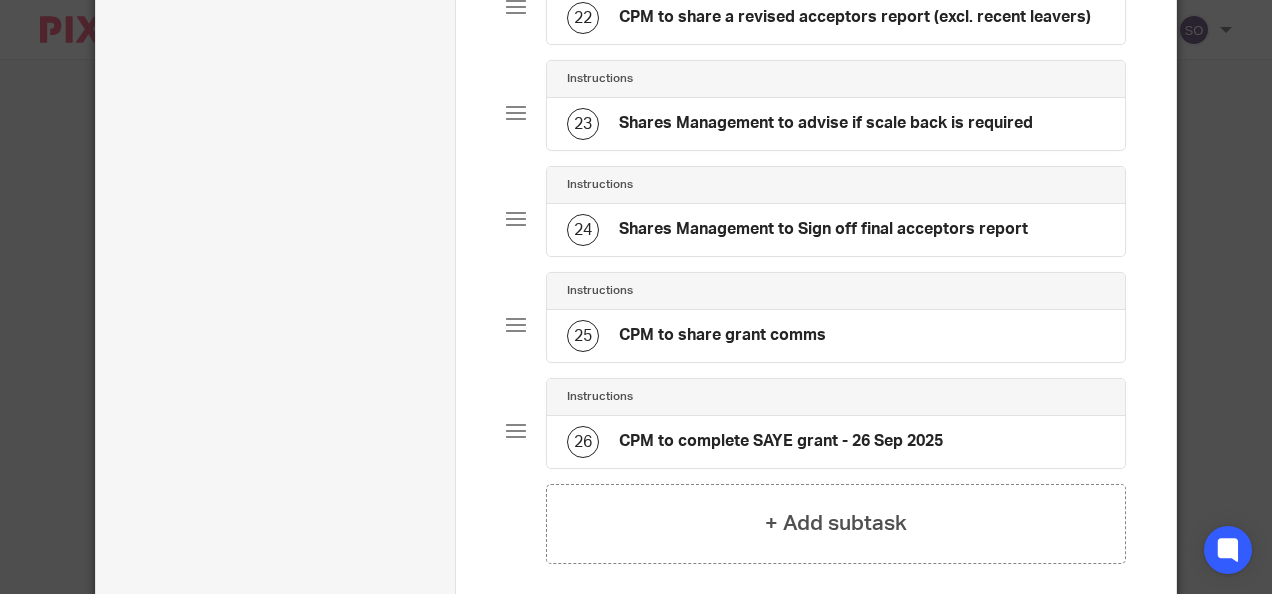 scroll, scrollTop: 2372, scrollLeft: 0, axis: vertical 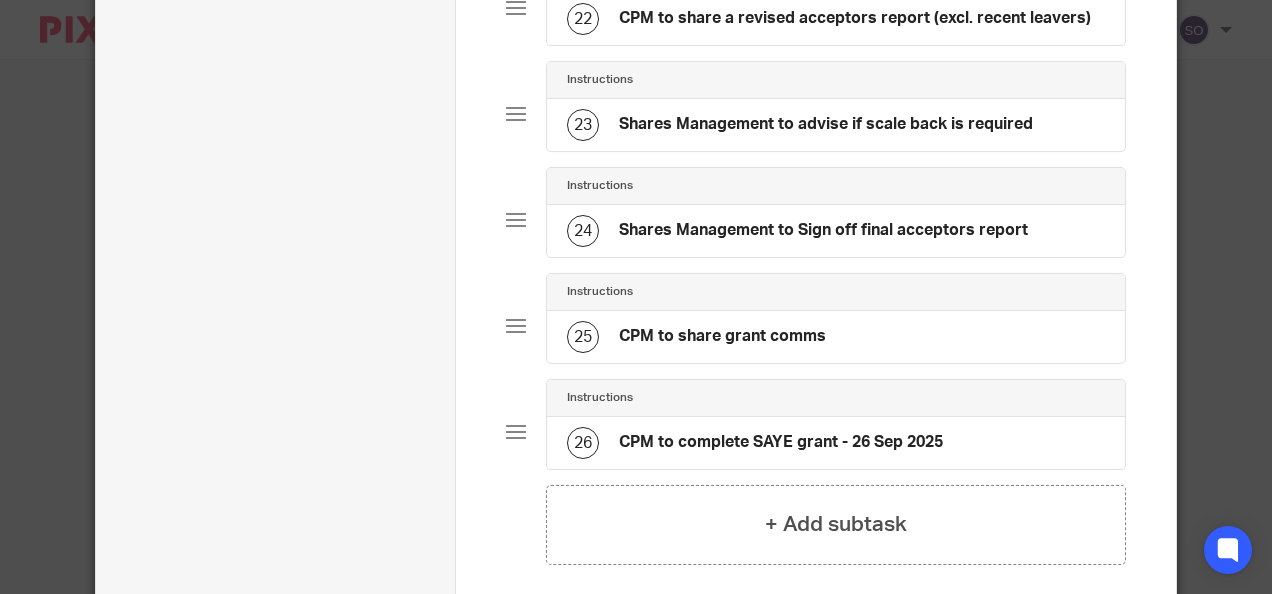 click 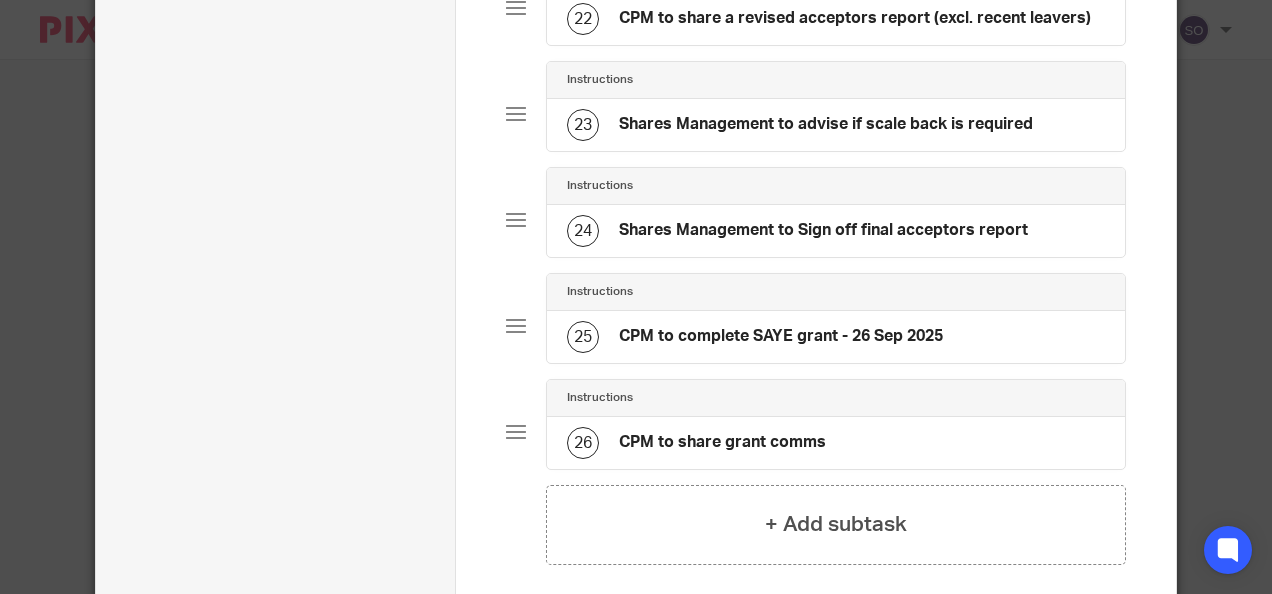 scroll, scrollTop: 2566, scrollLeft: 0, axis: vertical 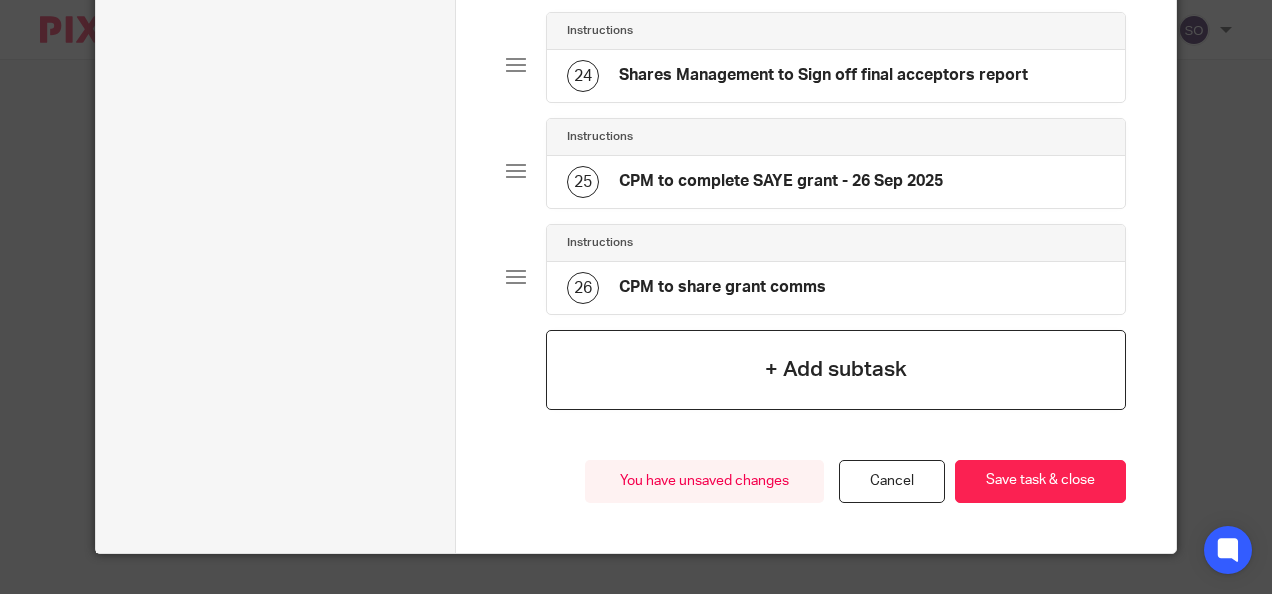 click on "+ Add subtask" 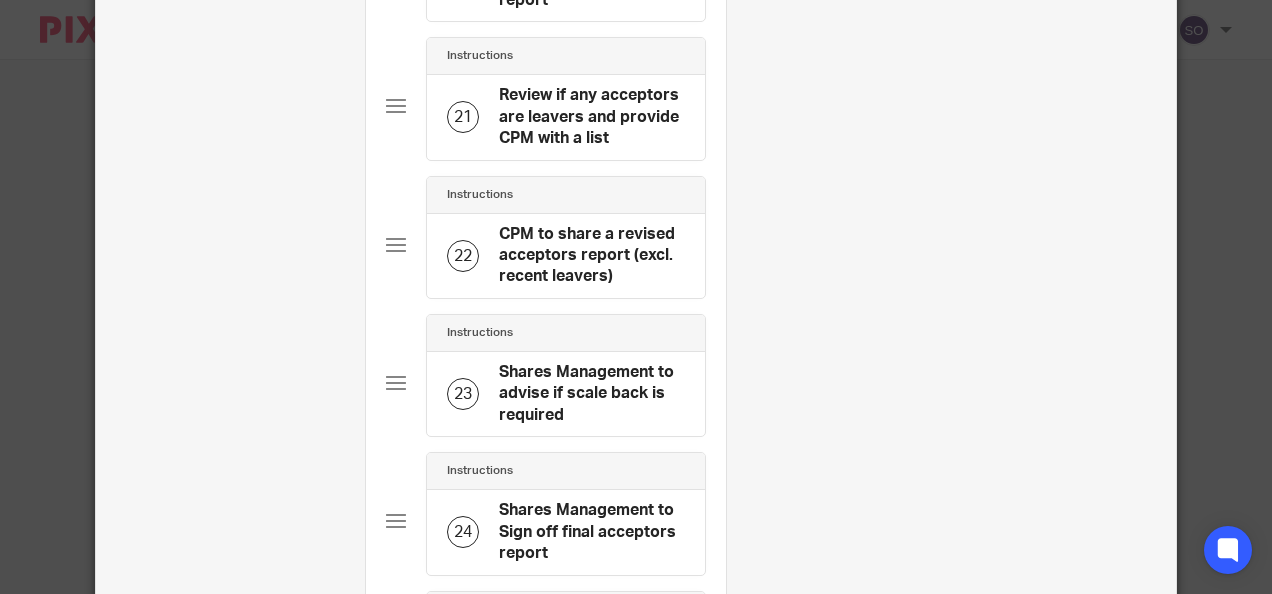 scroll, scrollTop: 0, scrollLeft: 0, axis: both 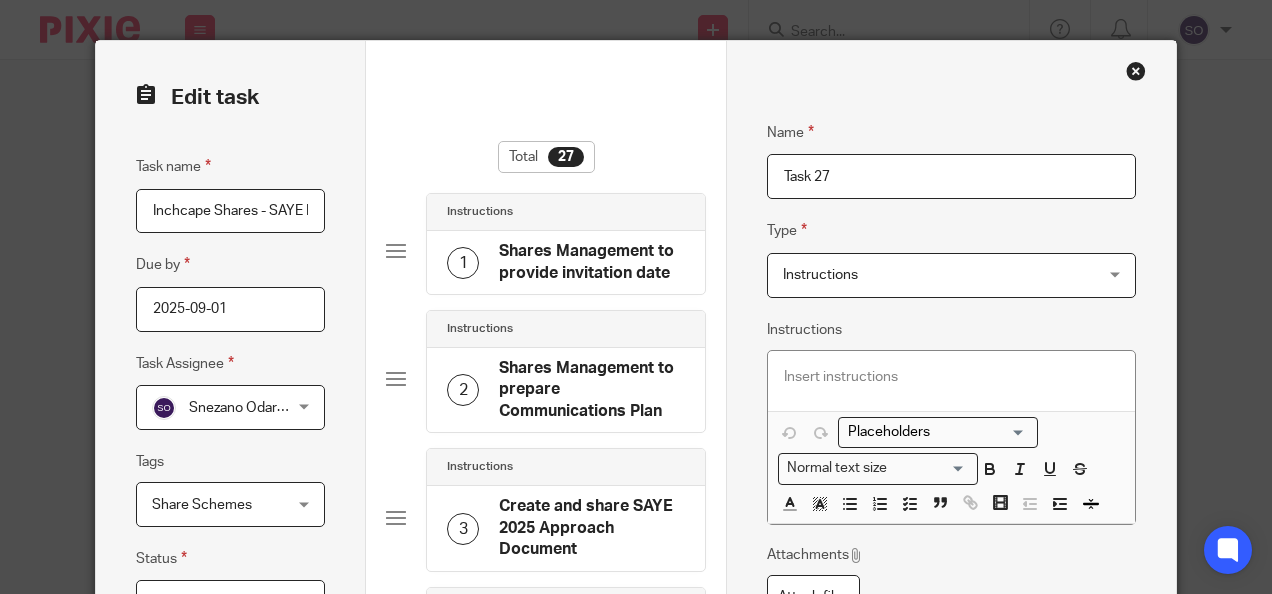 click on "Task 27" at bounding box center [951, 176] 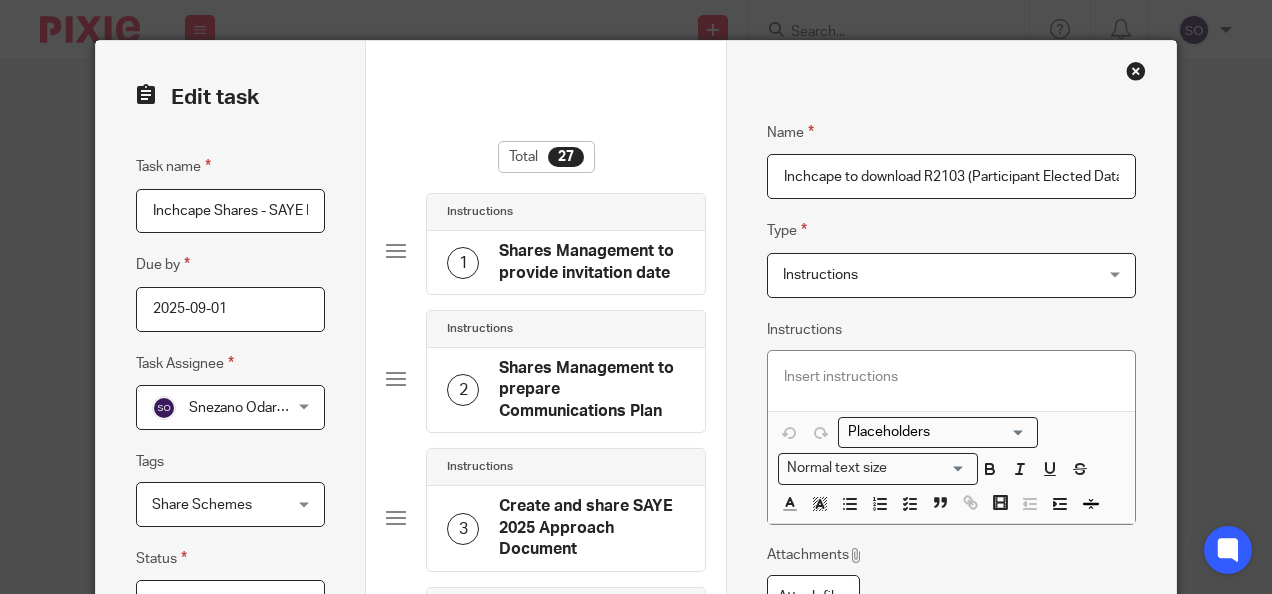scroll, scrollTop: 0, scrollLeft: 379, axis: horizontal 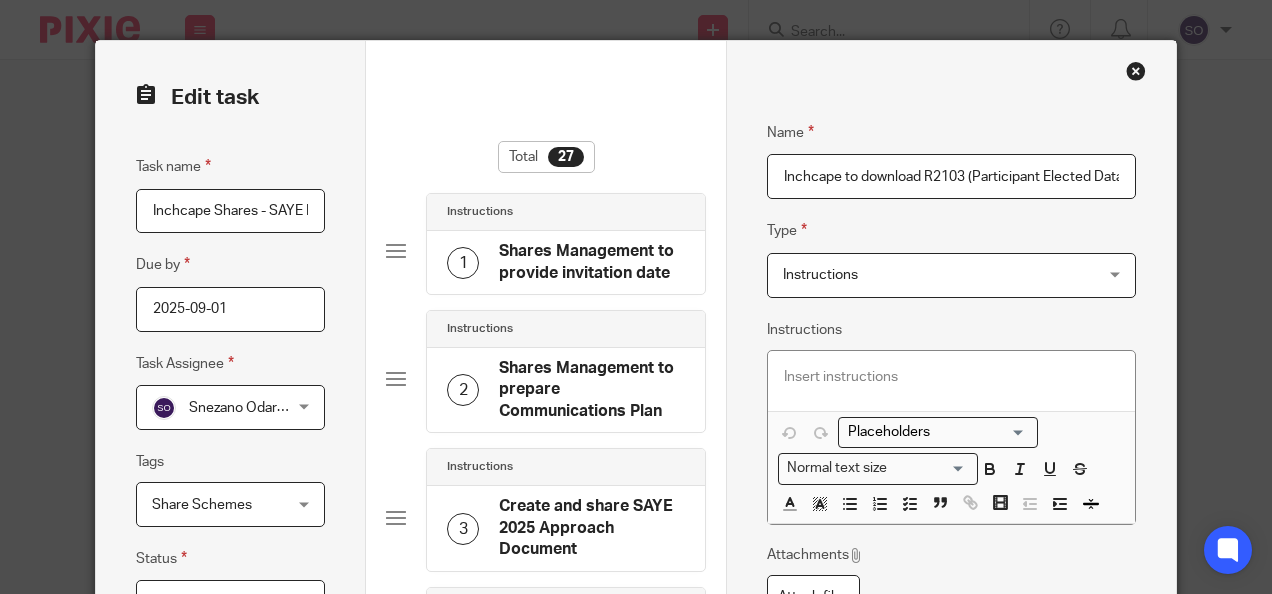 drag, startPoint x: 818, startPoint y: 172, endPoint x: 488, endPoint y: 175, distance: 330.01364 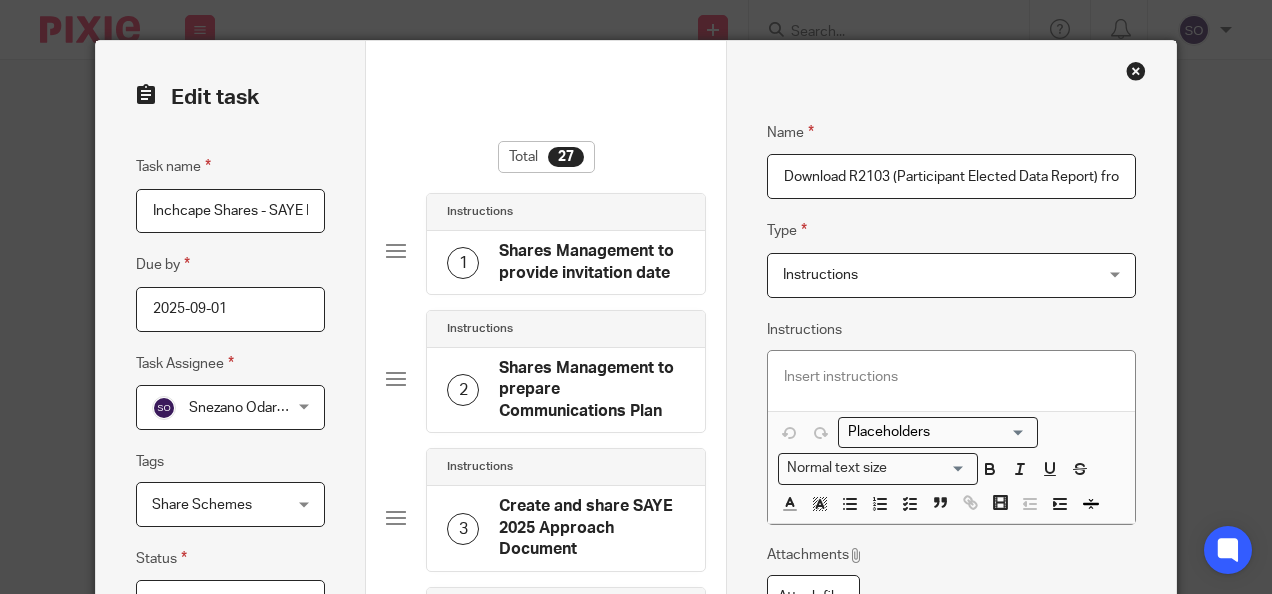 scroll, scrollTop: 0, scrollLeft: 303, axis: horizontal 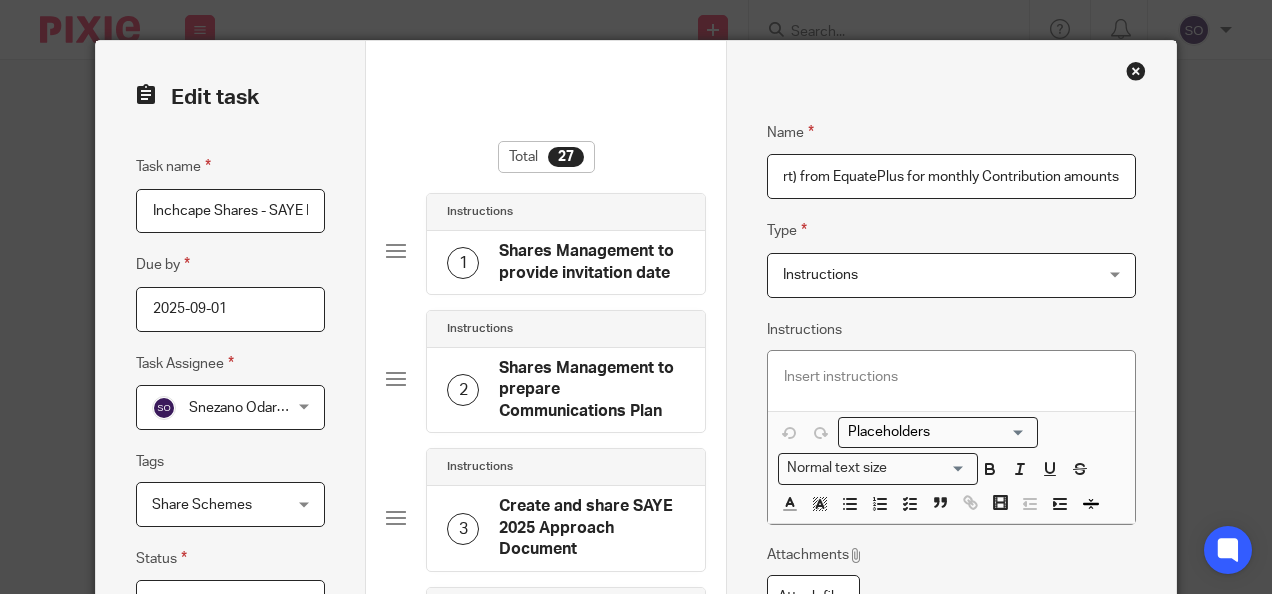 drag, startPoint x: 867, startPoint y: 174, endPoint x: 1271, endPoint y: 188, distance: 404.2425 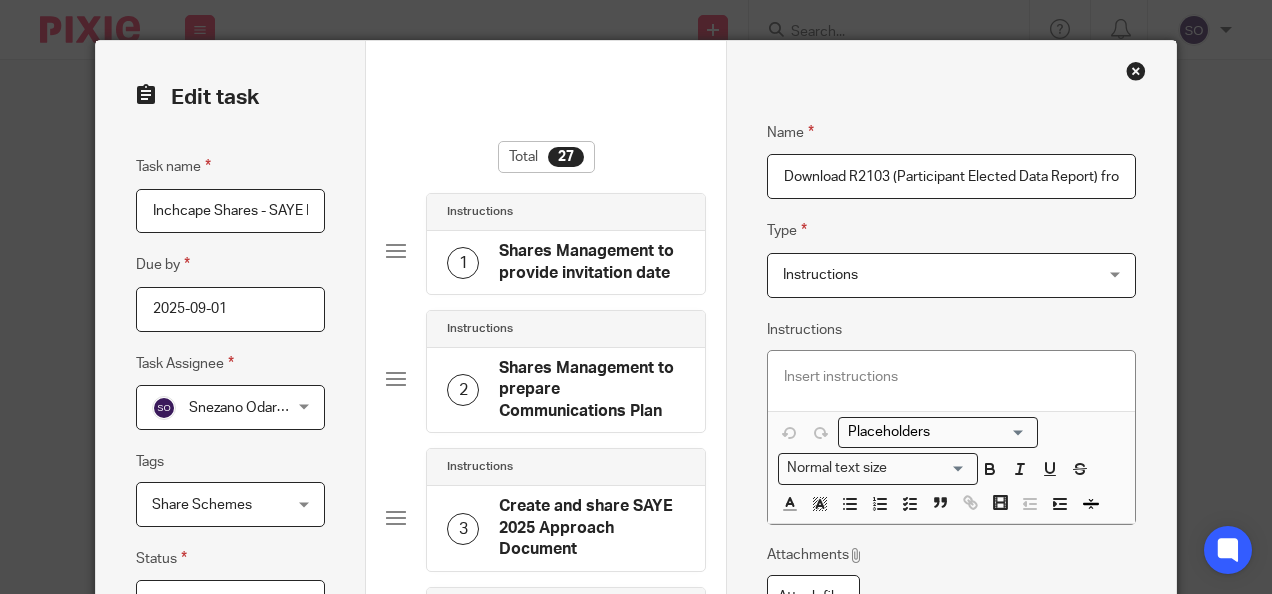 click on "Name
Download R2103 (Participant Elected Data Report) from EquatePlus for monthly Contribution amounts
Type
Instructions
Instructions
Instructions
Document signing - request signature
Send automated email
Send email manually
Internal deadline
Job::TaskInstruction
Instructions
Loading...
Normal text size
Loading...
Remove
Edit
Insert new video
Close
Submit" at bounding box center [951, 375] 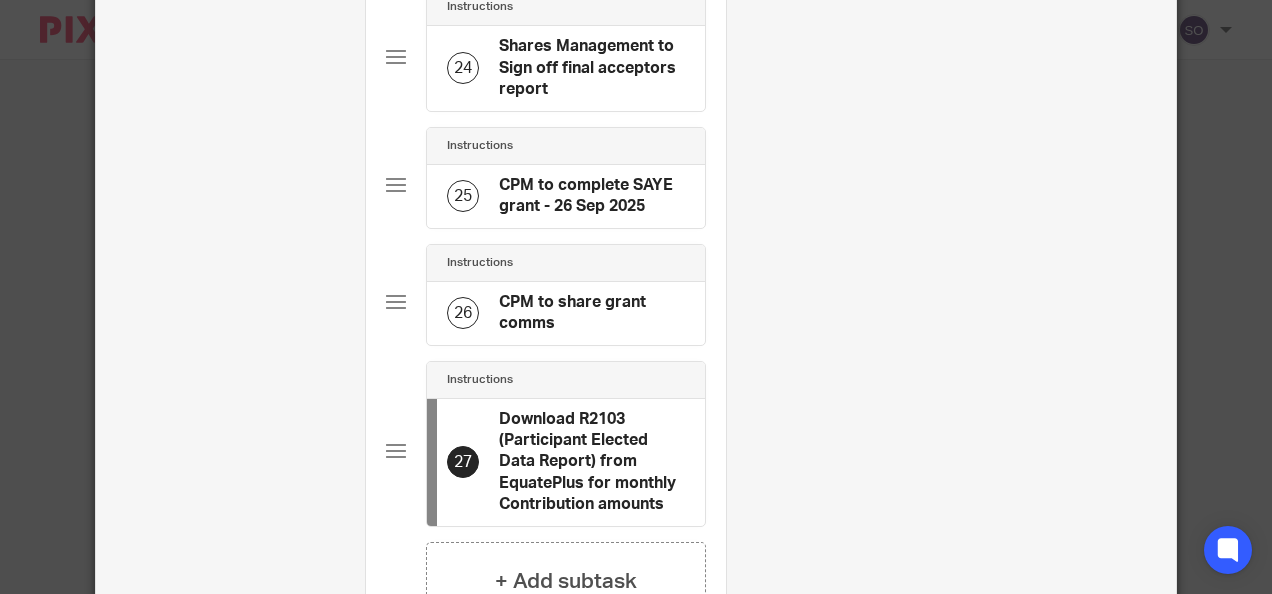 scroll, scrollTop: 3326, scrollLeft: 0, axis: vertical 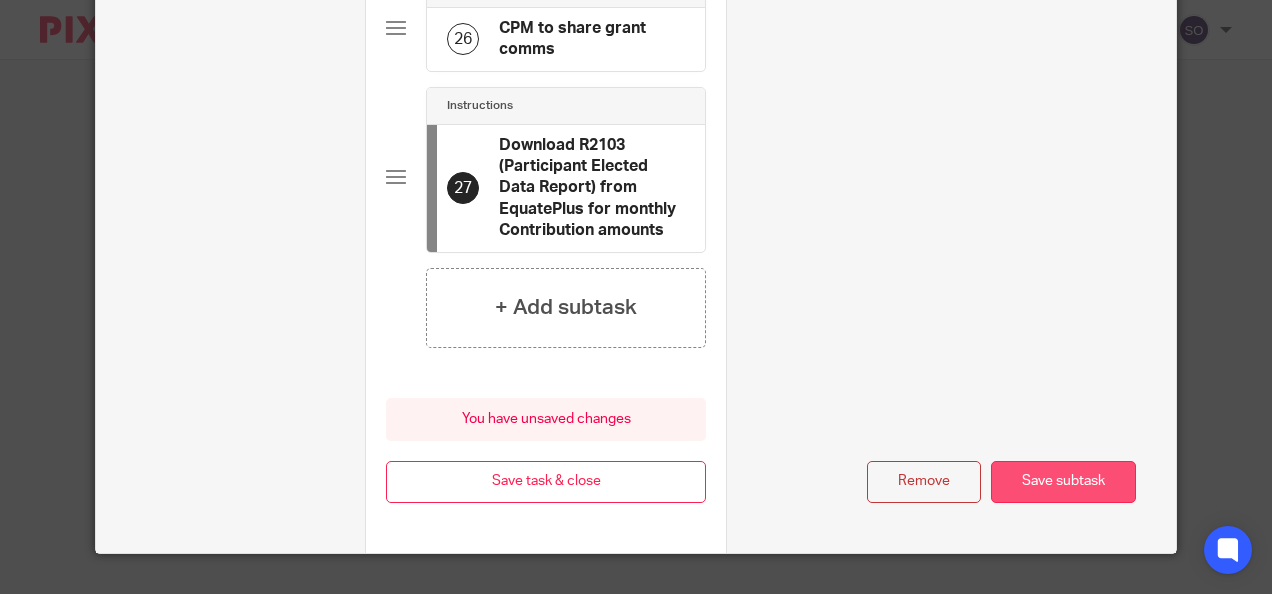 click on "Save subtask" at bounding box center [1063, 482] 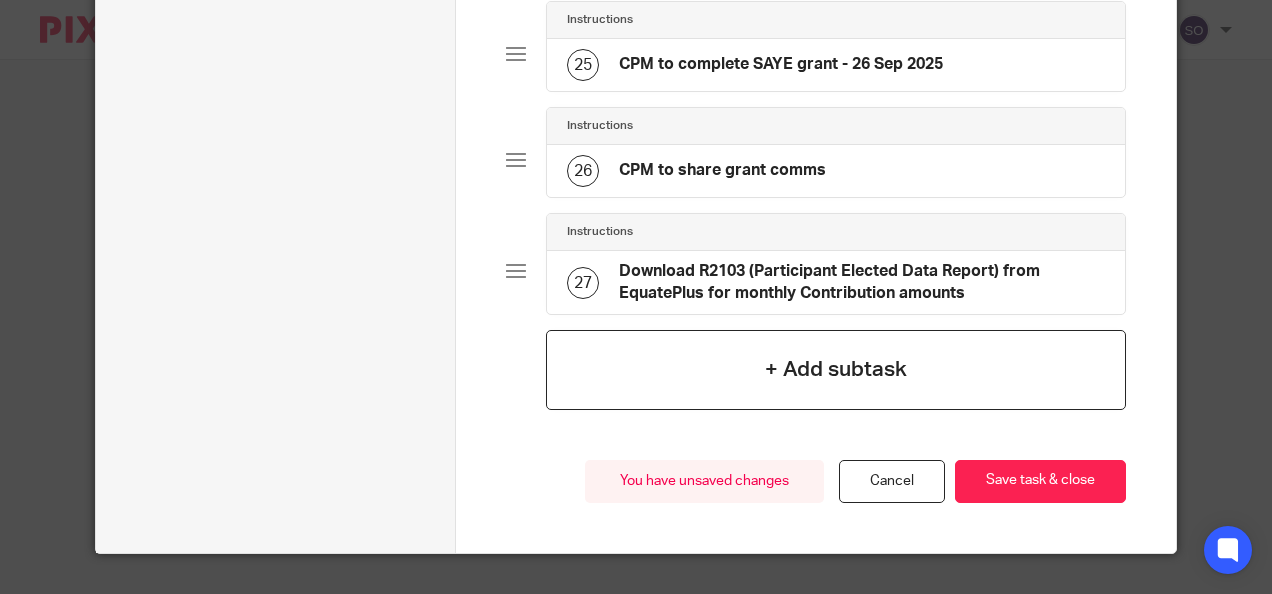 click on "+ Add subtask" 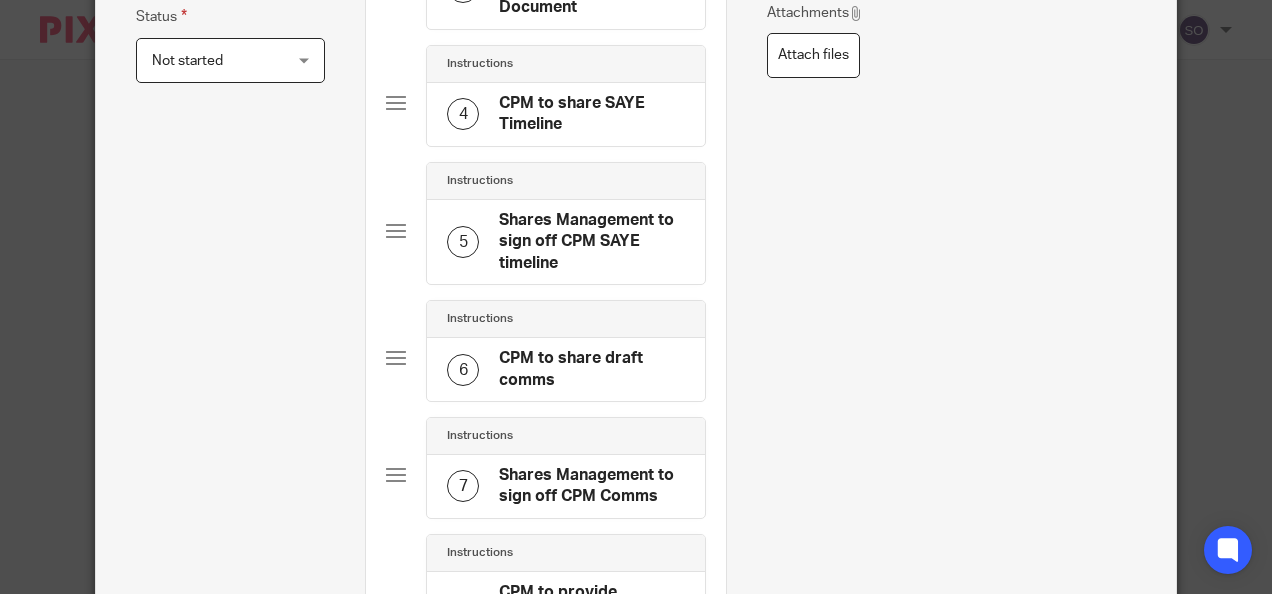 scroll, scrollTop: 0, scrollLeft: 0, axis: both 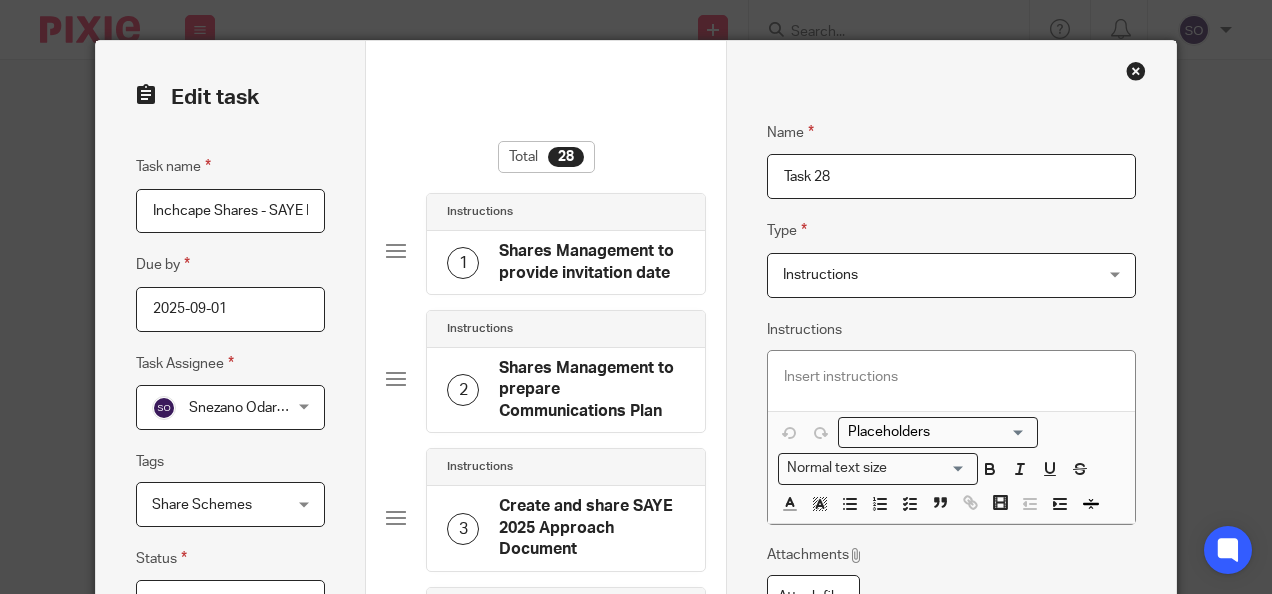 click on "Task 28" at bounding box center [951, 176] 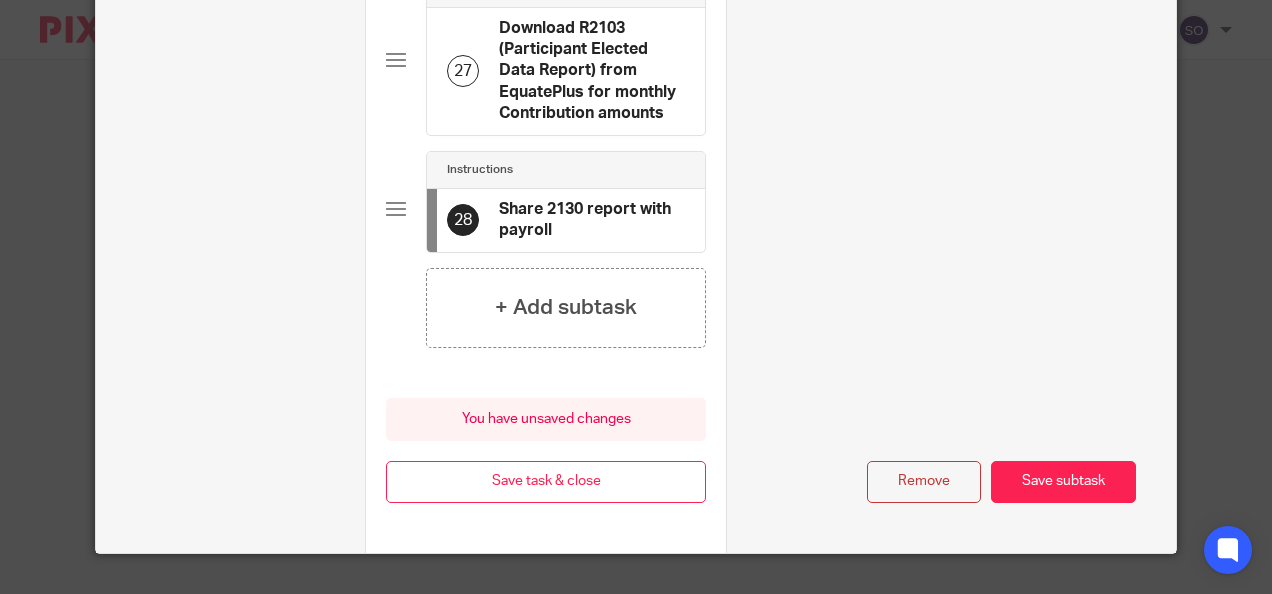 scroll, scrollTop: 3415, scrollLeft: 0, axis: vertical 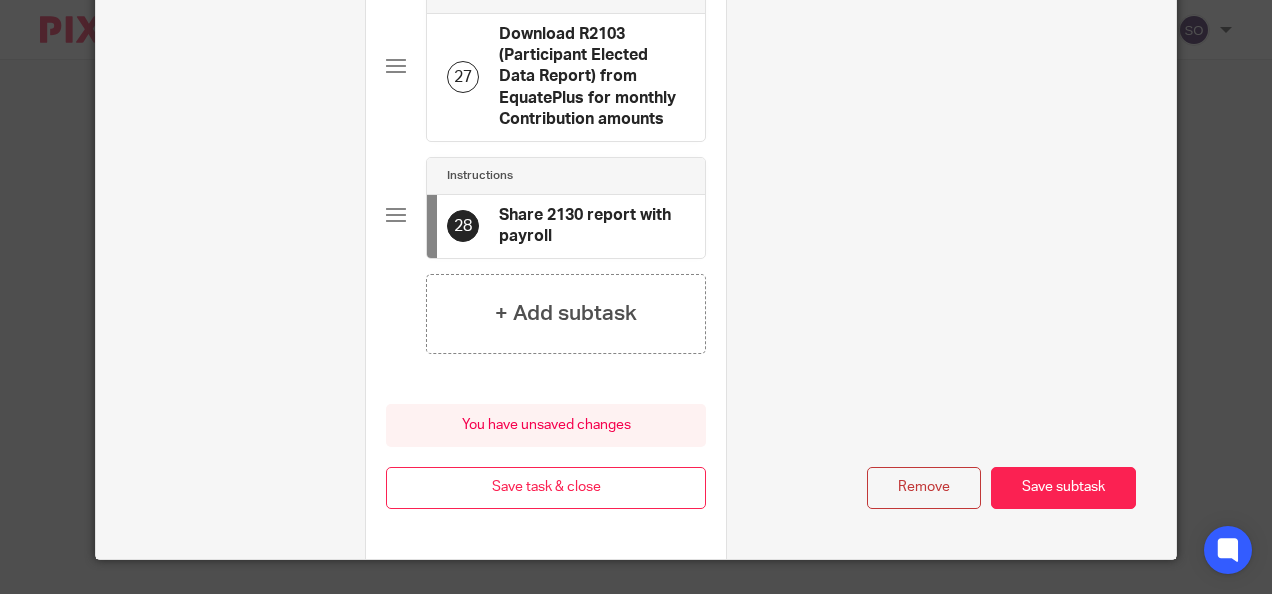 type on "Share 2130 report with payroll" 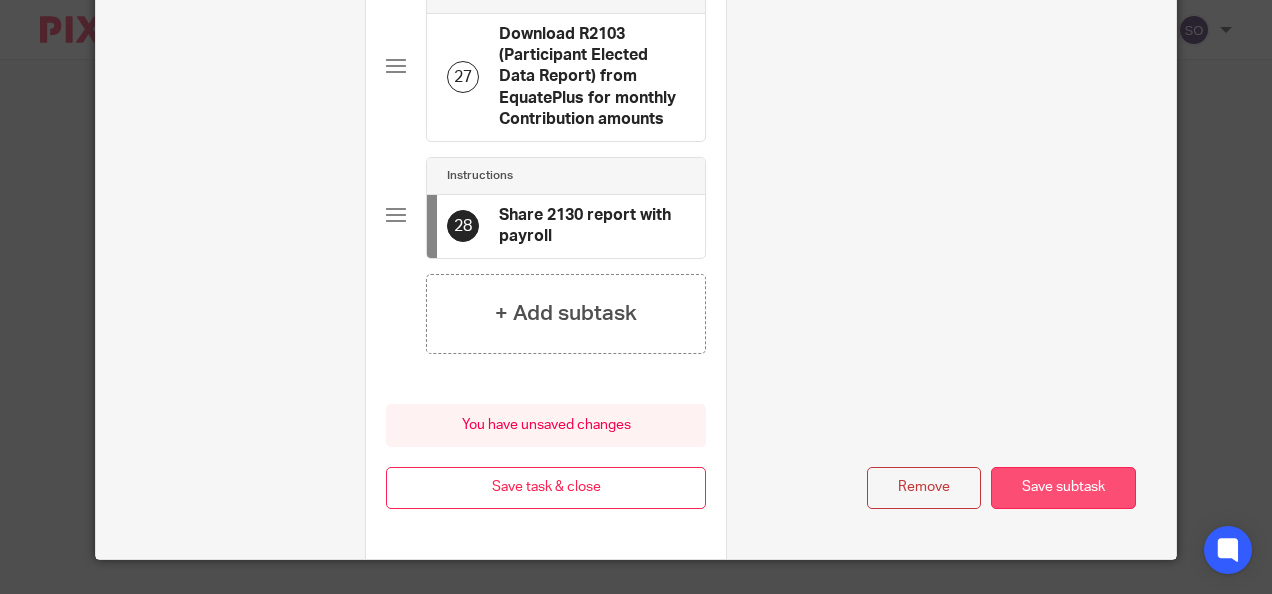 click on "Save subtask" at bounding box center [1063, 488] 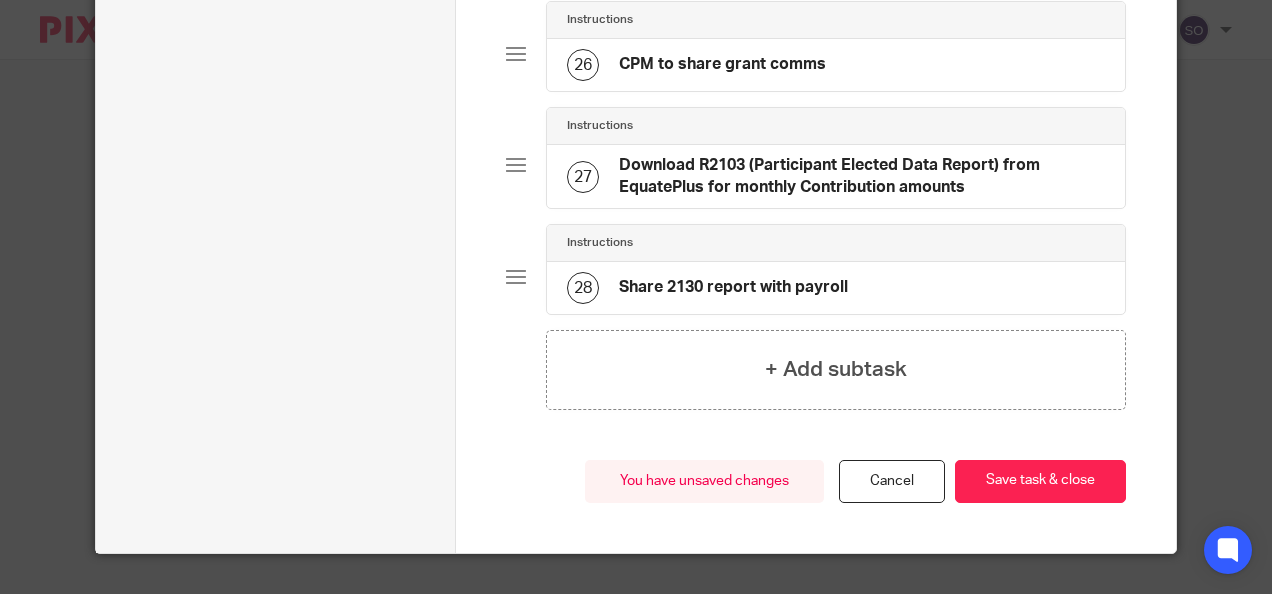 scroll, scrollTop: 2786, scrollLeft: 0, axis: vertical 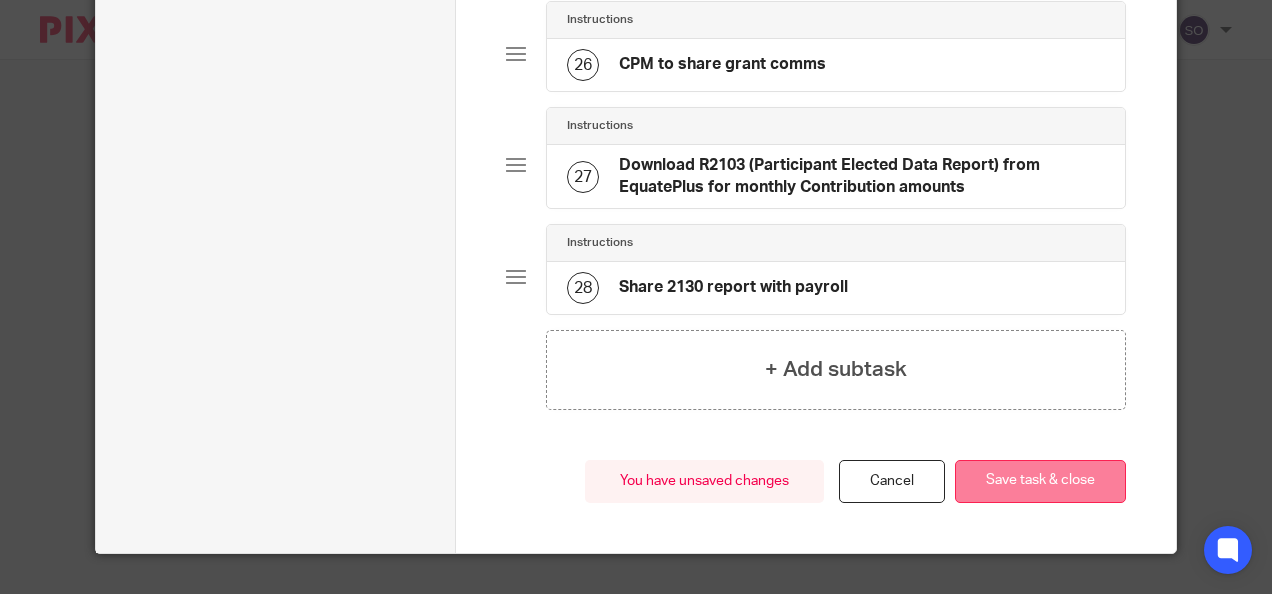 click on "Save task & close" at bounding box center (1040, 481) 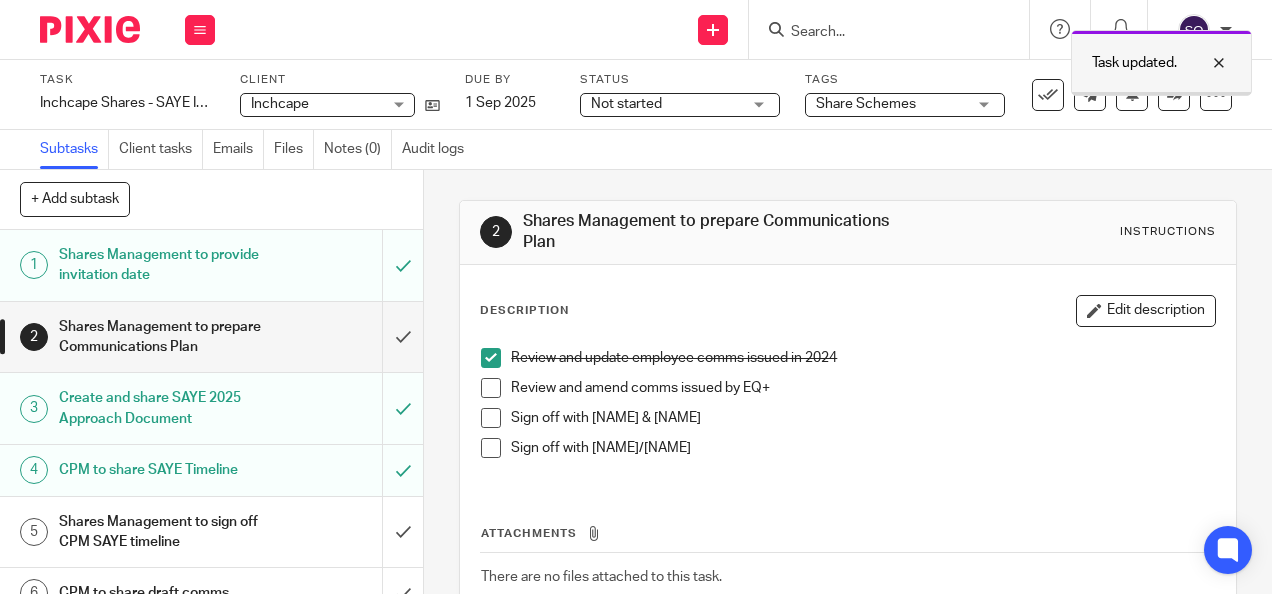 scroll, scrollTop: 0, scrollLeft: 0, axis: both 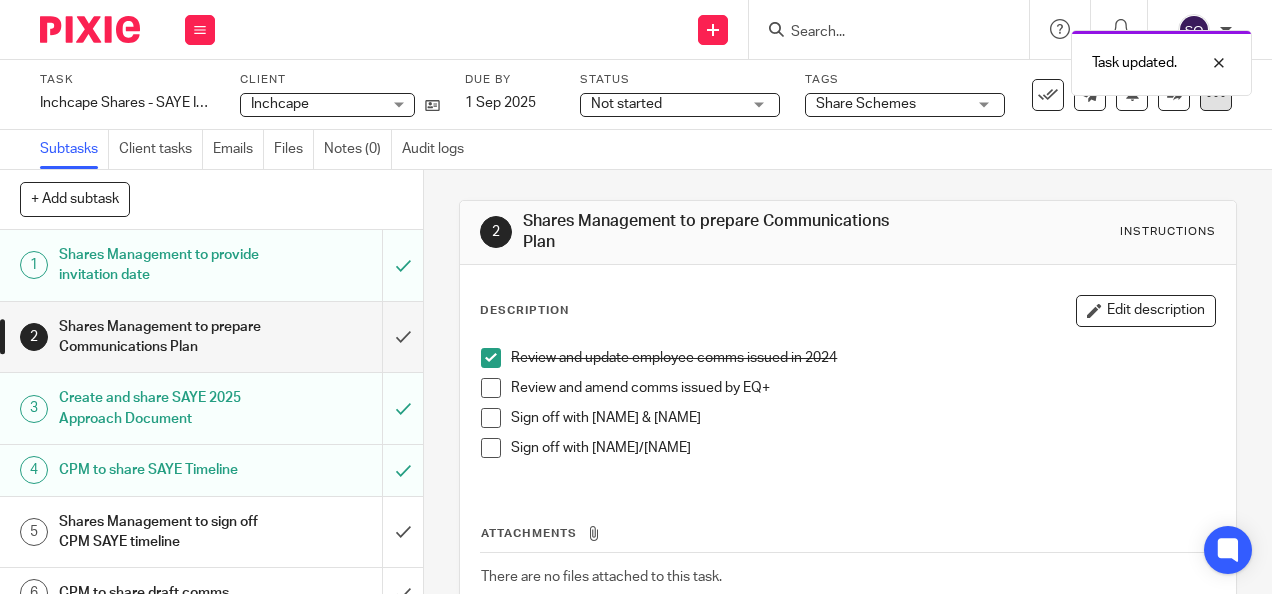 click at bounding box center (1216, 95) 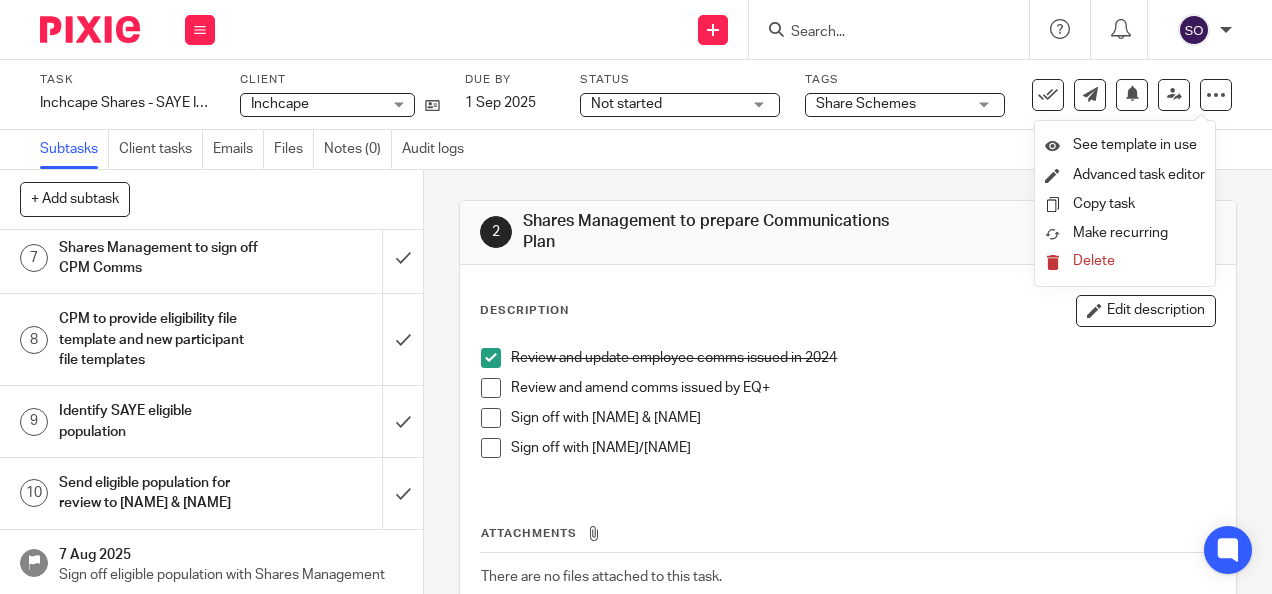 scroll, scrollTop: 398, scrollLeft: 0, axis: vertical 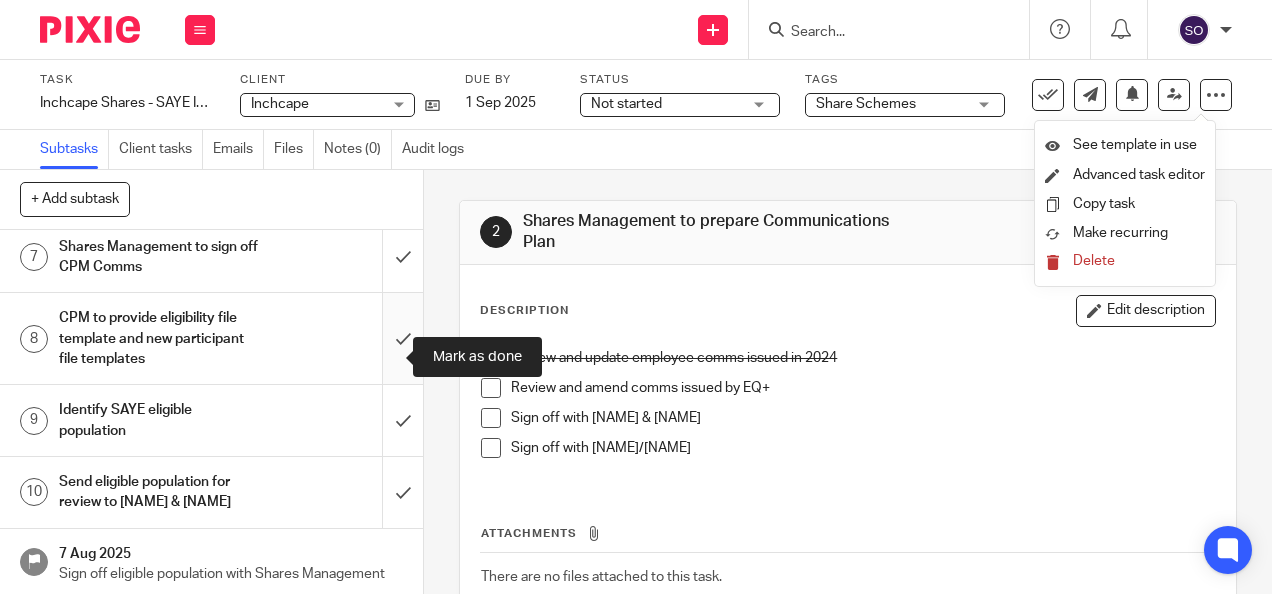 click at bounding box center [211, 338] 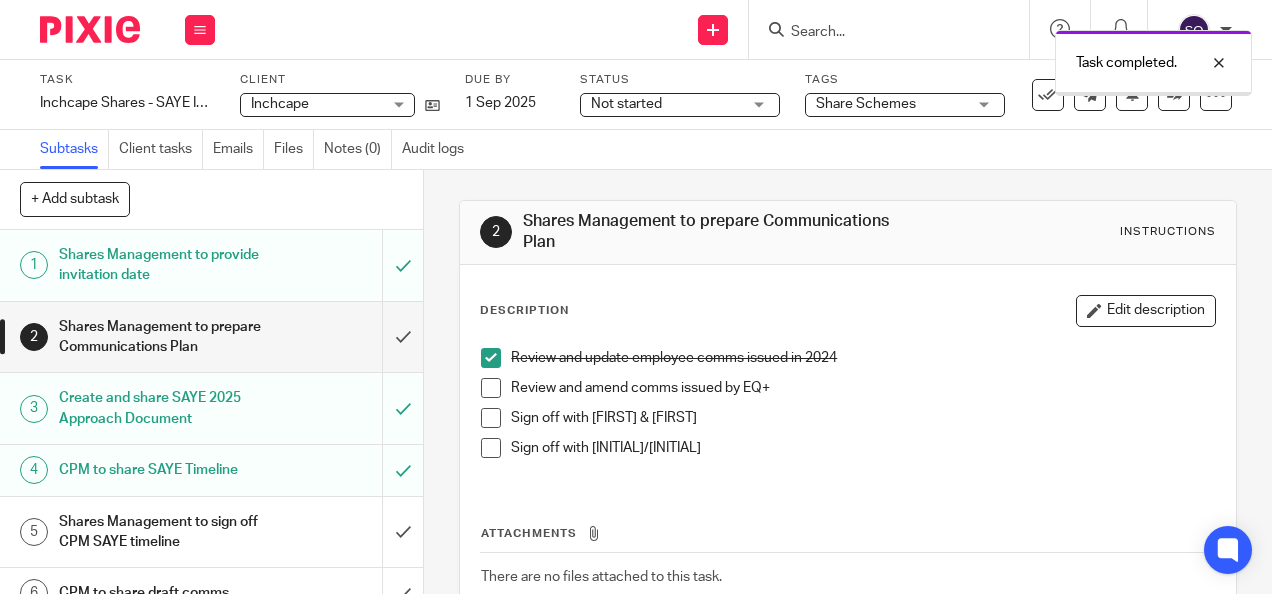 scroll, scrollTop: 0, scrollLeft: 0, axis: both 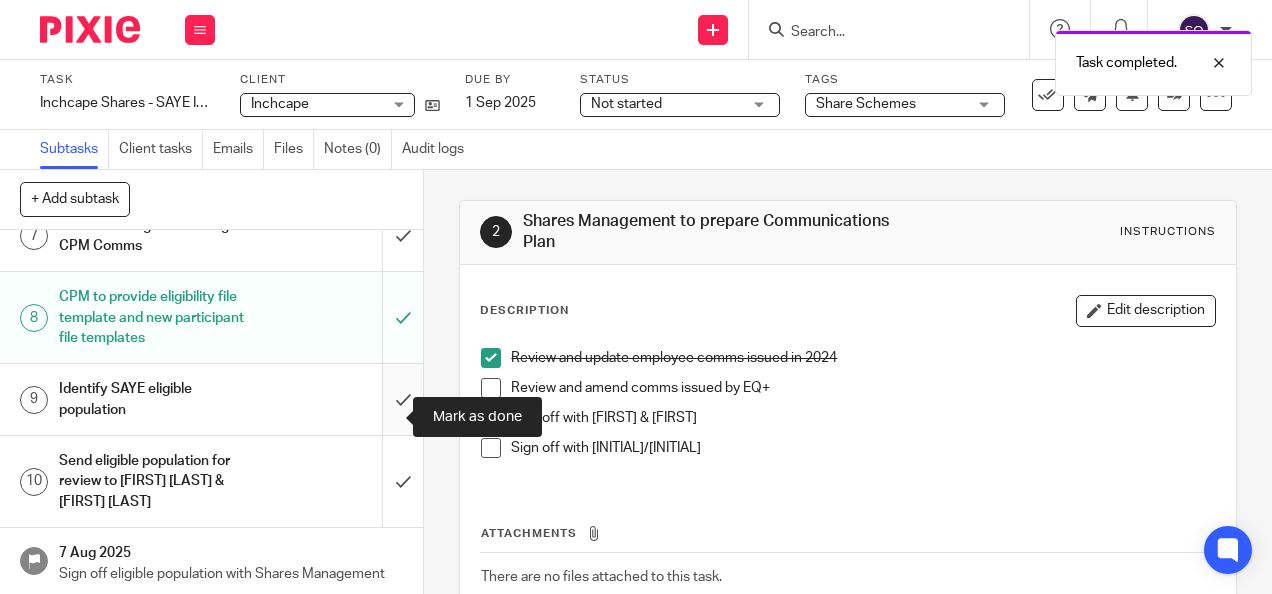 click at bounding box center (211, 399) 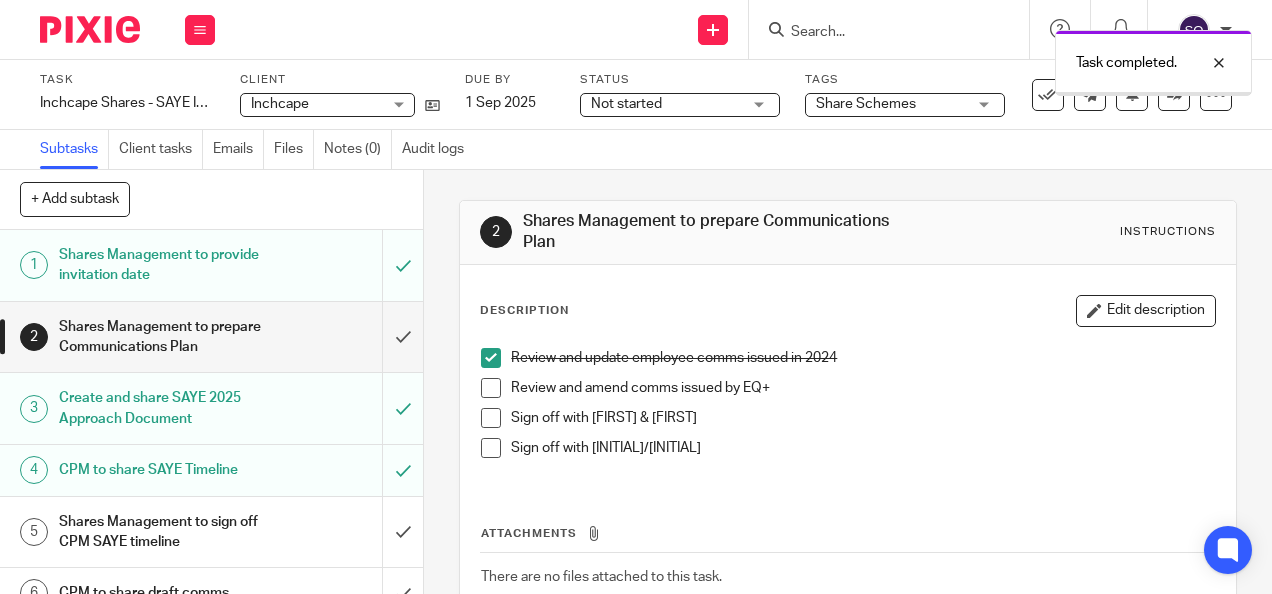 scroll, scrollTop: 0, scrollLeft: 0, axis: both 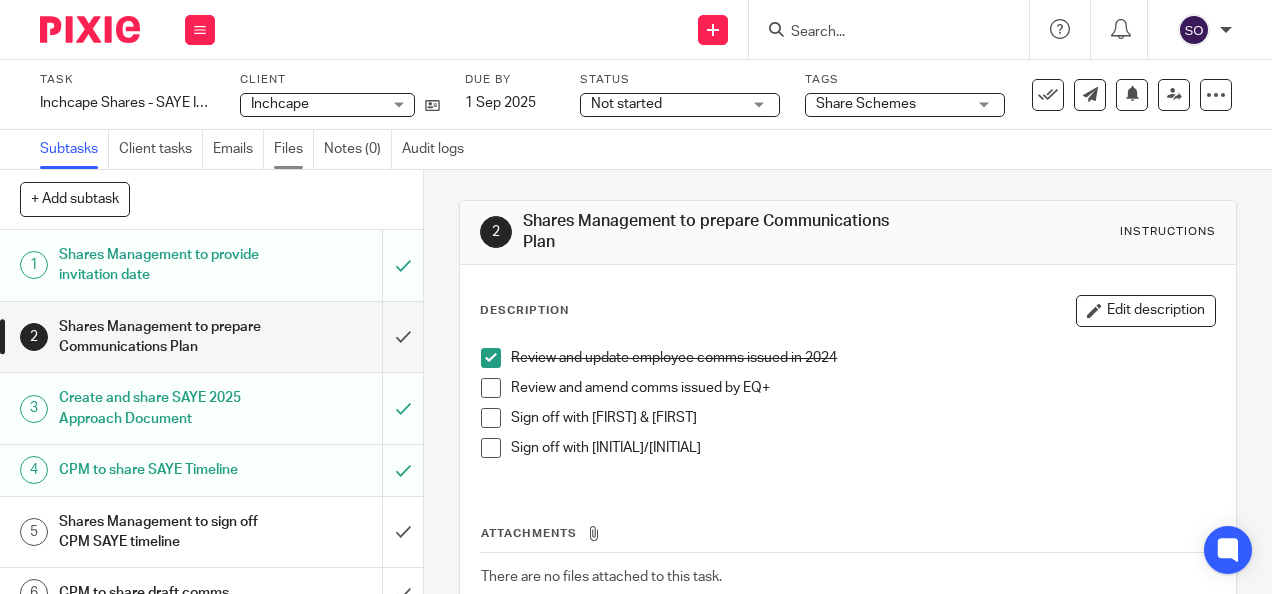 click on "Files" at bounding box center (294, 149) 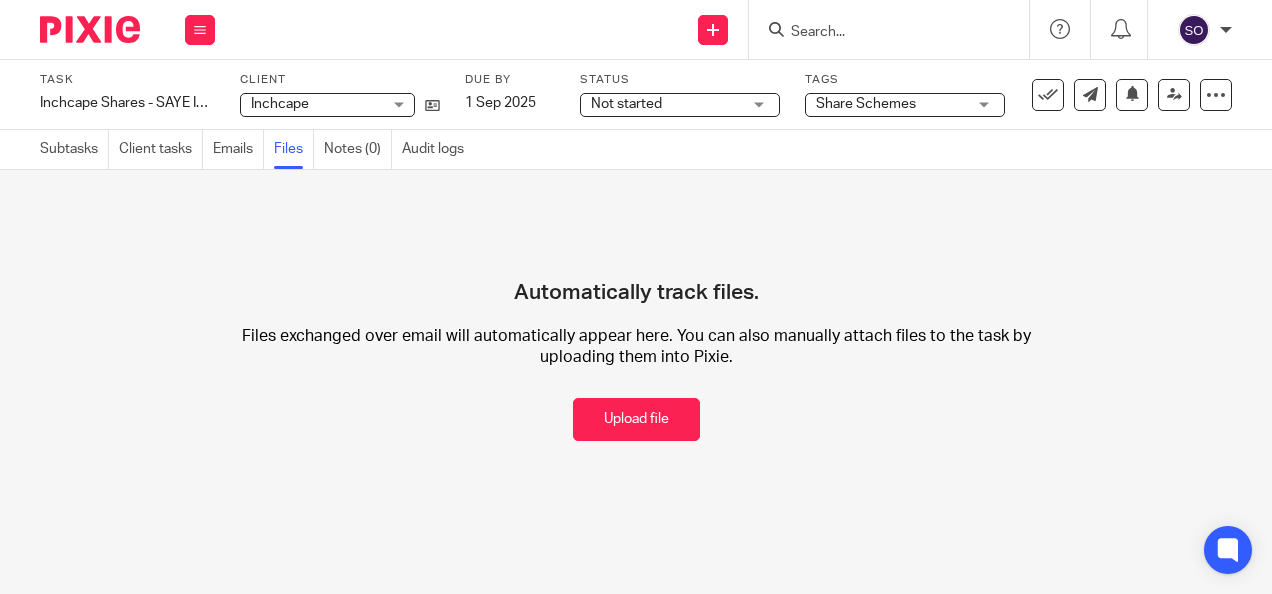 scroll, scrollTop: 0, scrollLeft: 0, axis: both 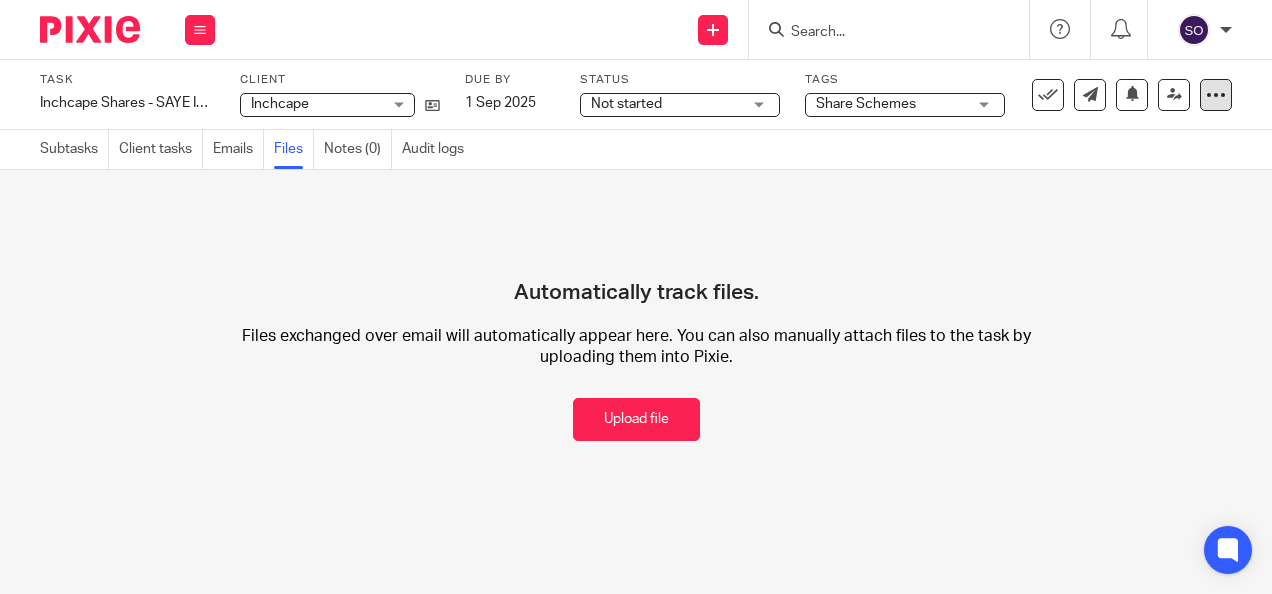 click at bounding box center [1216, 95] 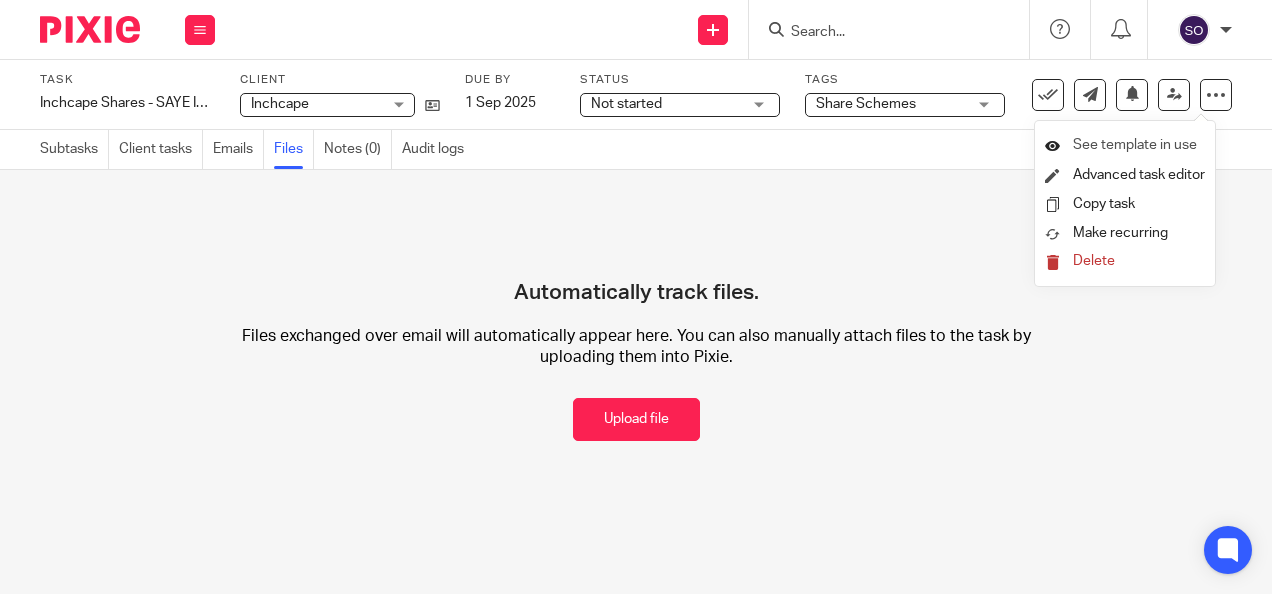 click on "See template in use" at bounding box center [1135, 145] 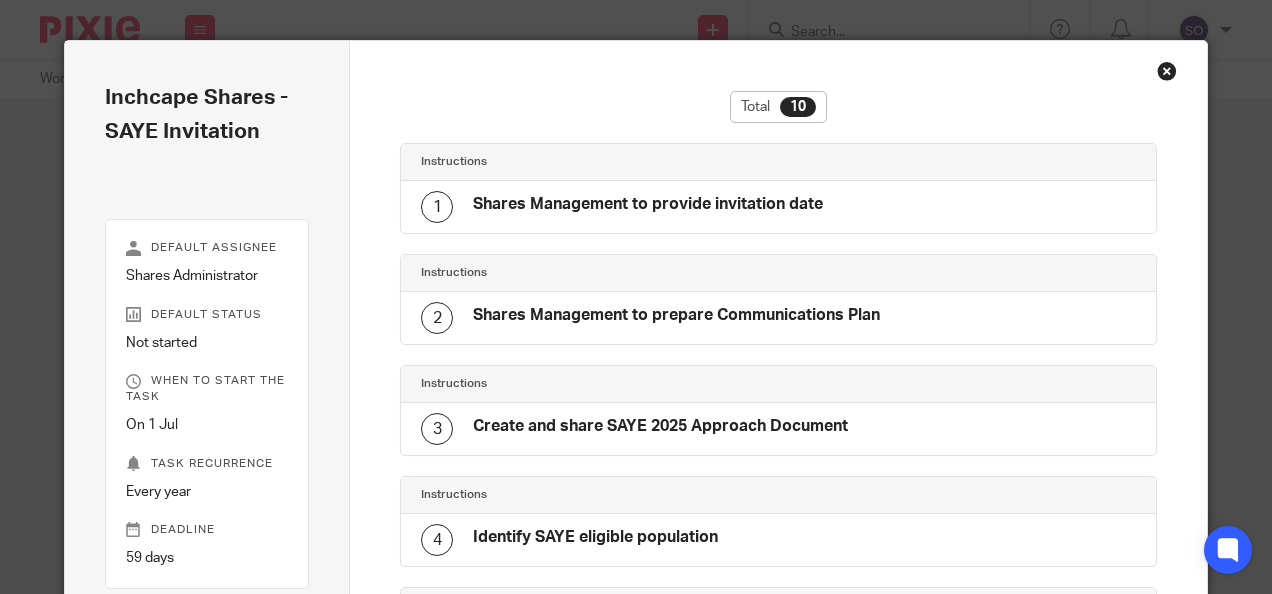 scroll, scrollTop: 0, scrollLeft: 0, axis: both 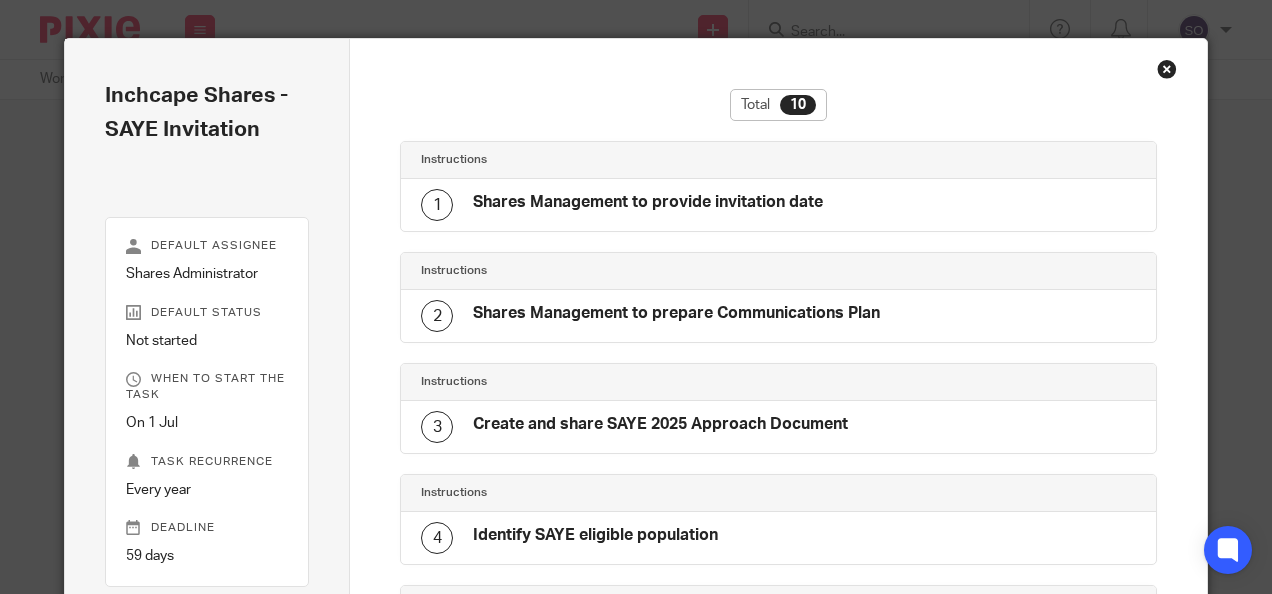 click at bounding box center [1167, 69] 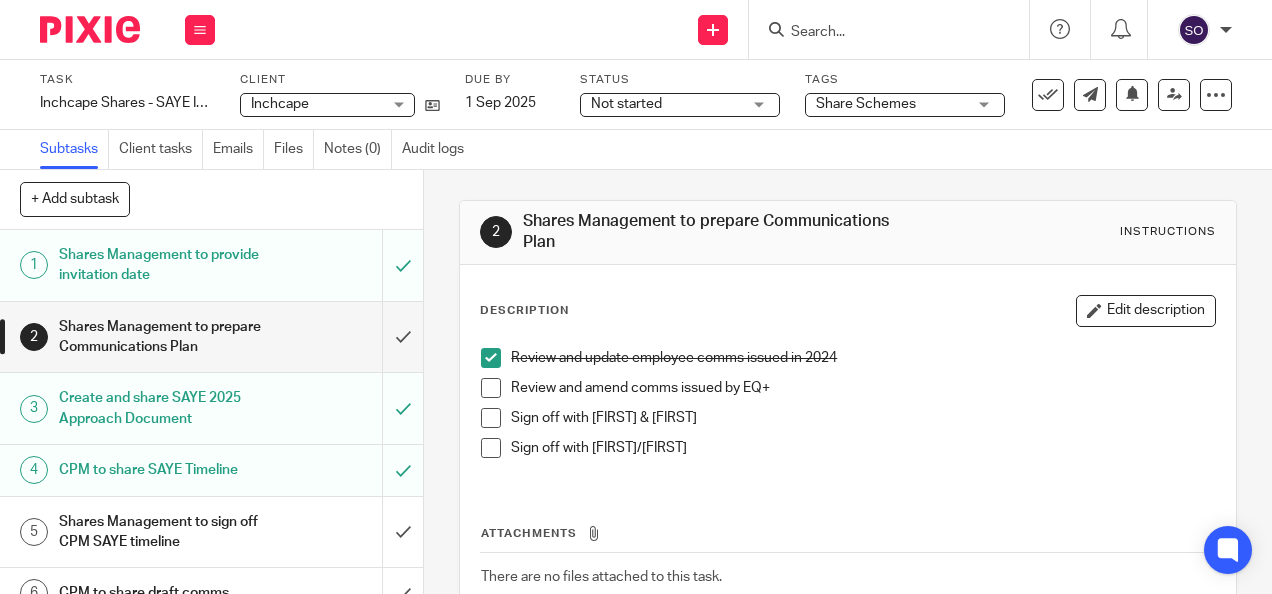 scroll, scrollTop: 0, scrollLeft: 0, axis: both 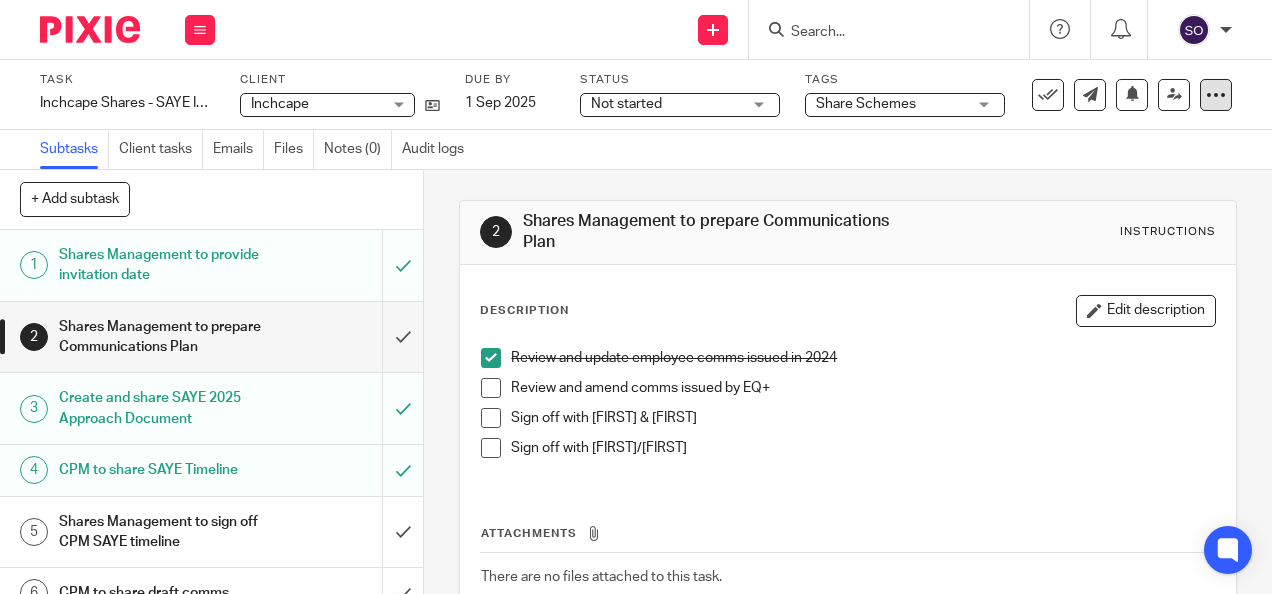 click at bounding box center [1216, 95] 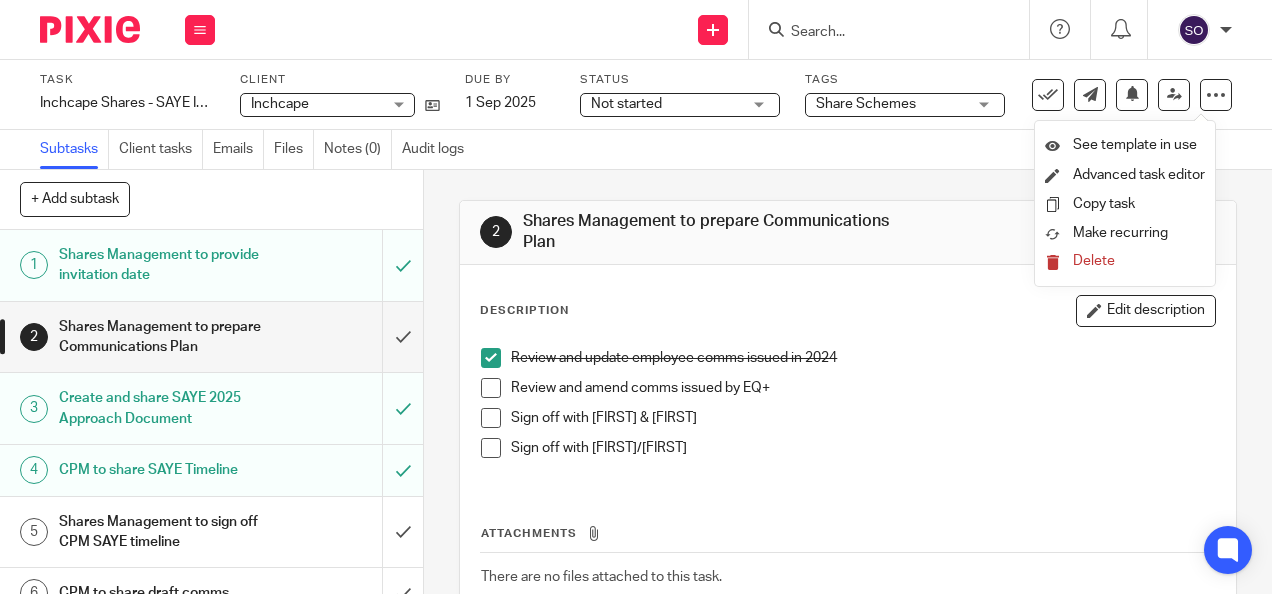 click on "Subtasks
Client tasks
Emails
Files
Notes (0)
Audit logs" at bounding box center [636, 150] 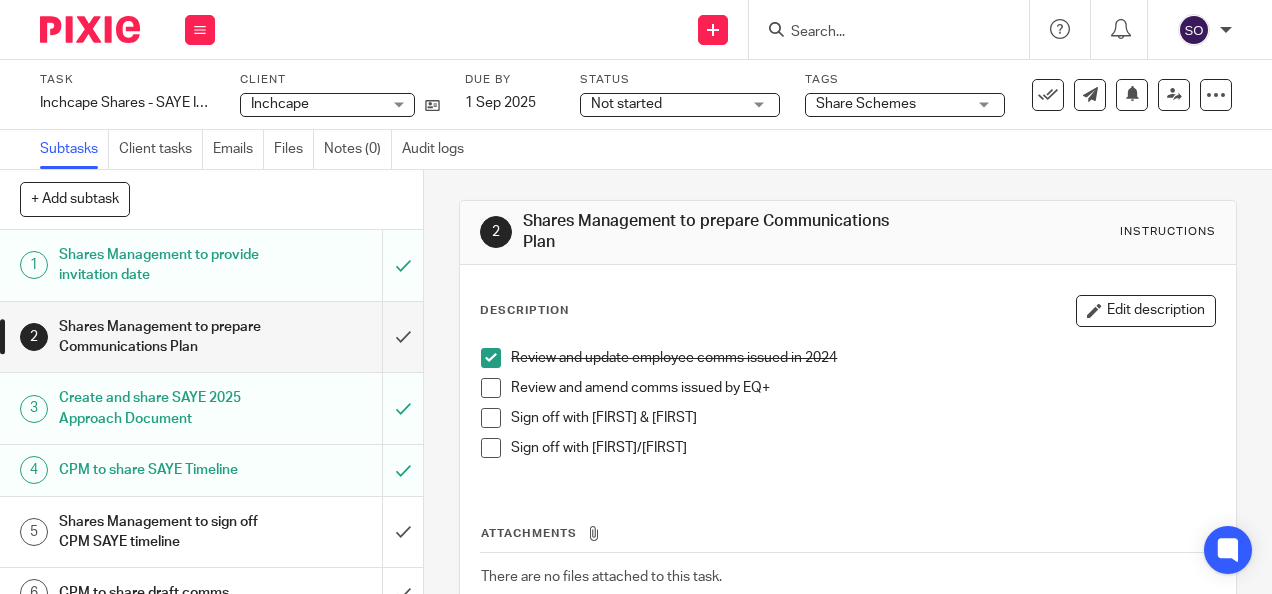 click on "Task" at bounding box center (127, 80) 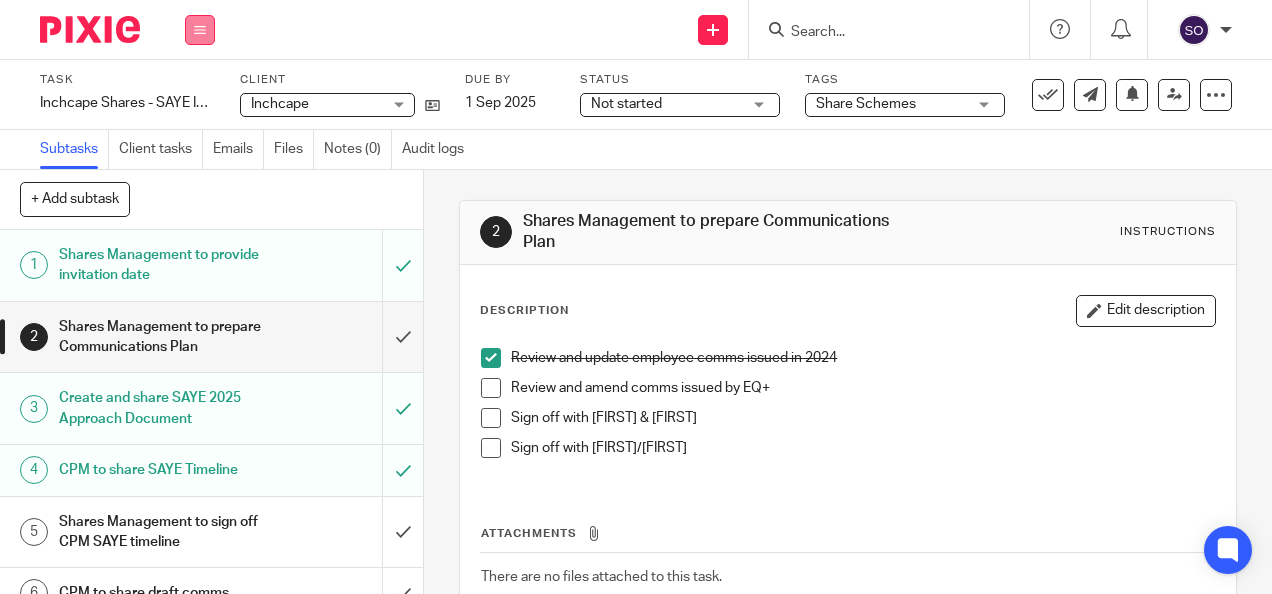 click at bounding box center (200, 30) 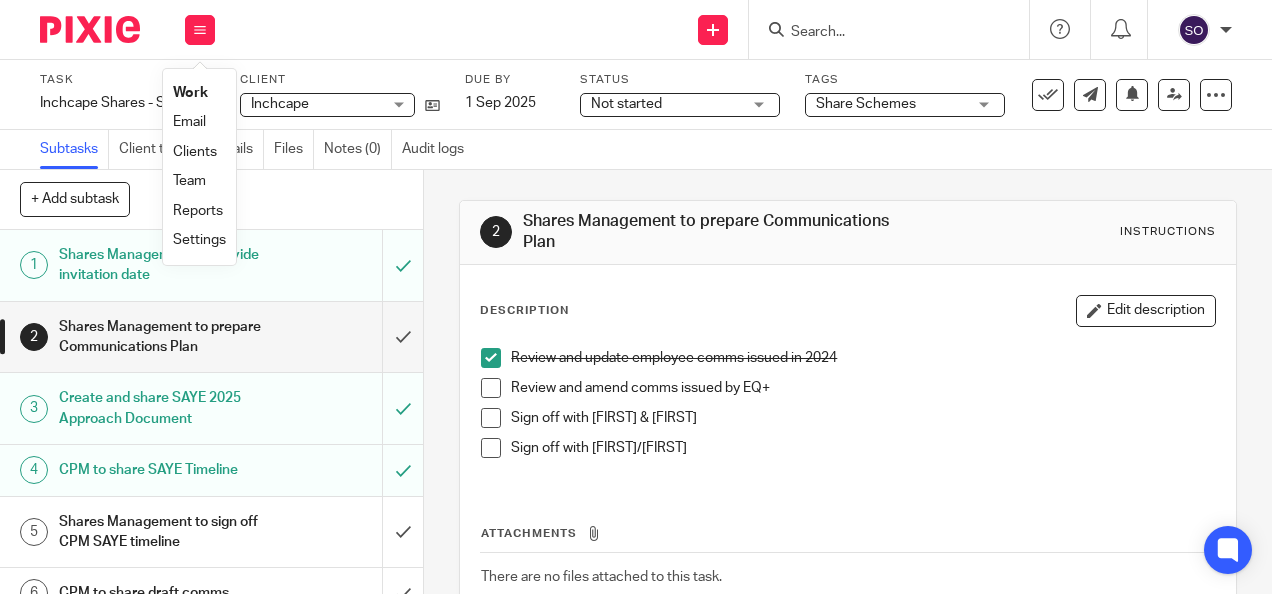 click at bounding box center [90, 29] 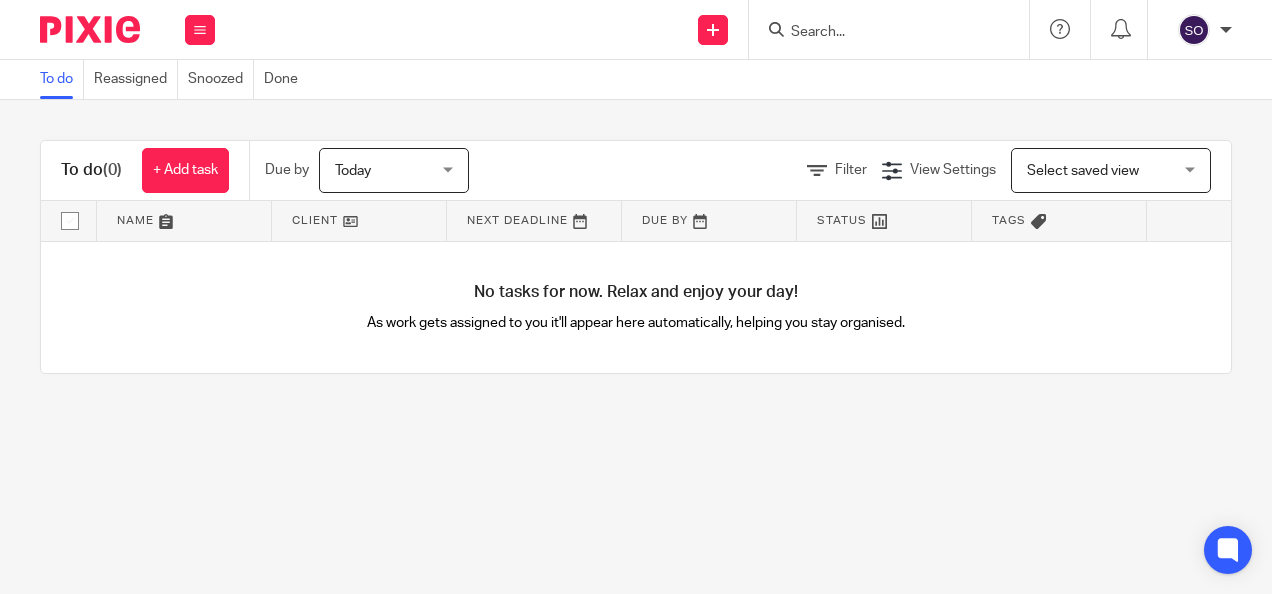 scroll, scrollTop: 0, scrollLeft: 0, axis: both 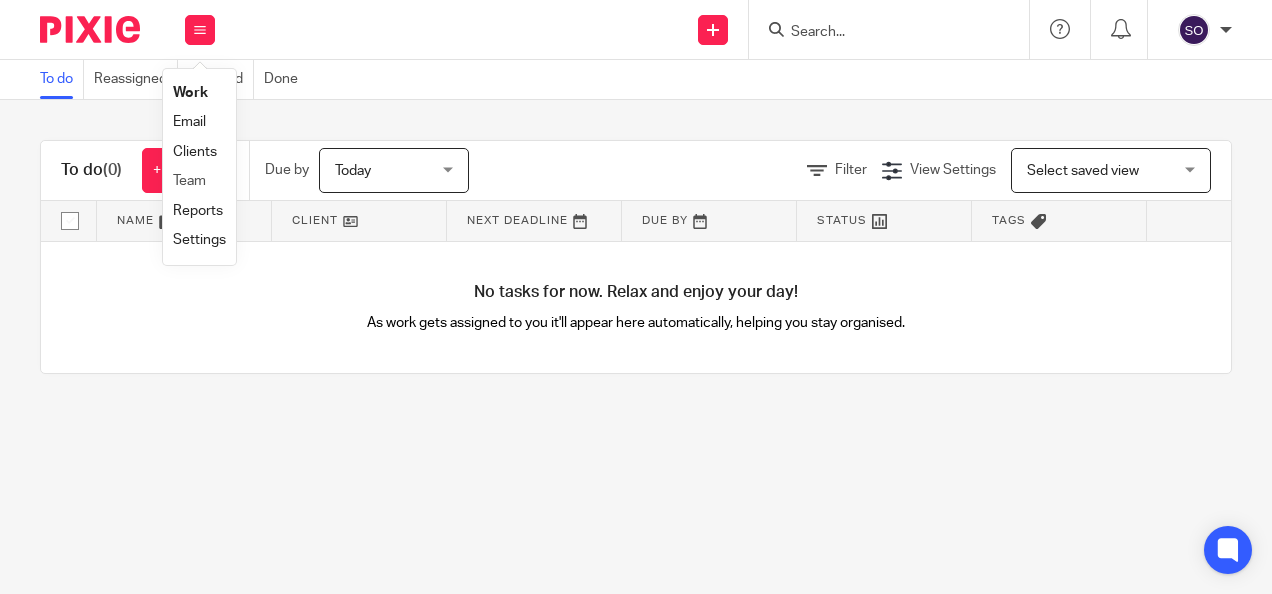click on "Team" at bounding box center (199, 181) 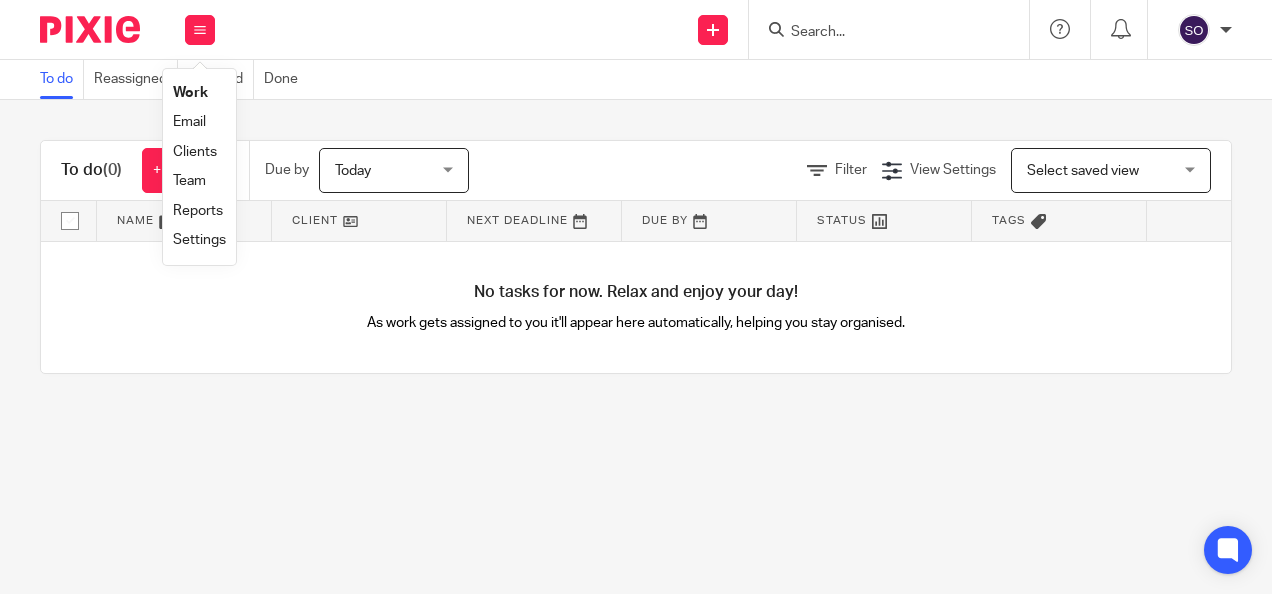 click on "Team" at bounding box center [189, 181] 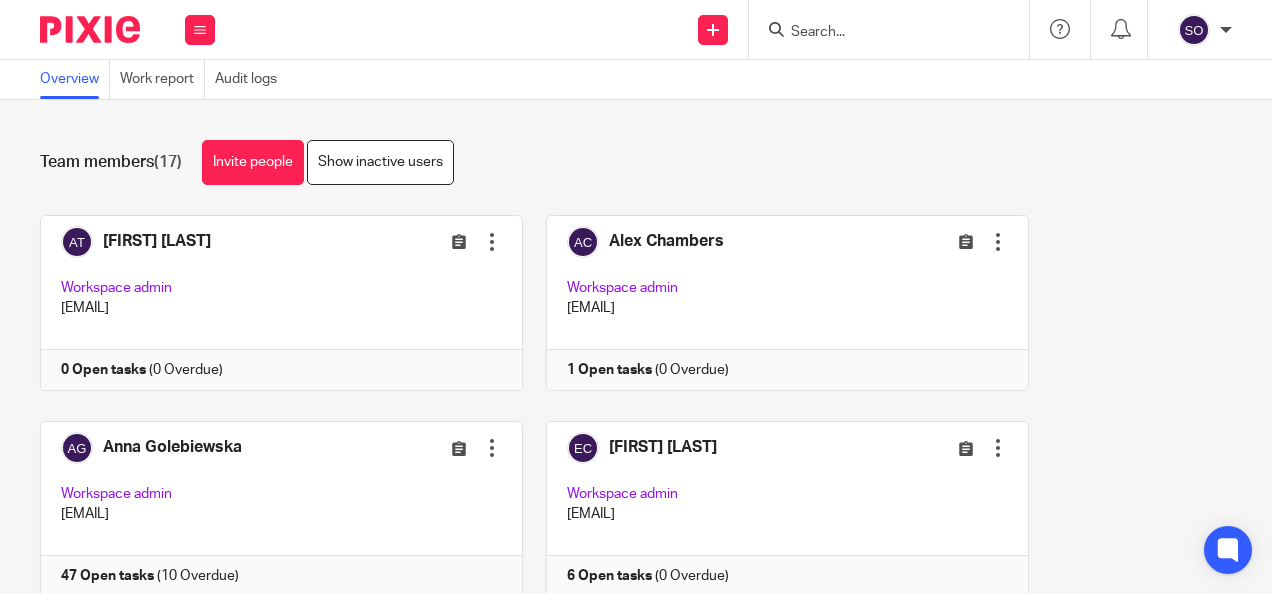 scroll, scrollTop: 0, scrollLeft: 0, axis: both 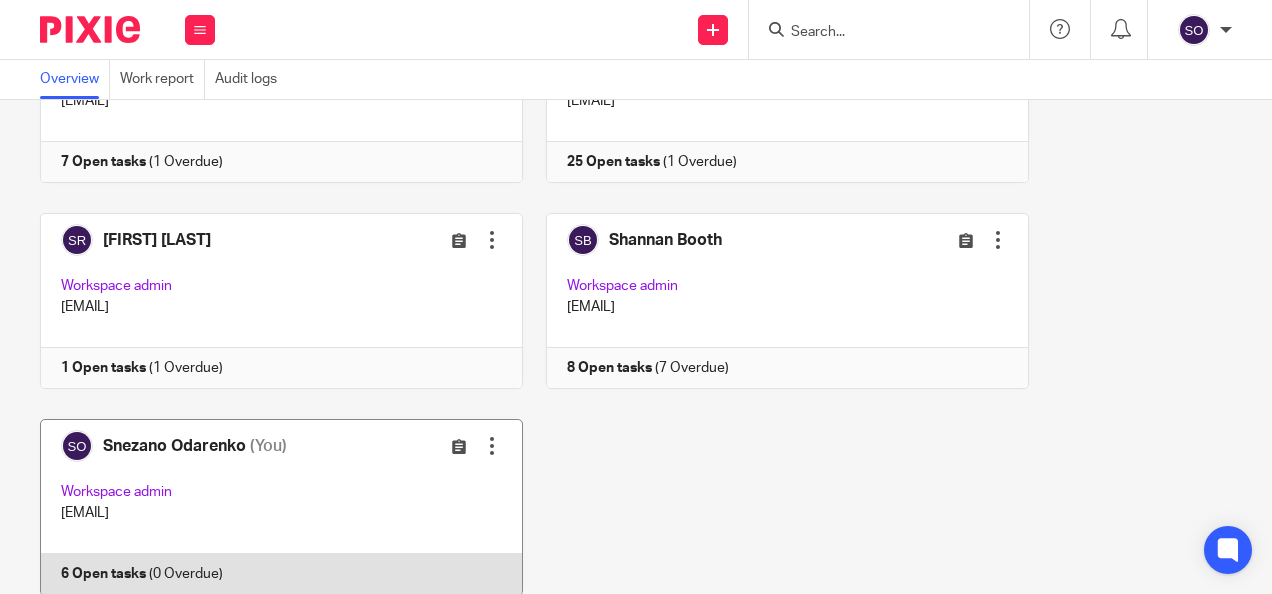 click on "Edit user
Transfer" at bounding box center [428, 446] 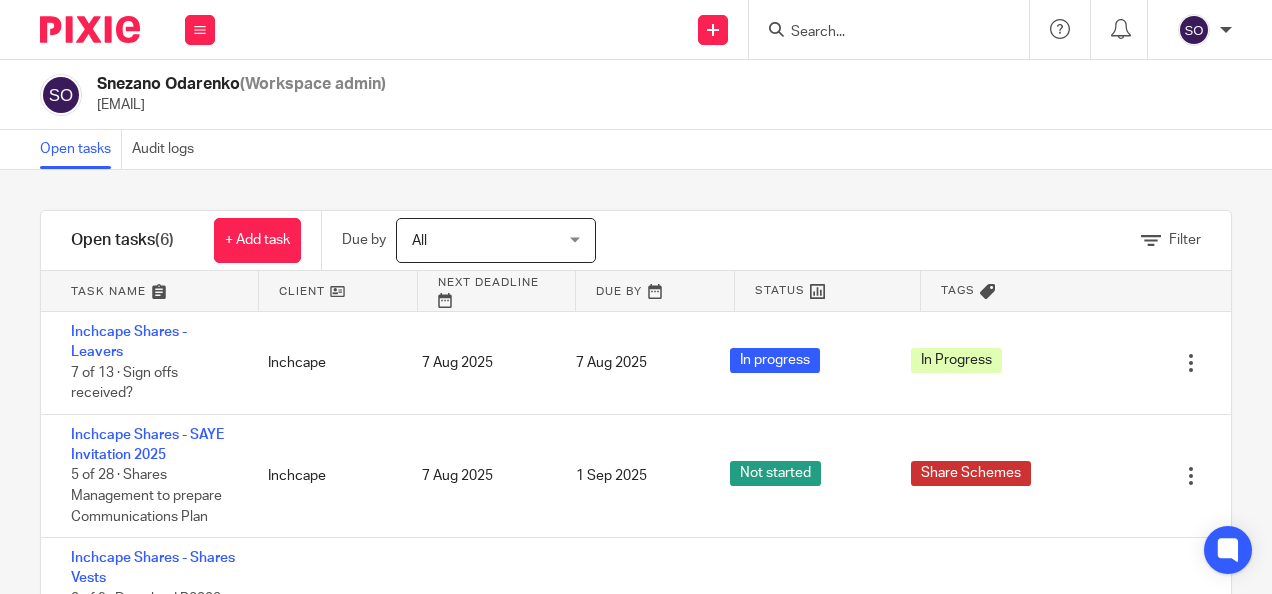 scroll, scrollTop: 0, scrollLeft: 0, axis: both 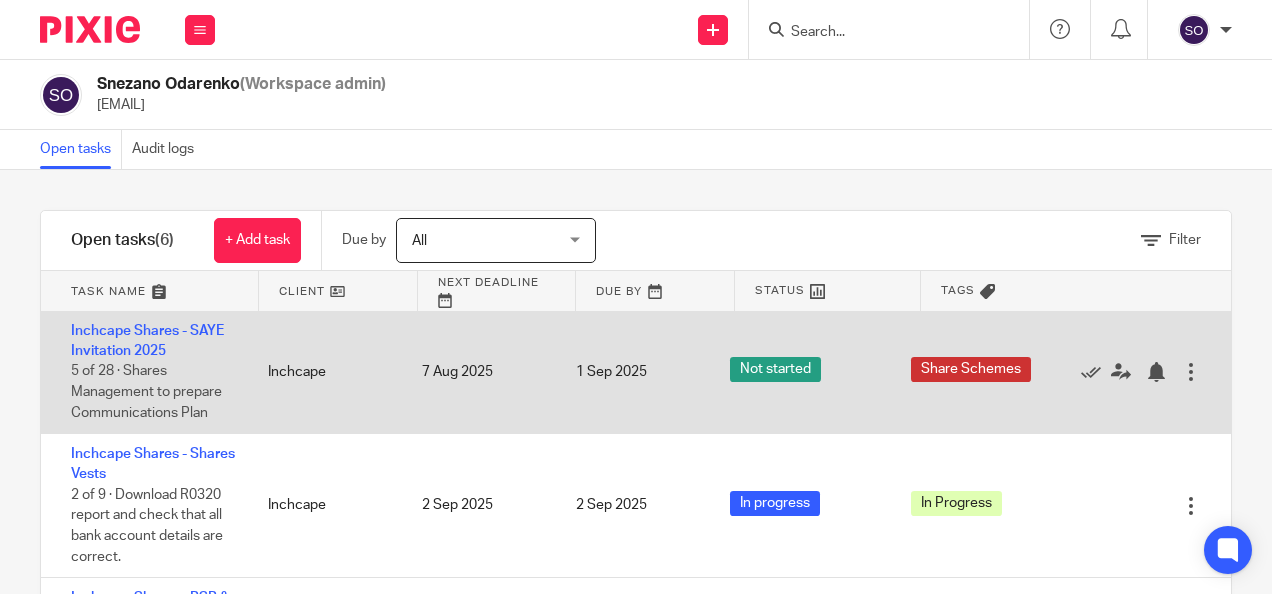 click at bounding box center [1191, 372] 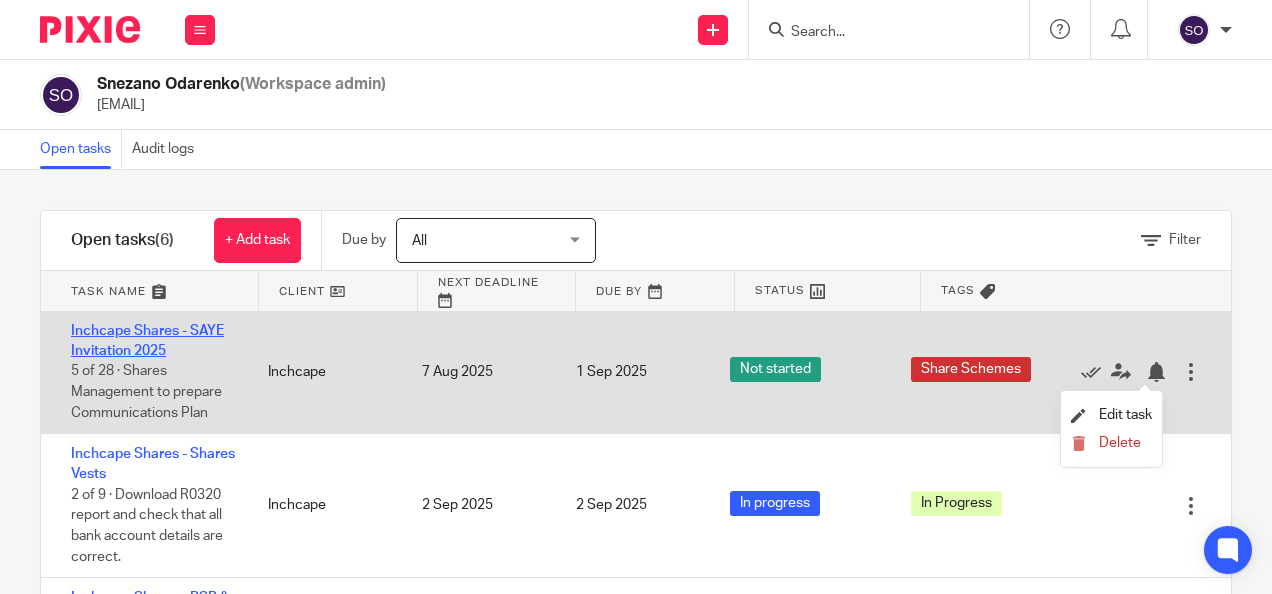 click on "Inchcape Shares - SAYE Invitation 2025" at bounding box center (147, 341) 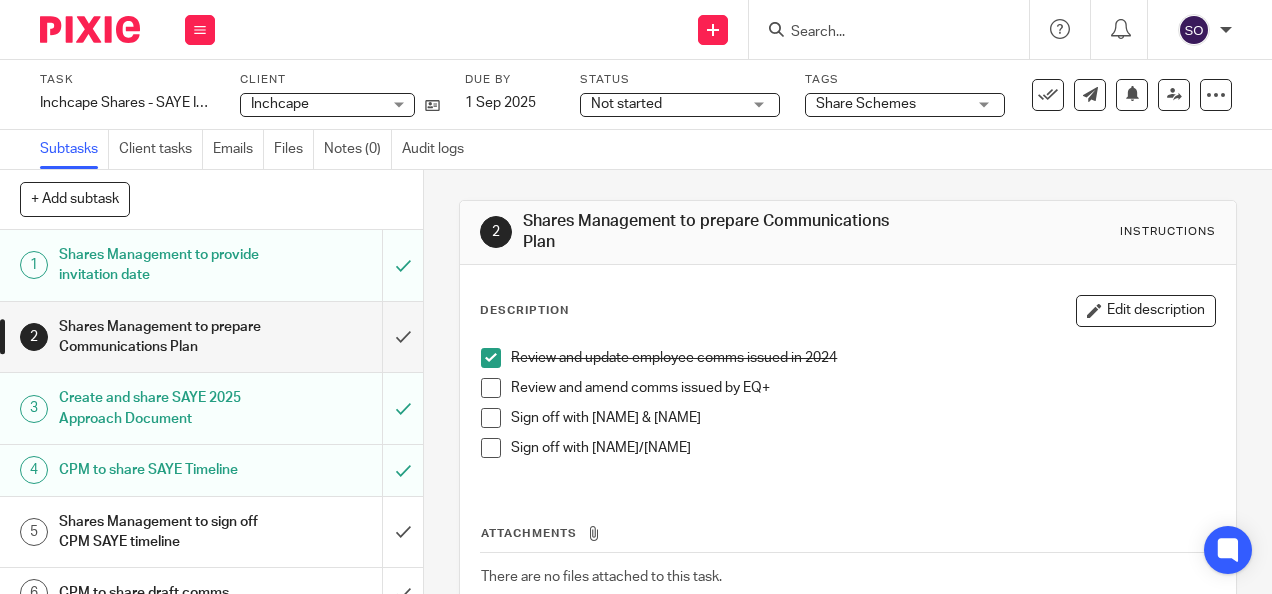 scroll, scrollTop: 0, scrollLeft: 0, axis: both 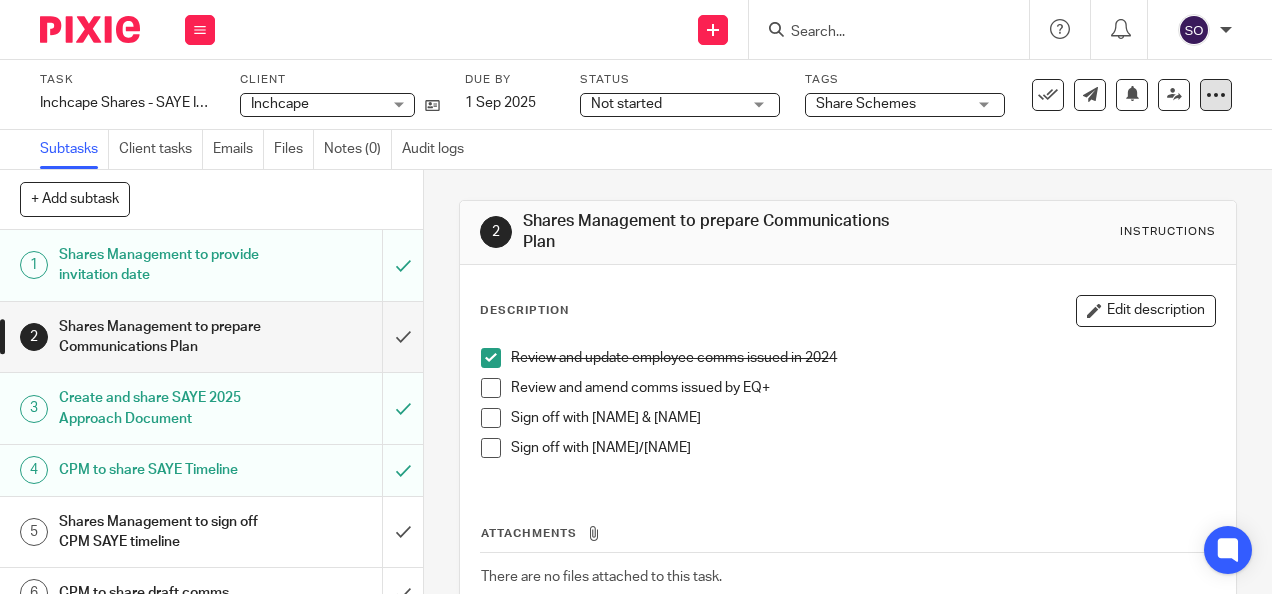click at bounding box center (1216, 95) 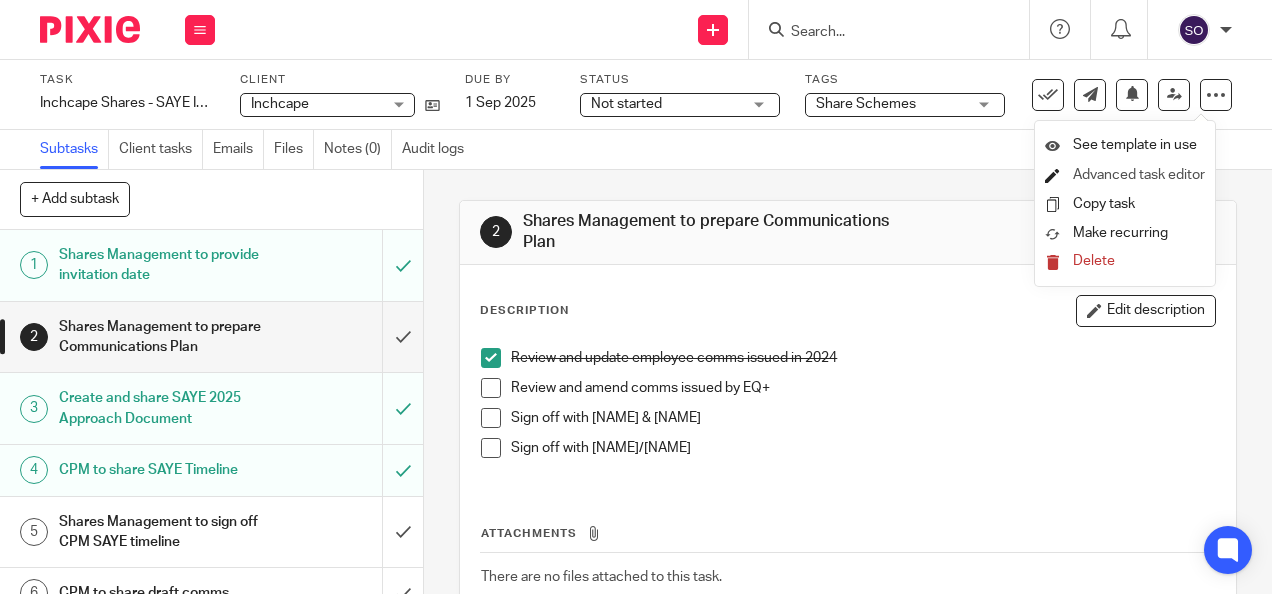 click on "Advanced task editor" at bounding box center [1125, 175] 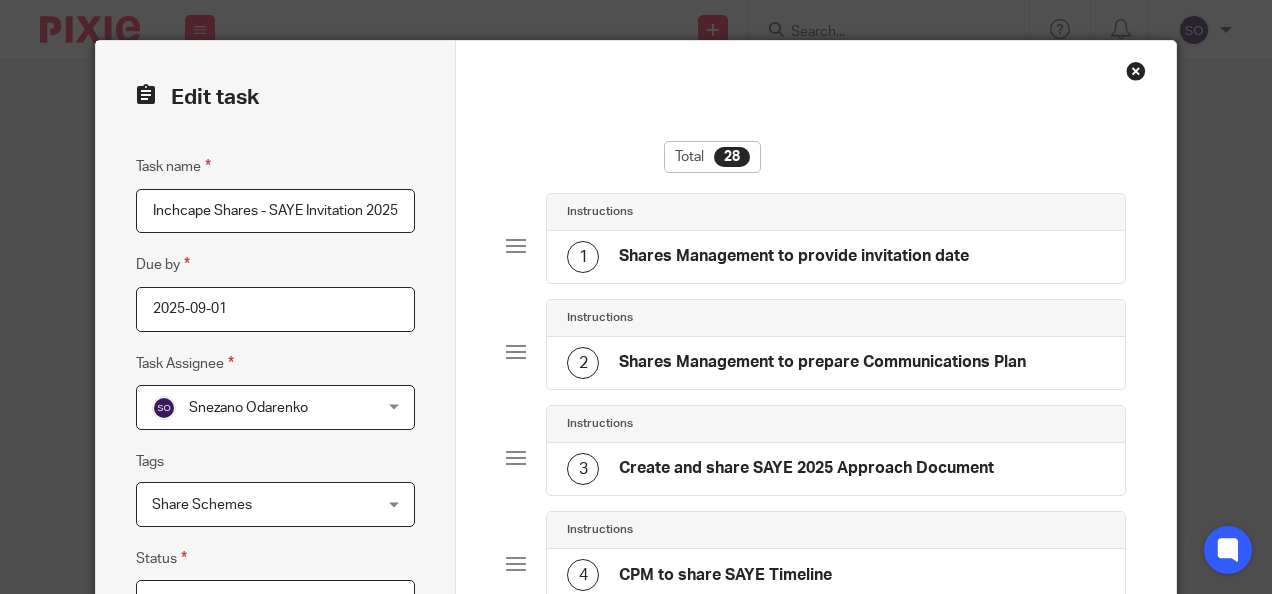 scroll, scrollTop: 0, scrollLeft: 0, axis: both 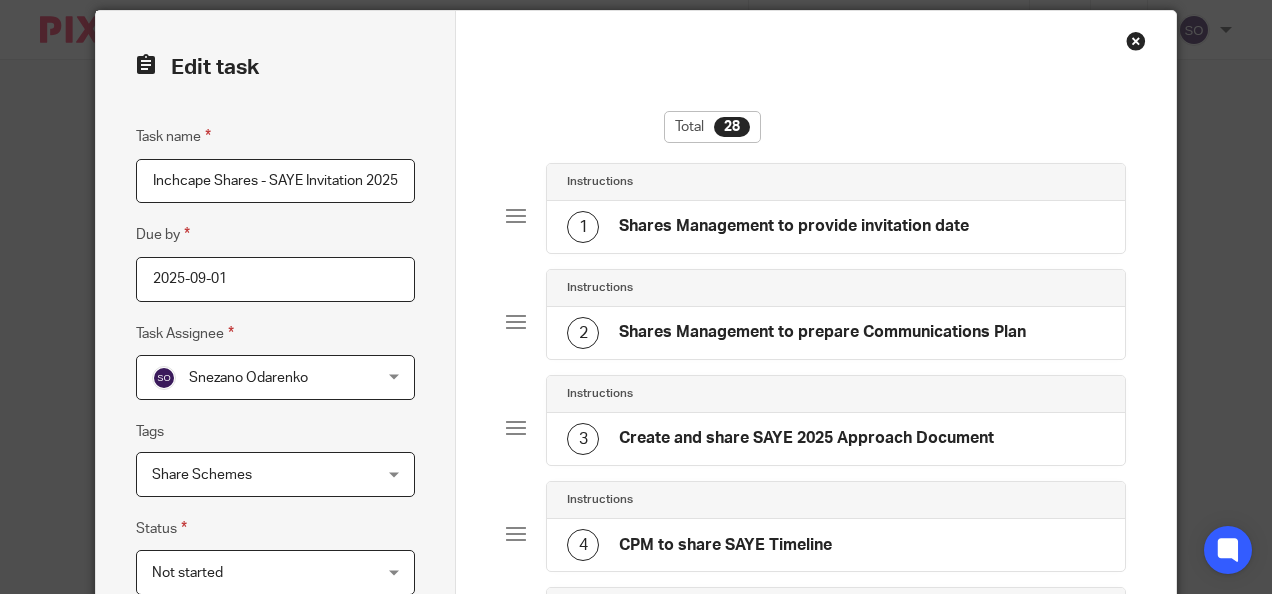 click on "[FIRST] [LAST]
[FIRST] [LAST]" at bounding box center [275, 377] 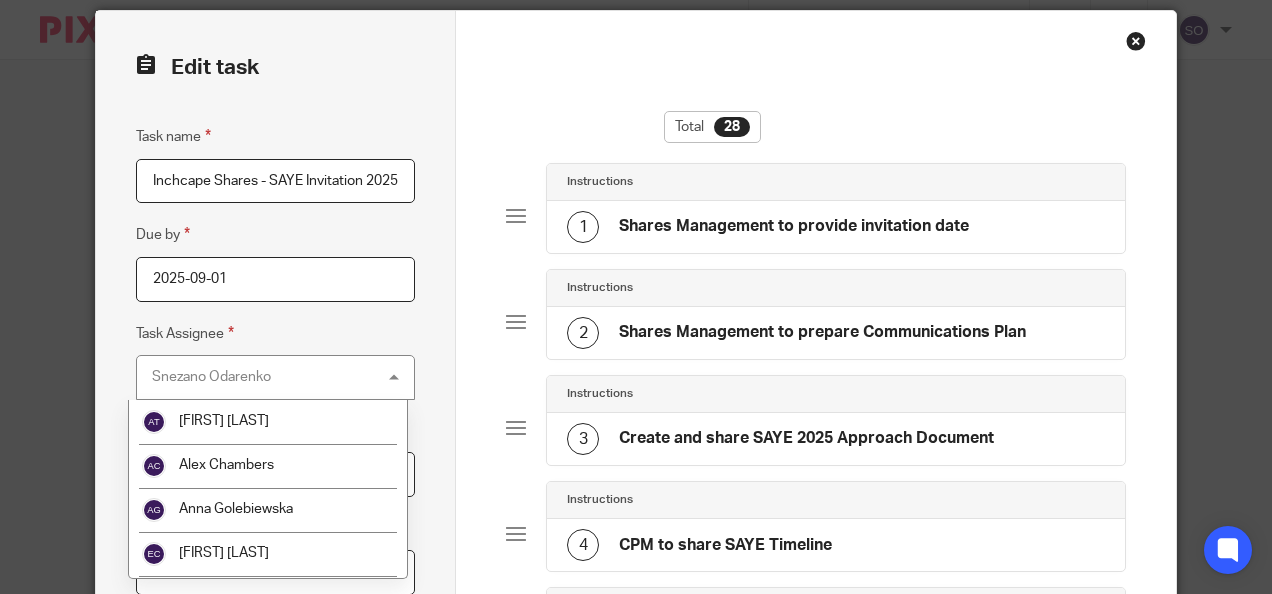scroll, scrollTop: 0, scrollLeft: 0, axis: both 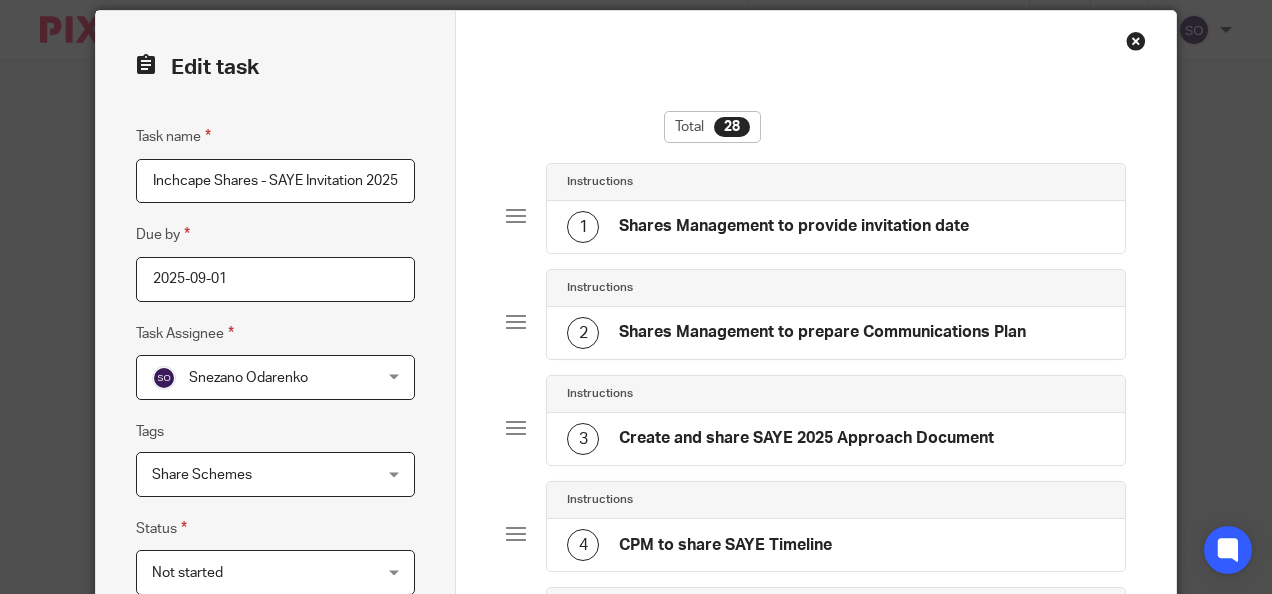click on "Total  28
Instructions
1
Shares Management to provide invitation date
Instructions
2
Shares Management to prepare Communications Plan
Instructions
3
Create and share SAYE 2025 Approach Document
Instructions
4
CPM to share SAYE Timeline
Instructions
5
Shares Management to sign off CPM SAYE timeline
Instructions
6
CPM to share draft comms
Instructions
7
Shares Management to sign off CPM Comms
Instructions
8
CPM to provide eligibility file template and new participant file templates" at bounding box center (815, 1642) 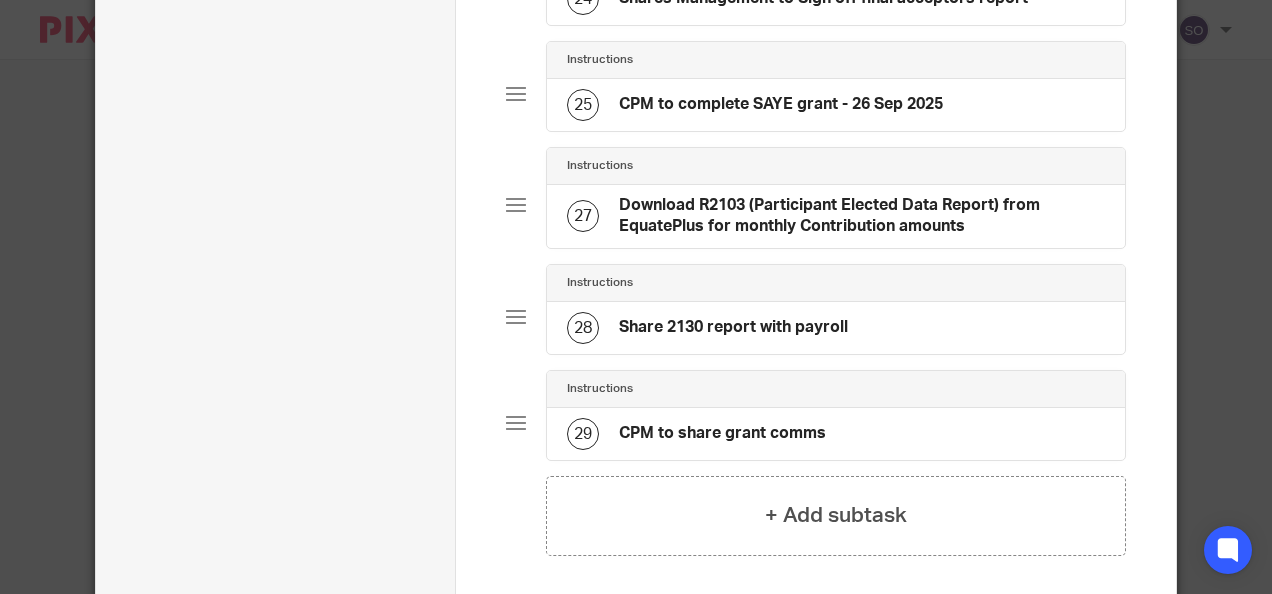 scroll, scrollTop: 2786, scrollLeft: 0, axis: vertical 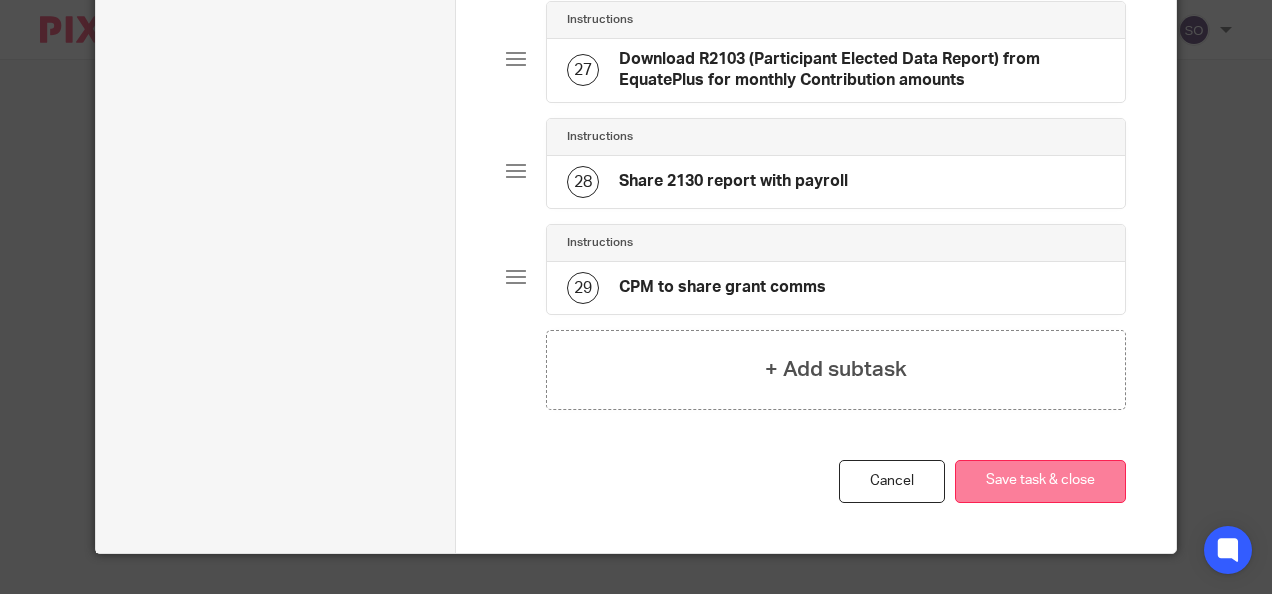click on "Save task & close" at bounding box center (1040, 481) 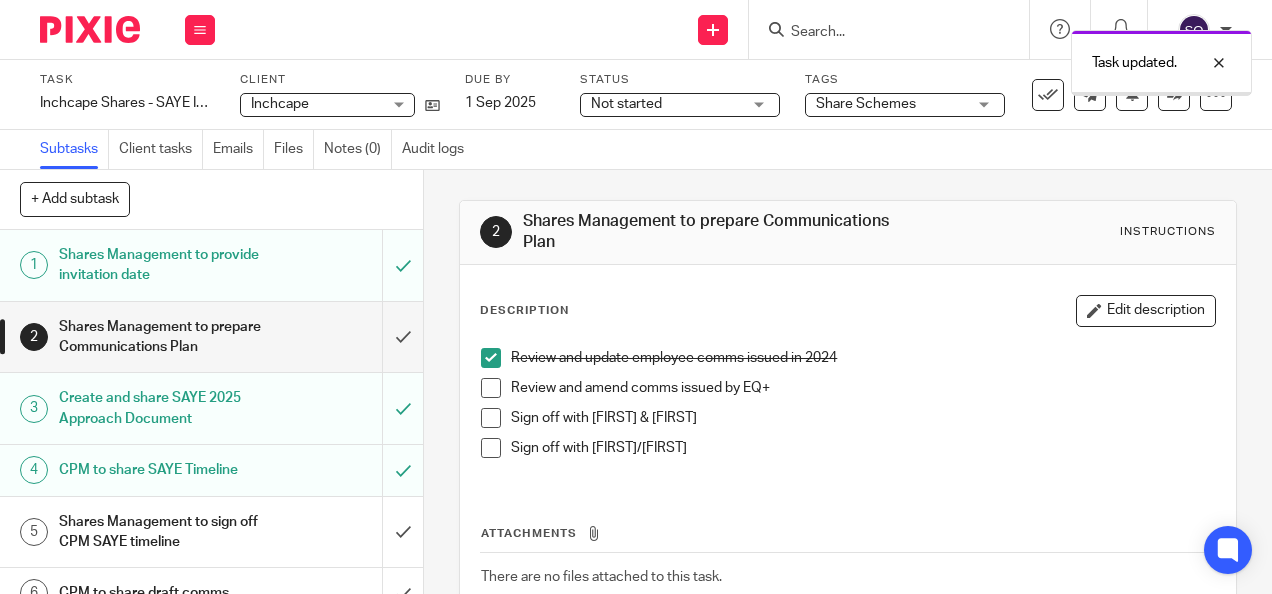 scroll, scrollTop: 0, scrollLeft: 0, axis: both 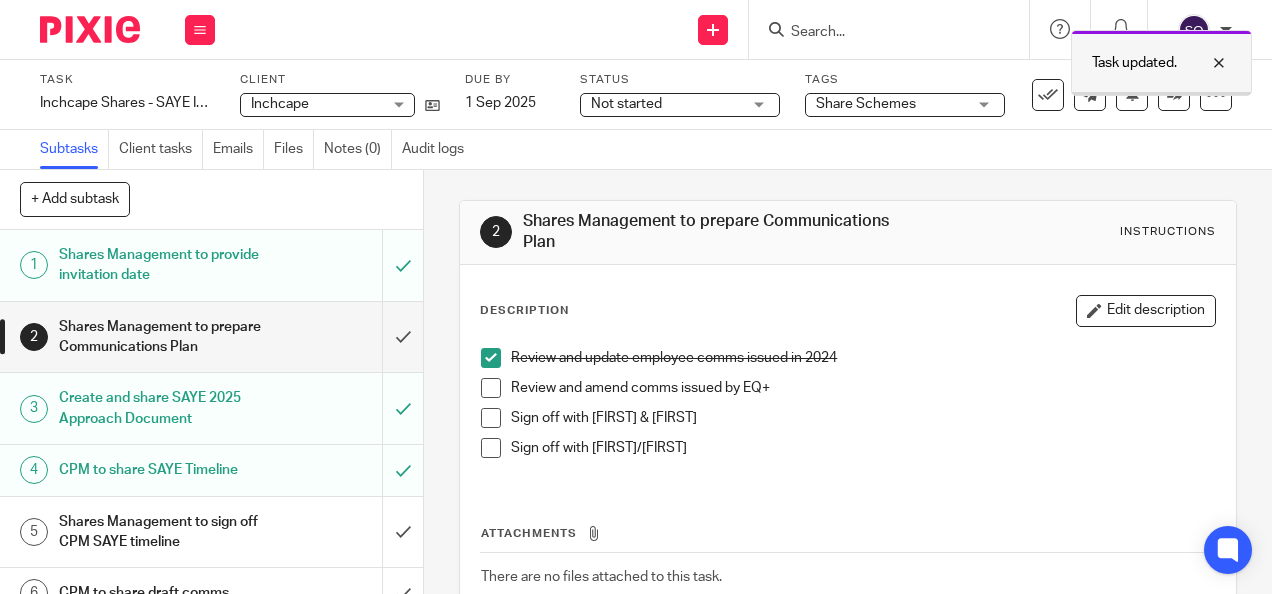 click at bounding box center (1204, 63) 